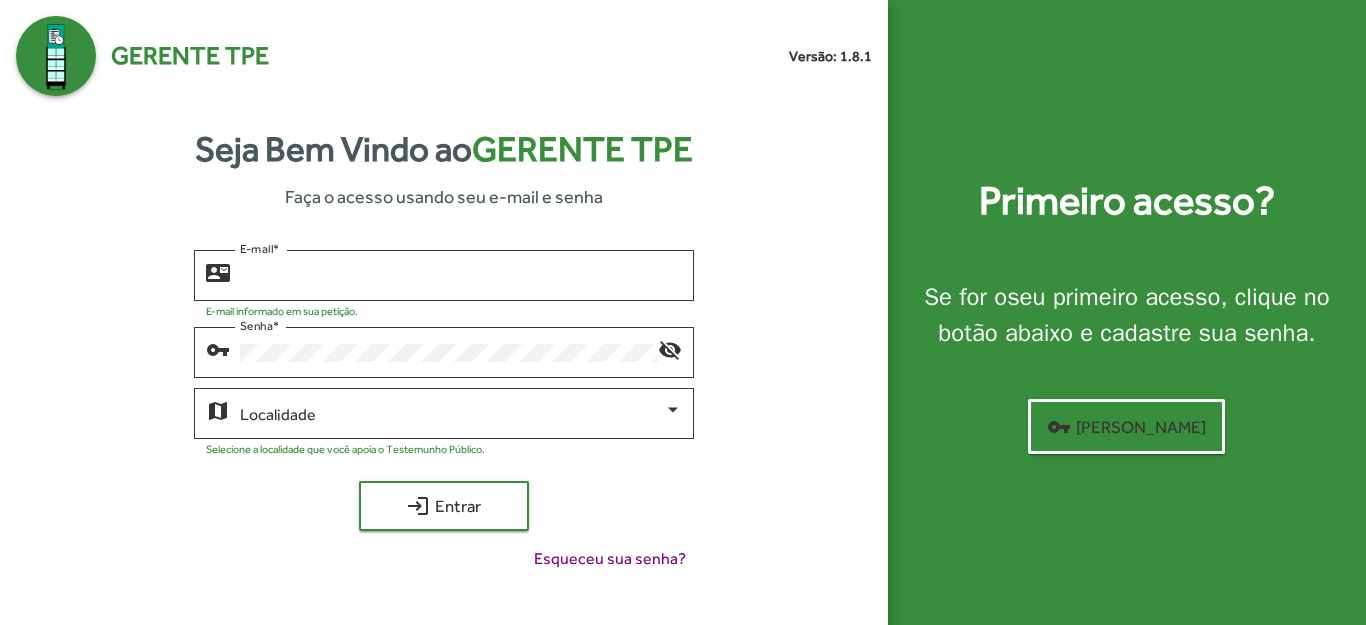 scroll, scrollTop: 0, scrollLeft: 0, axis: both 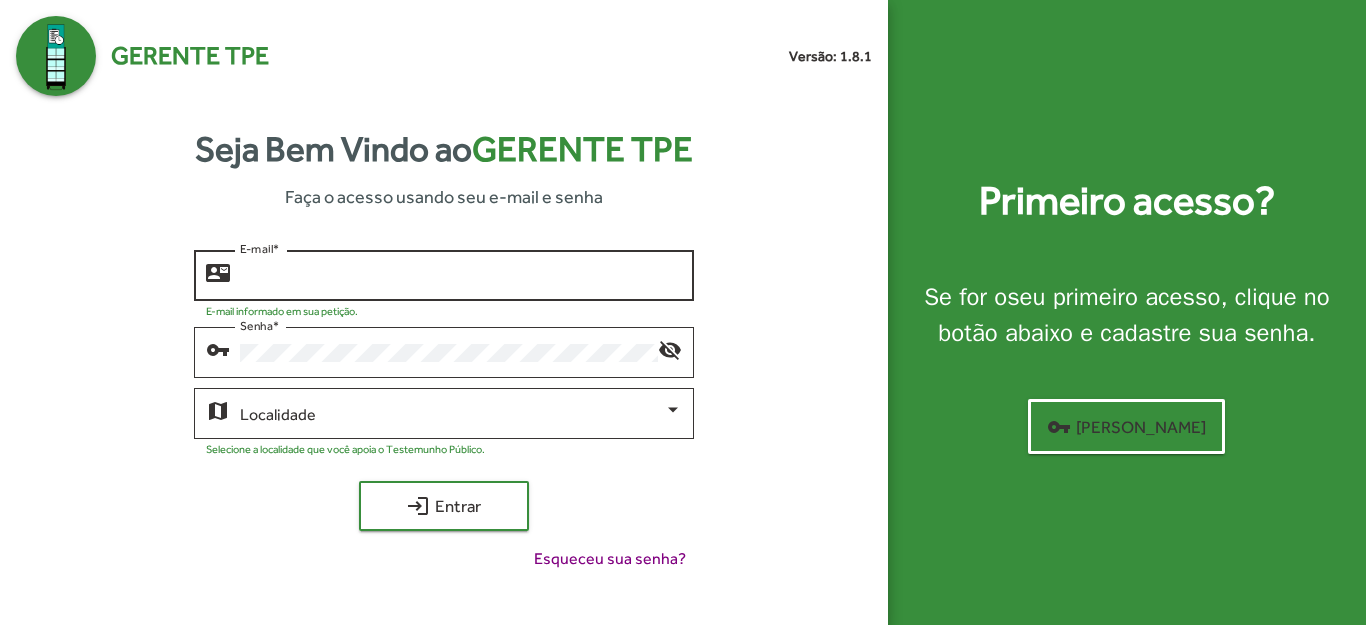 type on "**********" 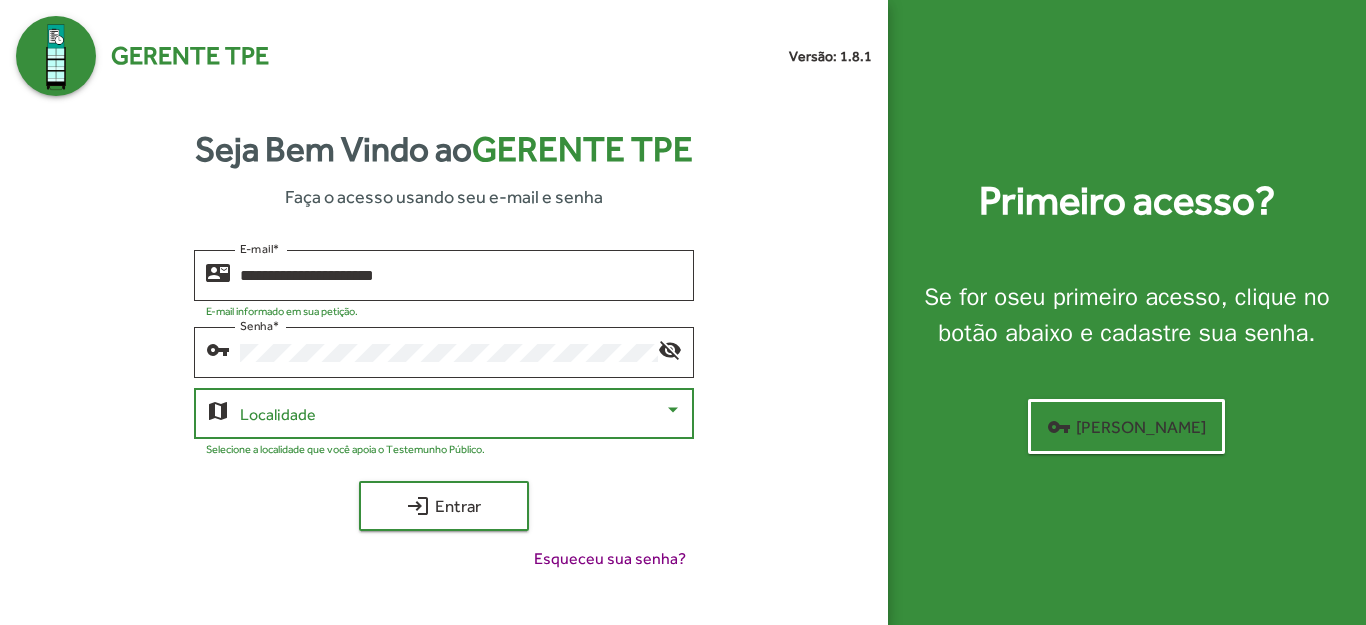 click at bounding box center (451, 414) 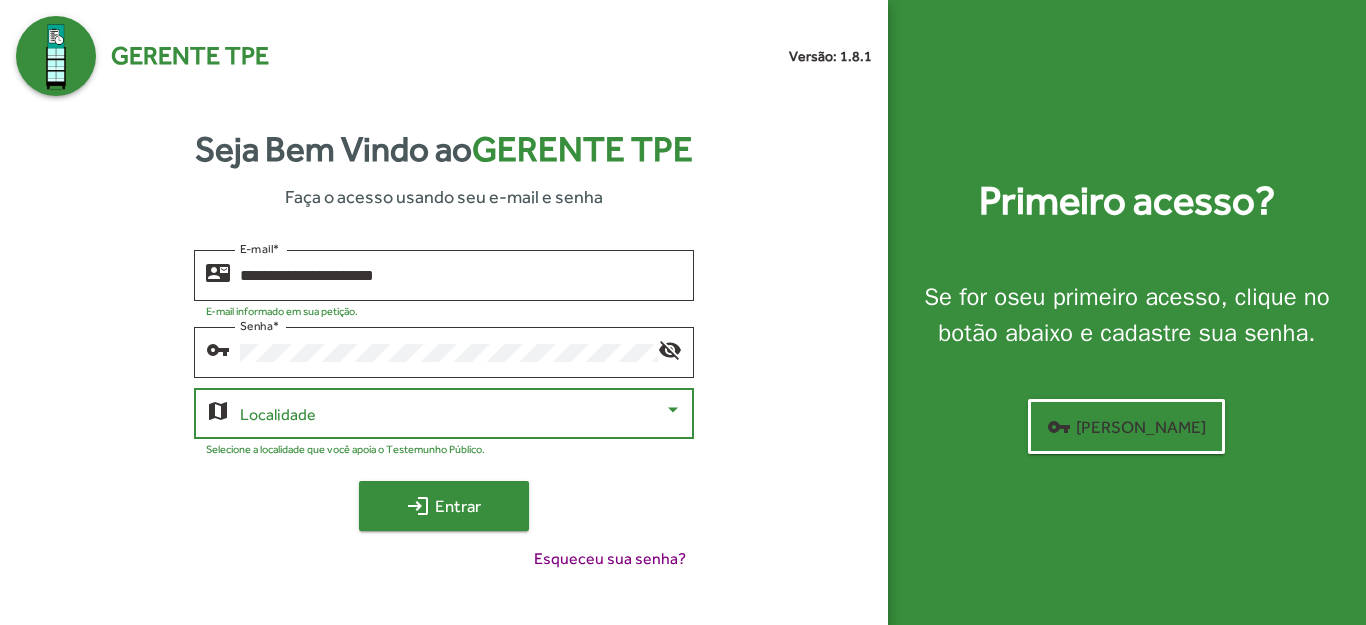 click on "login  Entrar" 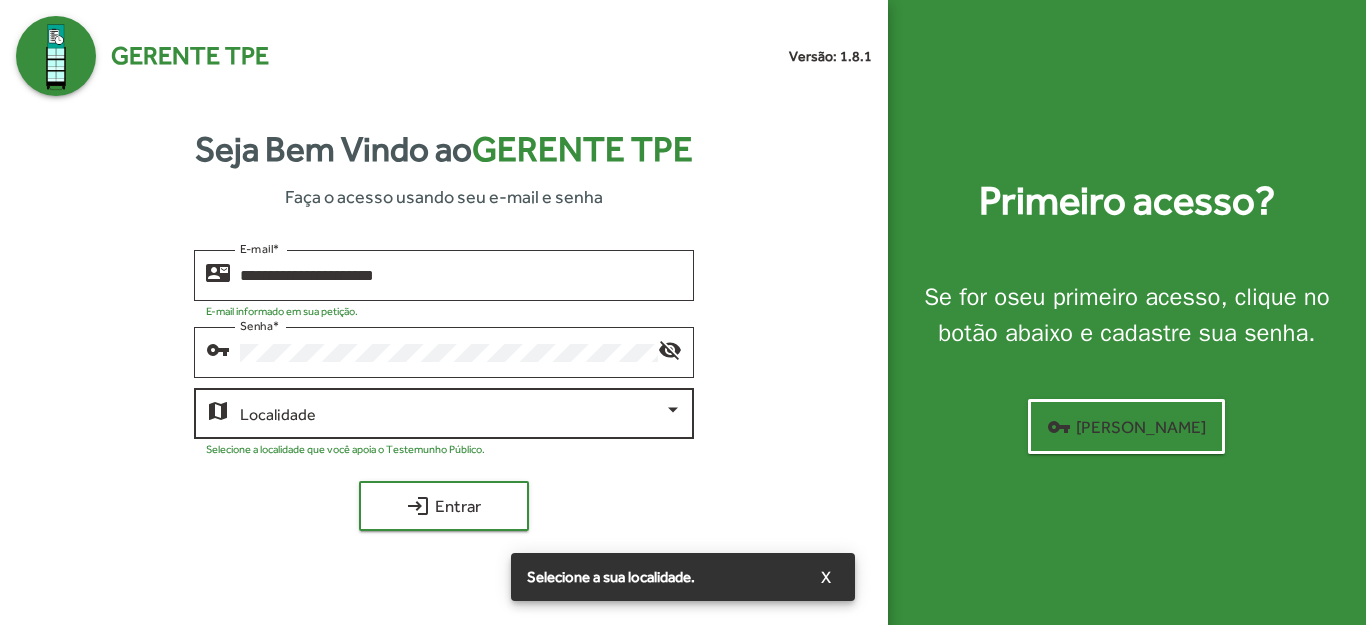 click at bounding box center (451, 414) 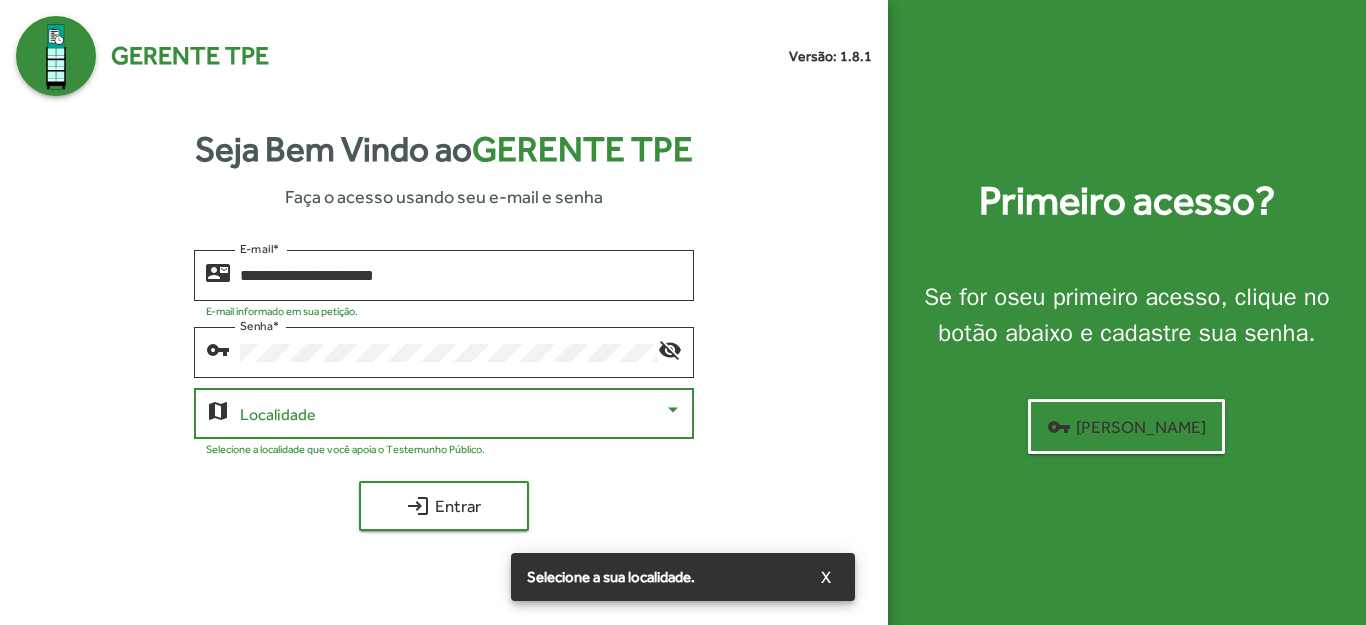 click at bounding box center (451, 414) 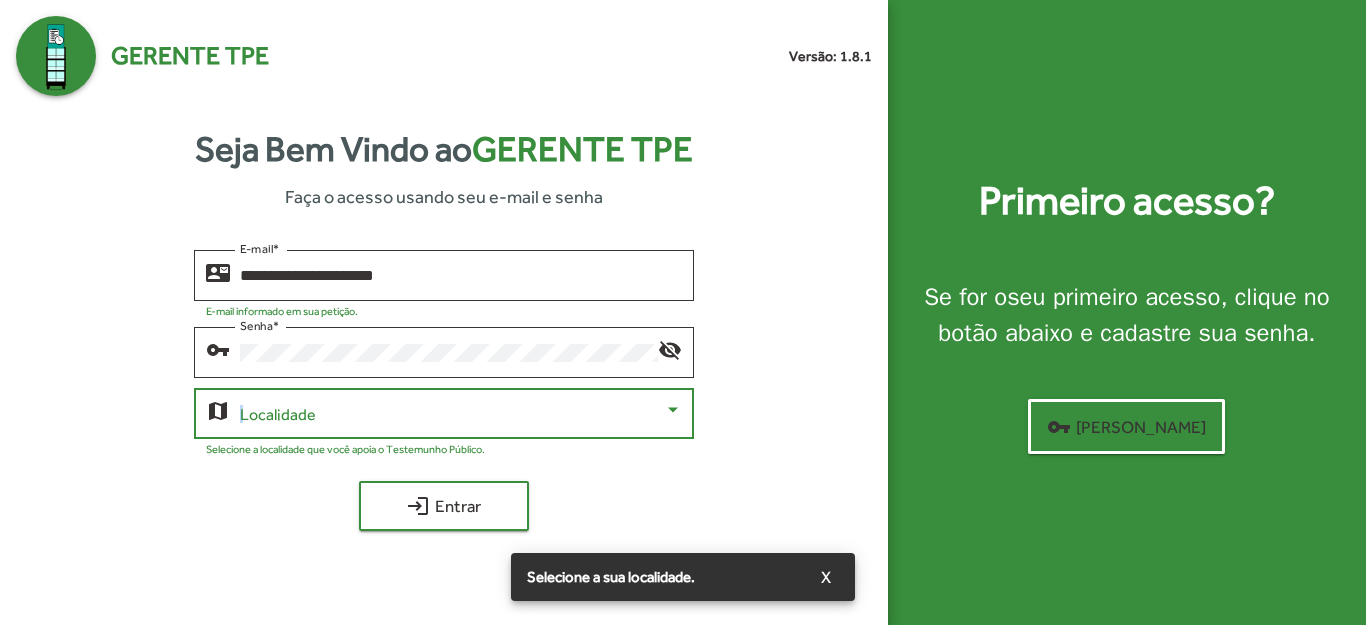 click at bounding box center [451, 414] 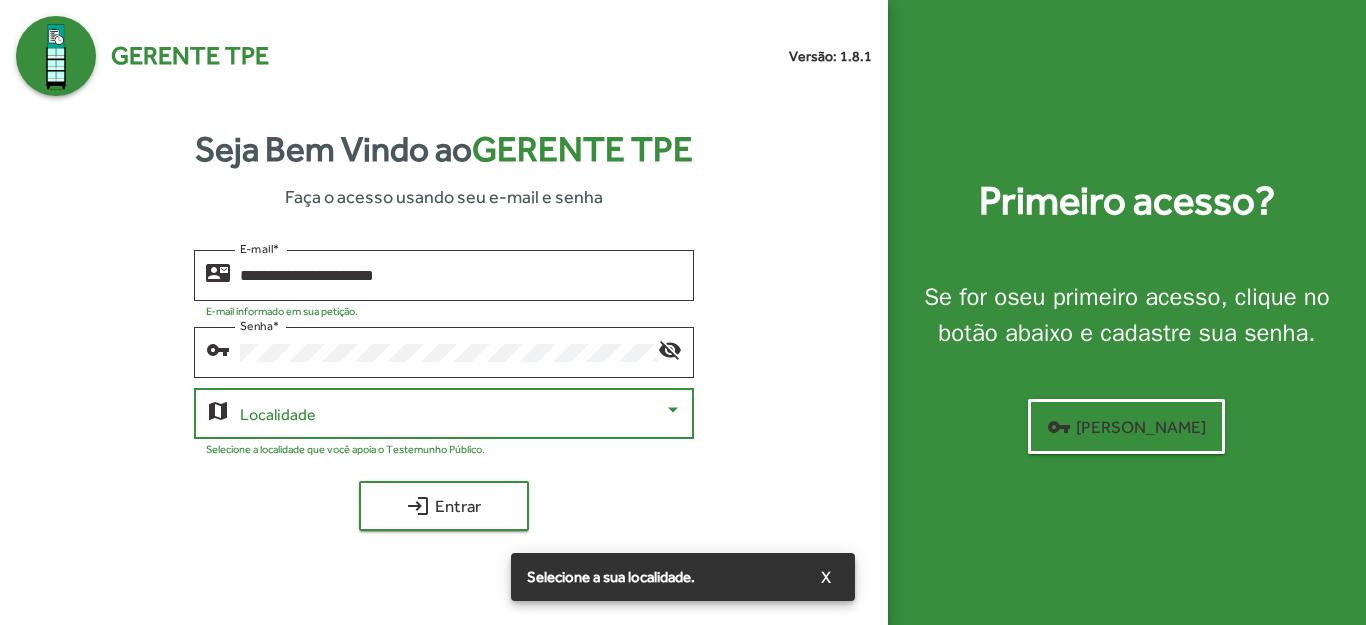 click on "Localidade" 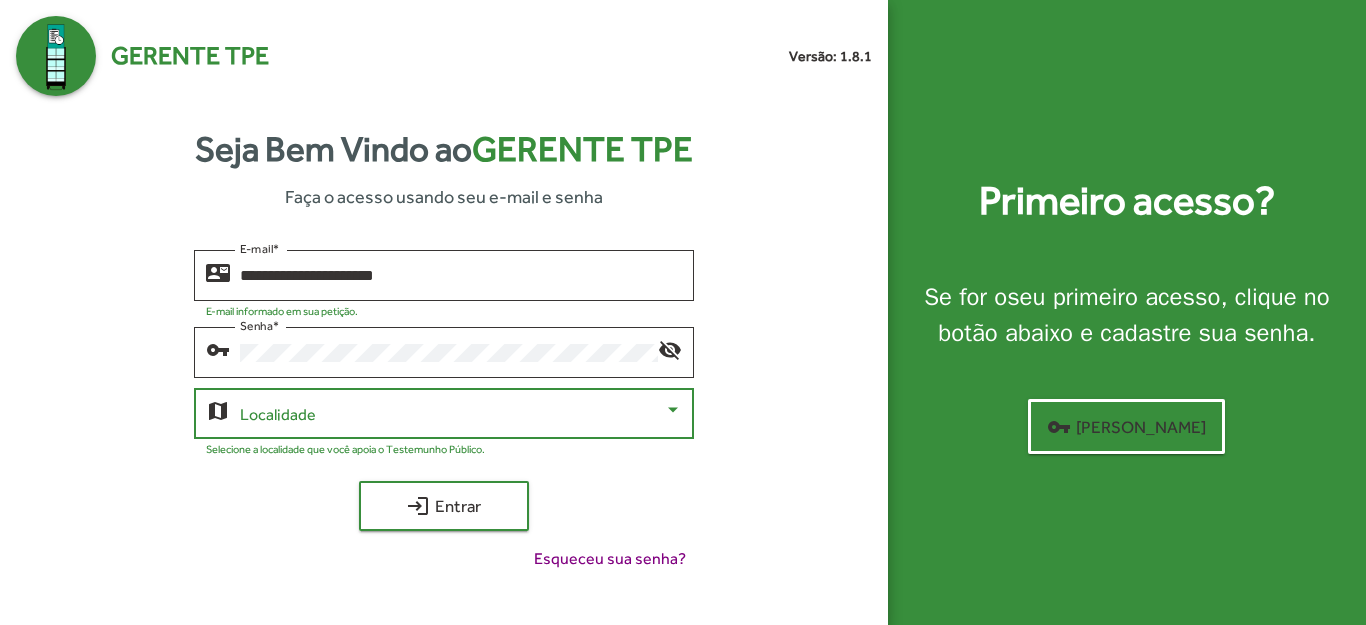 click at bounding box center (673, 409) 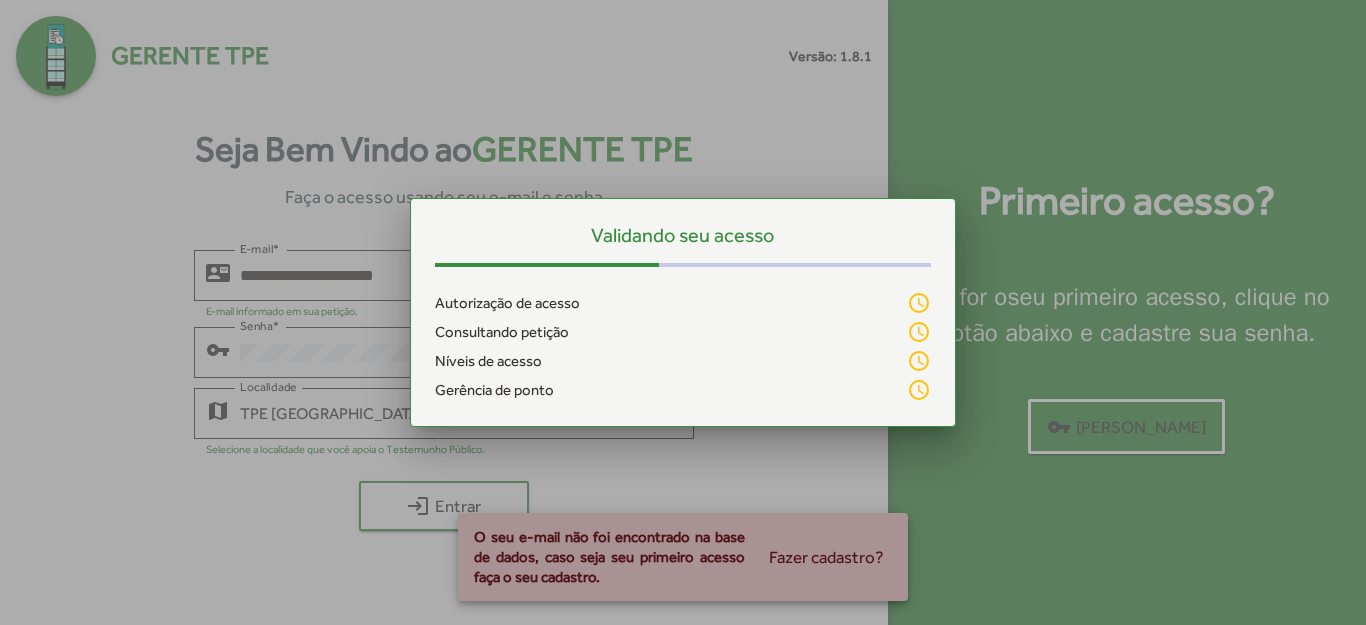 scroll, scrollTop: 0, scrollLeft: 0, axis: both 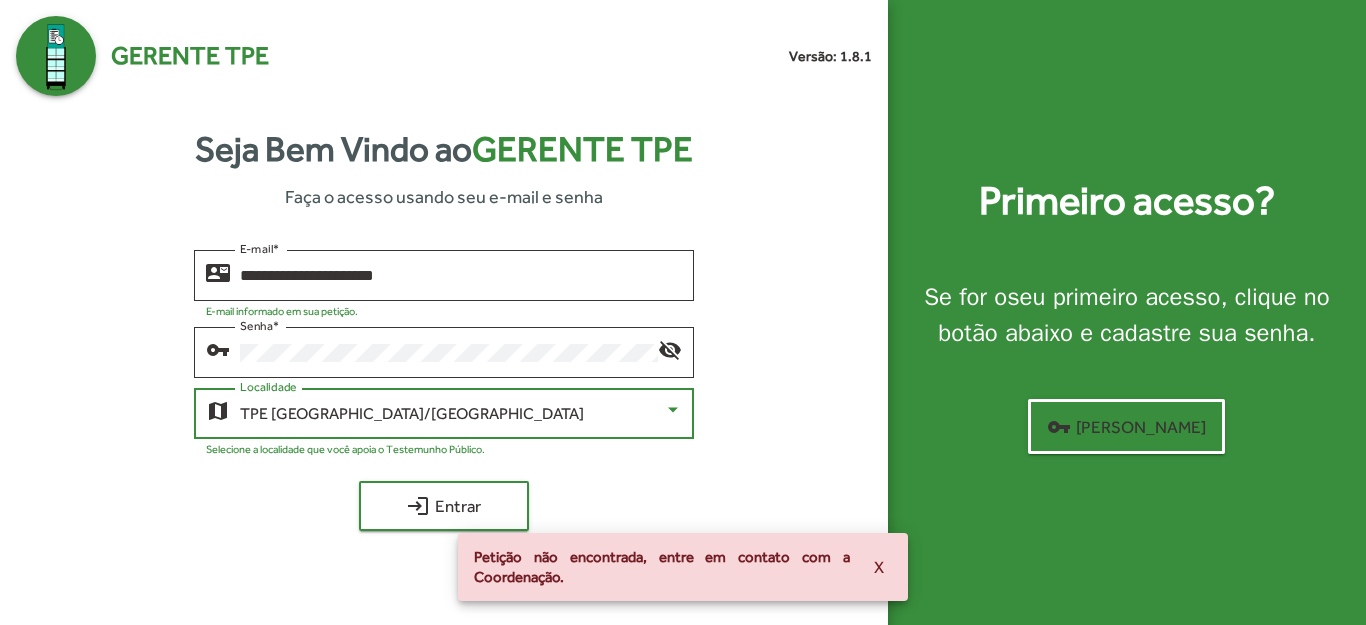 click on "TPE [GEOGRAPHIC_DATA]/[GEOGRAPHIC_DATA]" at bounding box center [412, 413] 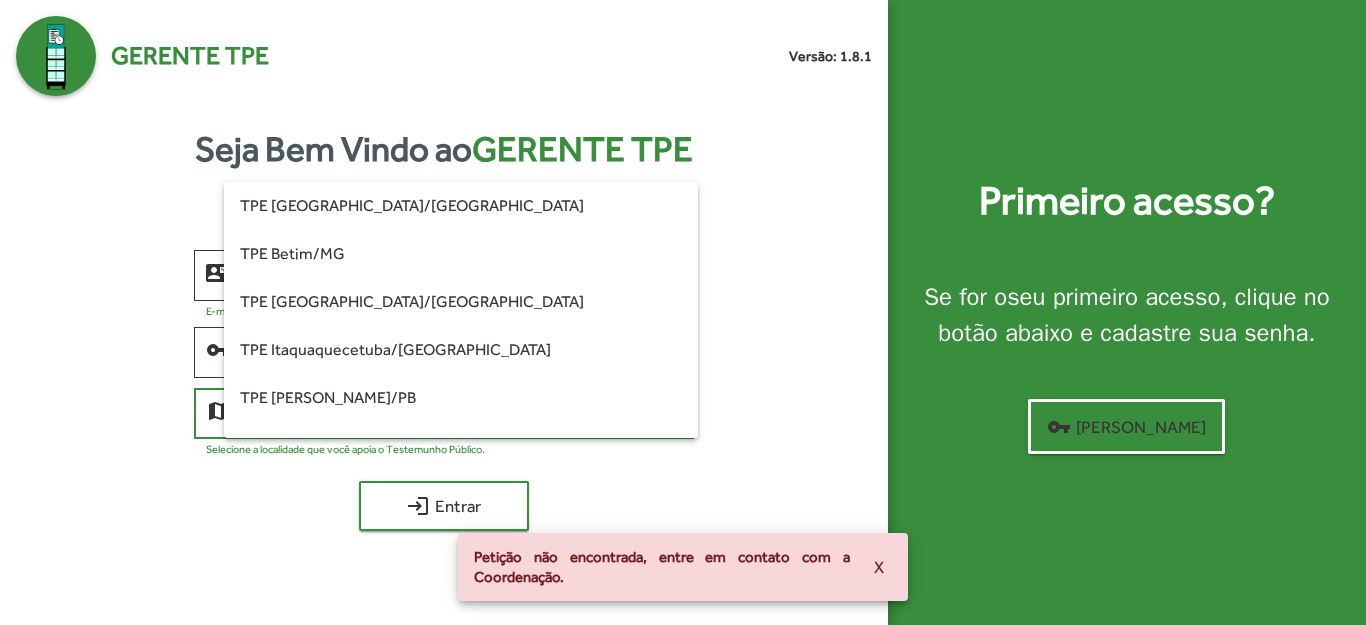 scroll, scrollTop: 560, scrollLeft: 0, axis: vertical 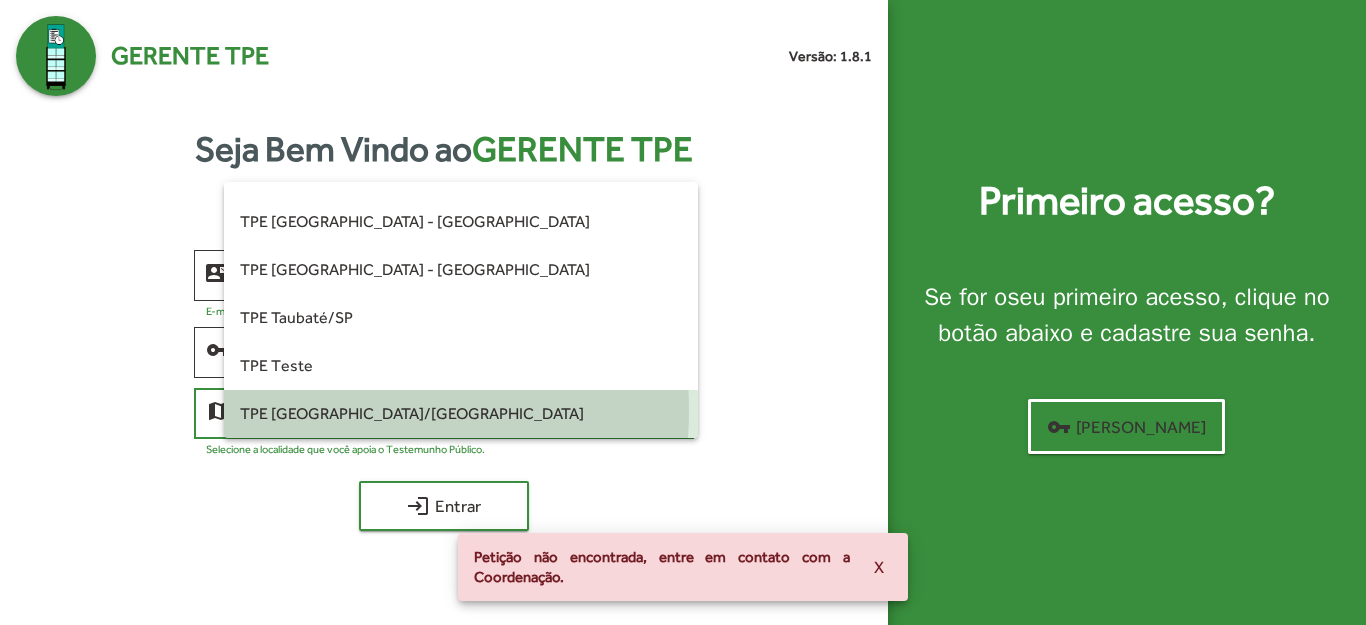 click on "TPE Uberlândia/MG" at bounding box center [460, 414] 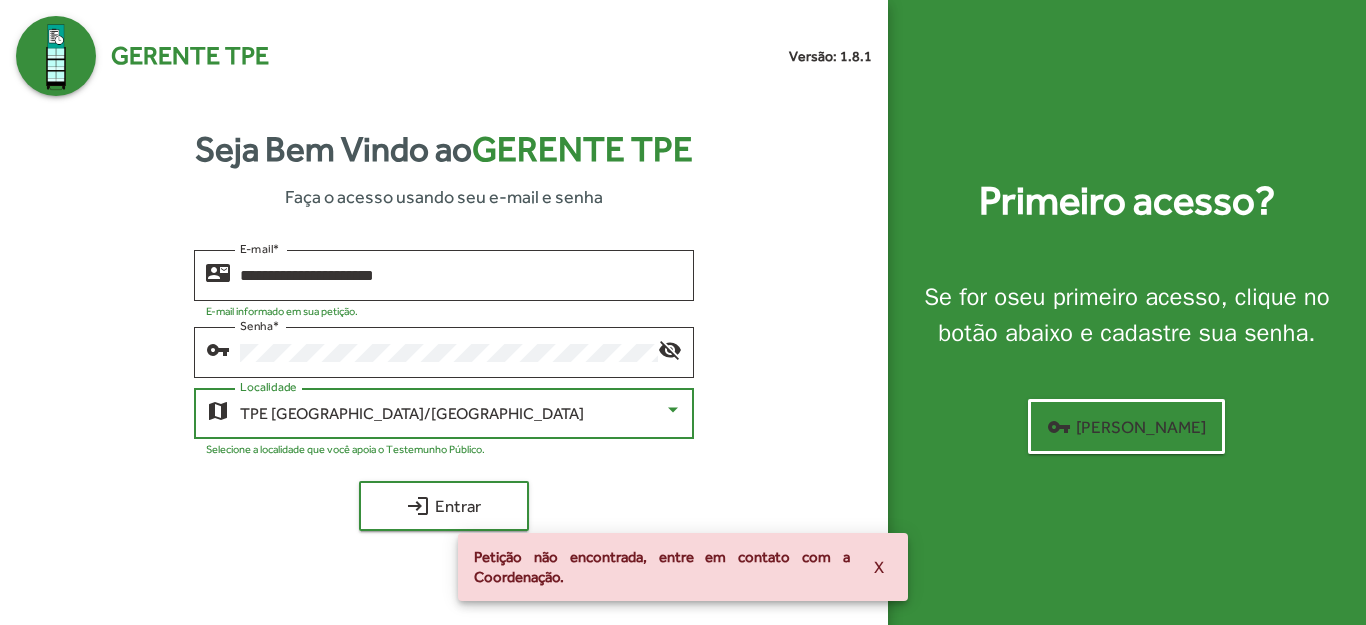 click on "TPE Uberlândia/MG  Localidade" 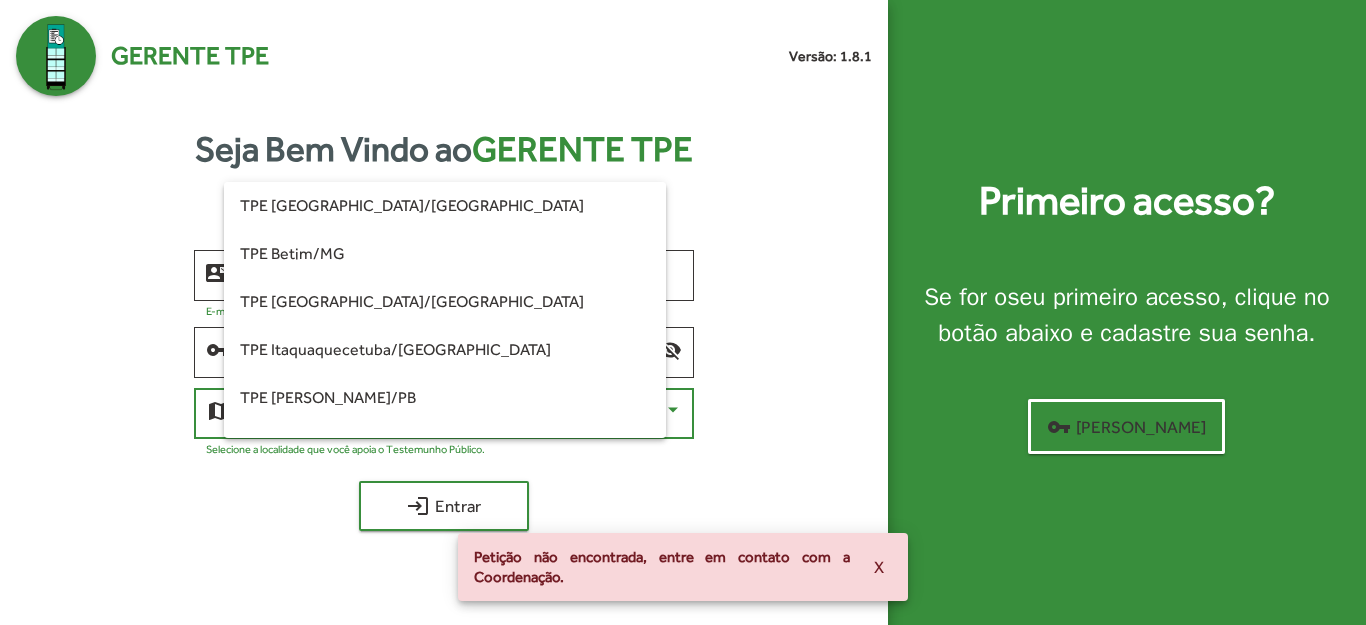 scroll, scrollTop: 560, scrollLeft: 0, axis: vertical 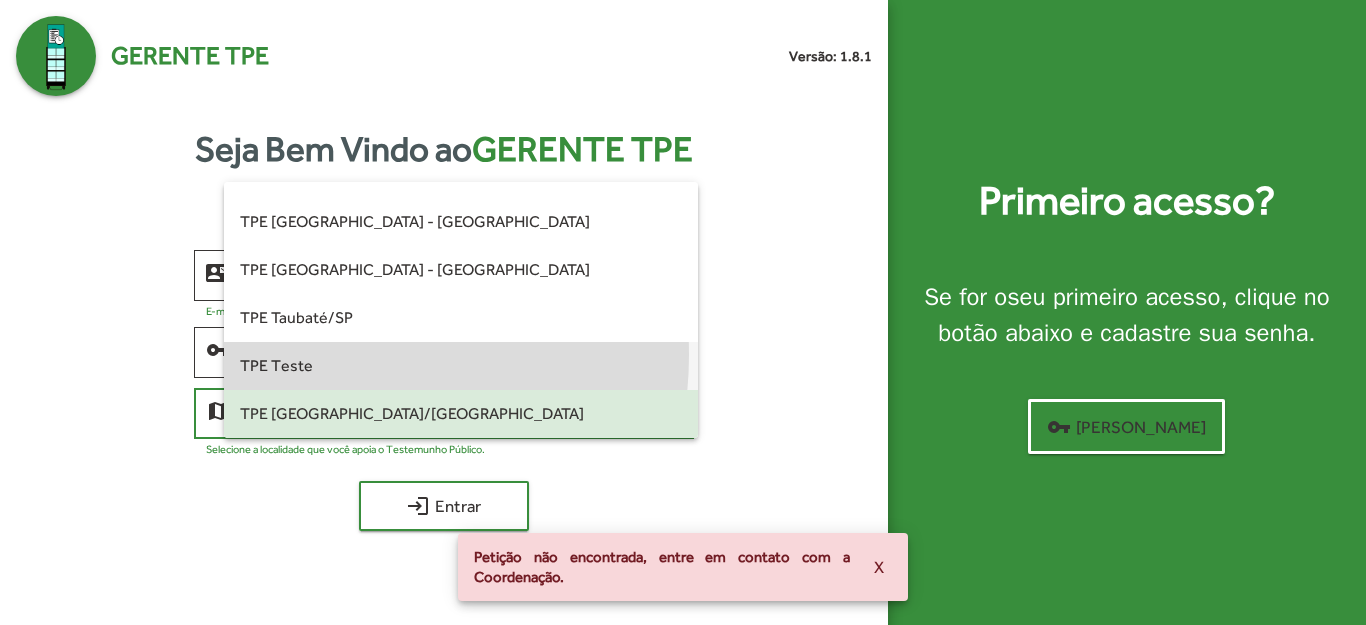 click on "TPE Teste" at bounding box center [460, 366] 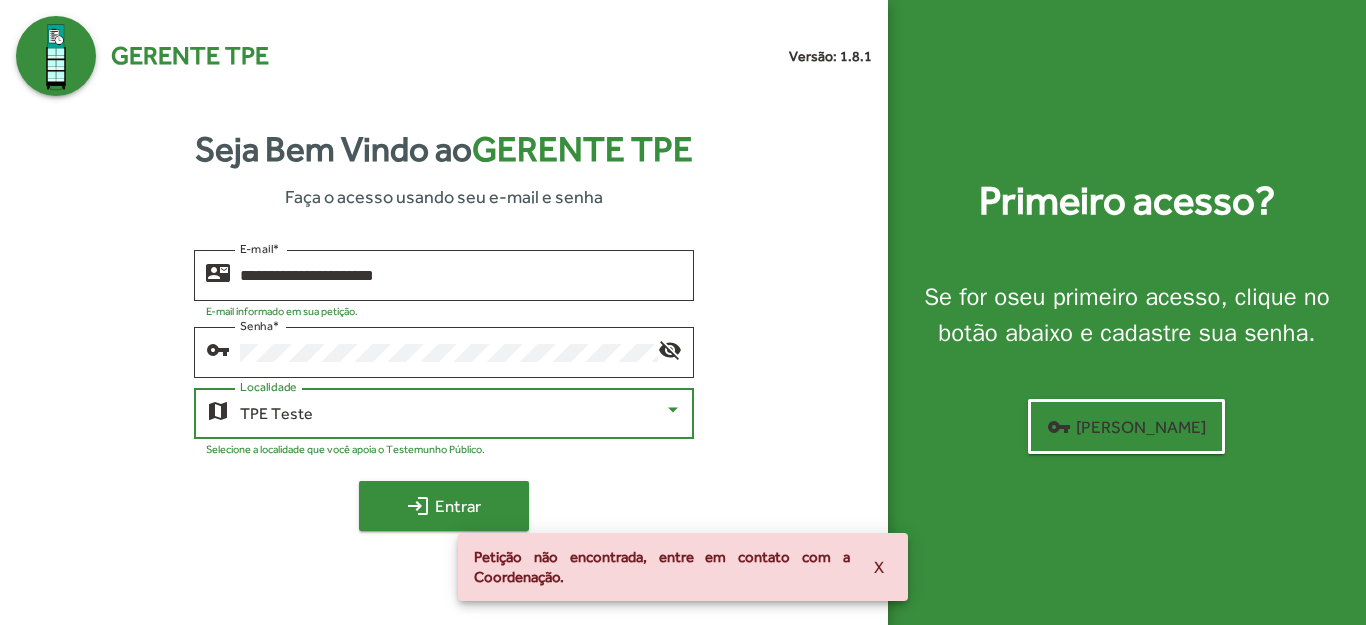 click on "login" 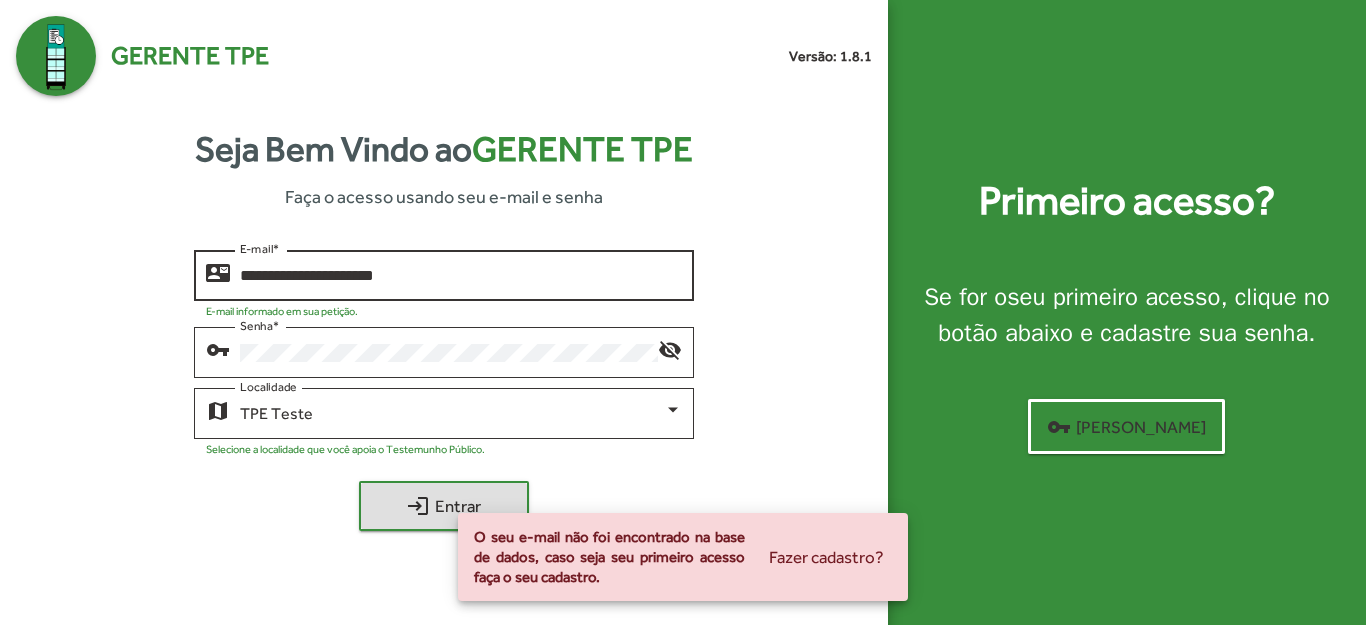 click on "**********" 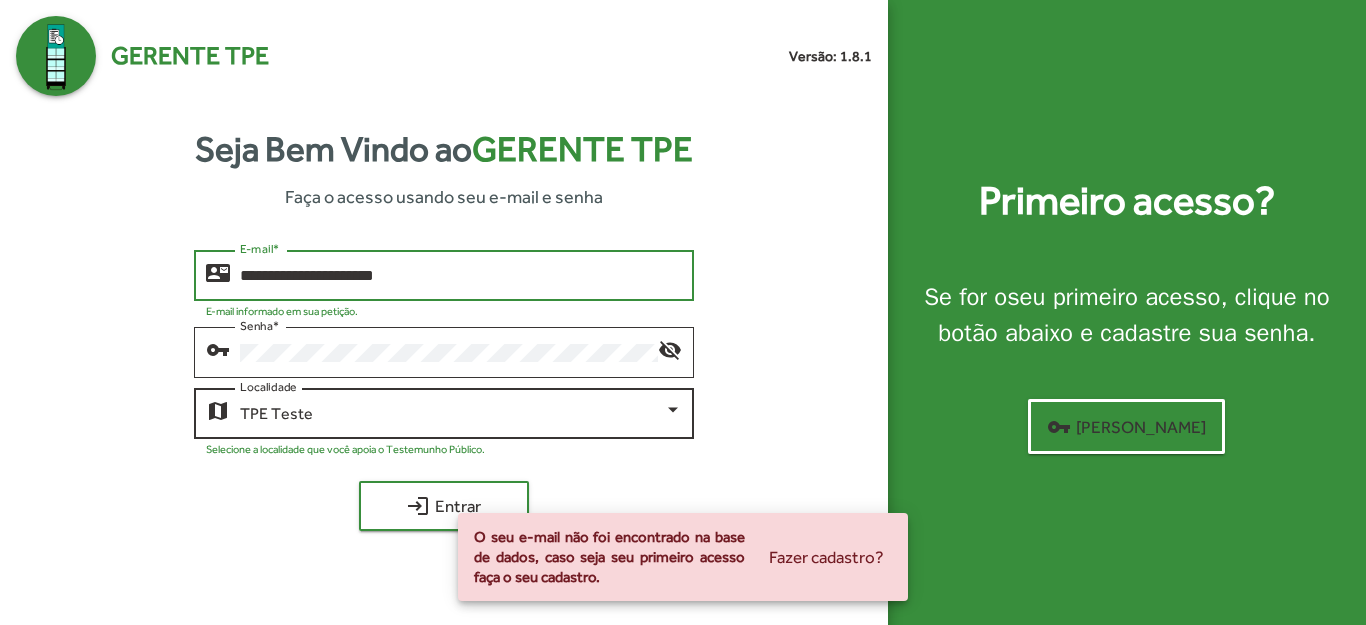 click on "TPE Teste" at bounding box center (276, 413) 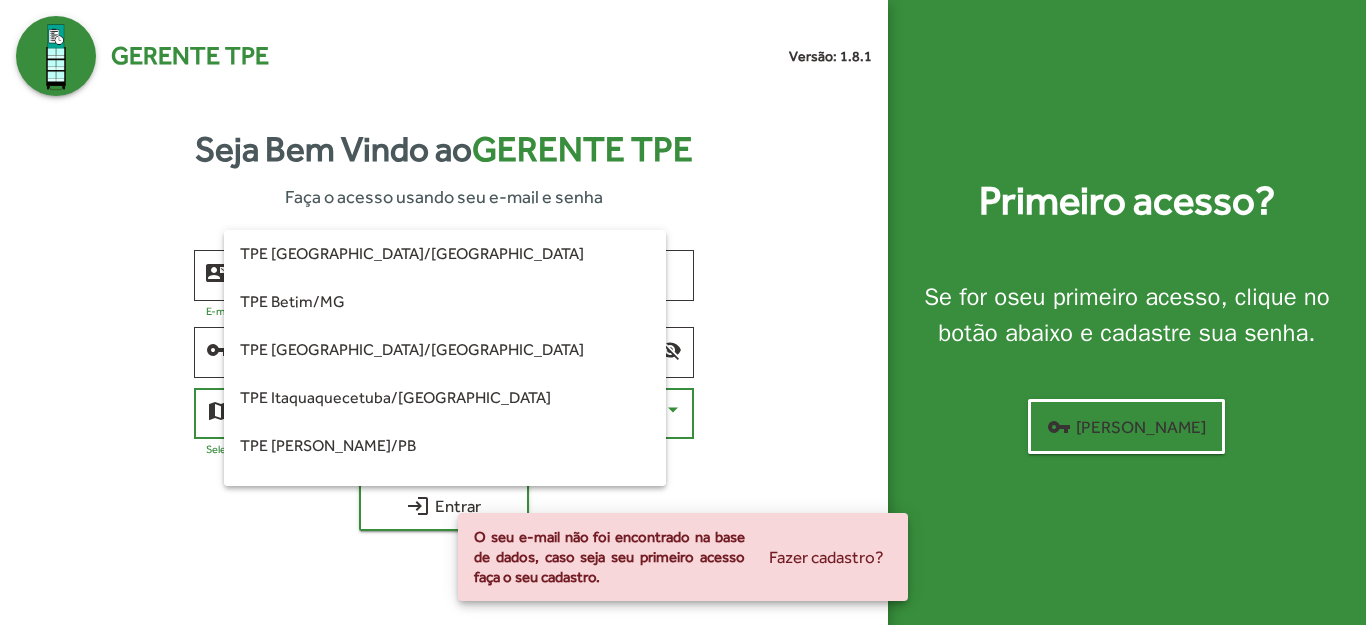 scroll, scrollTop: 560, scrollLeft: 0, axis: vertical 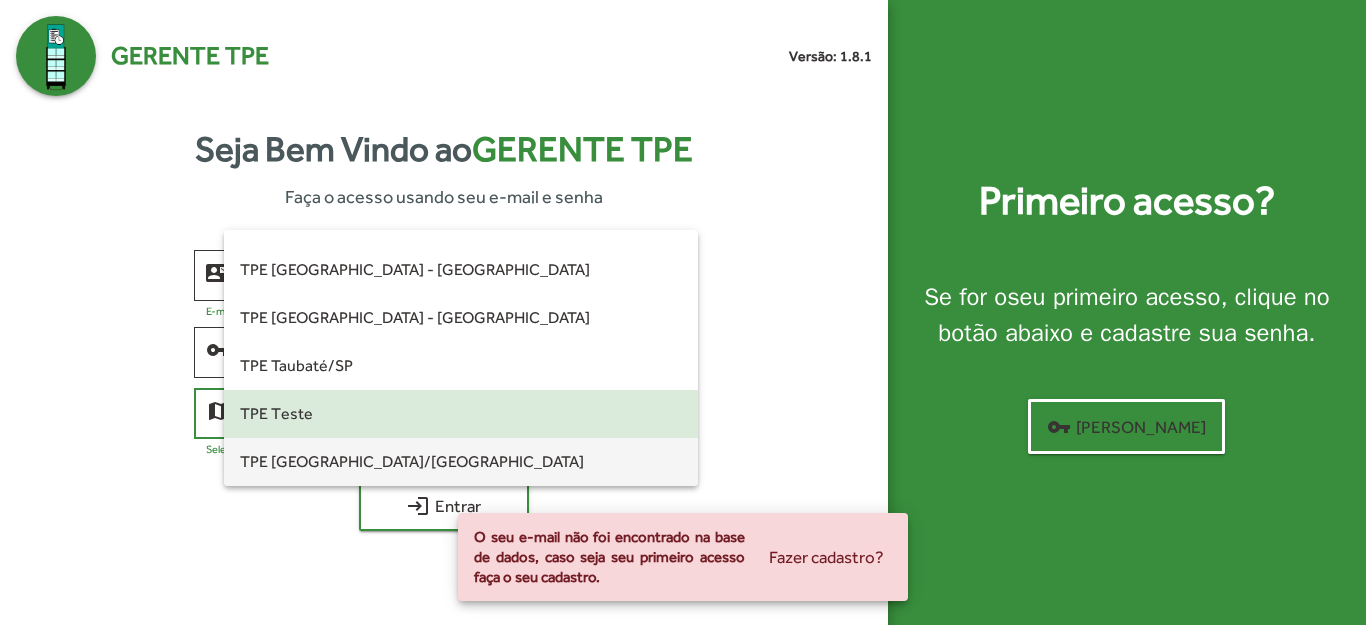 click on "TPE Uberlândia/MG" at bounding box center [460, 462] 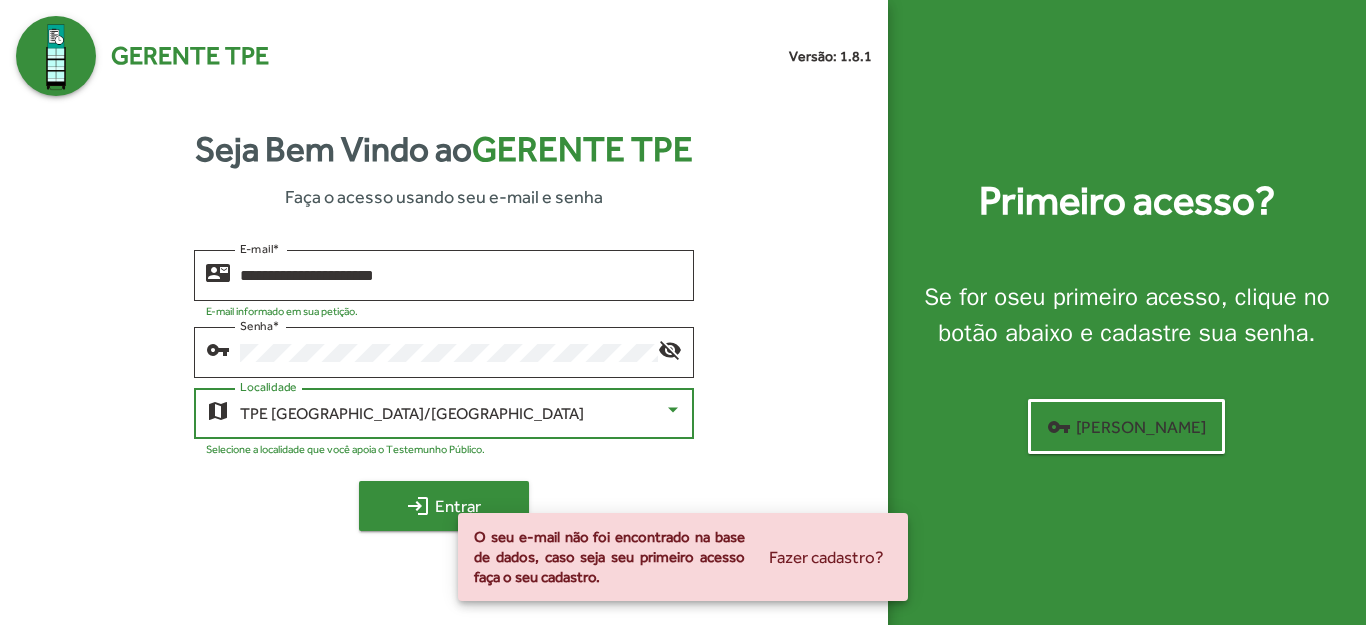 click on "login" 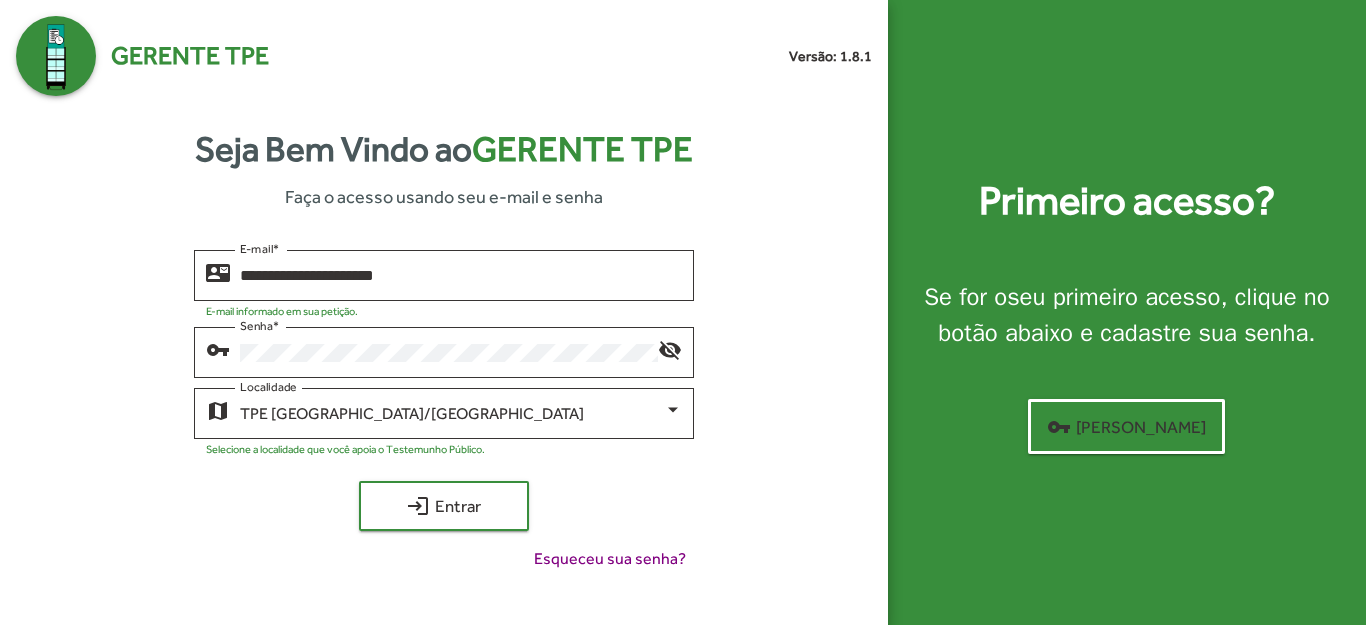click on "**********" 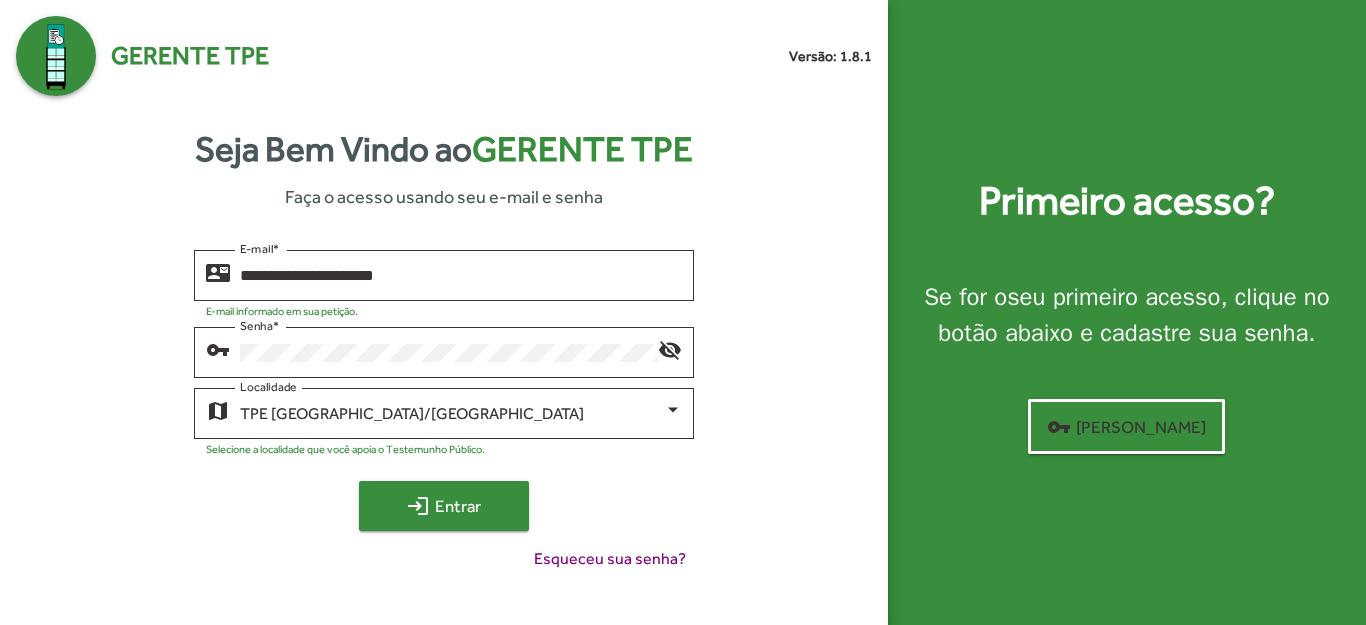 click on "login  Entrar" 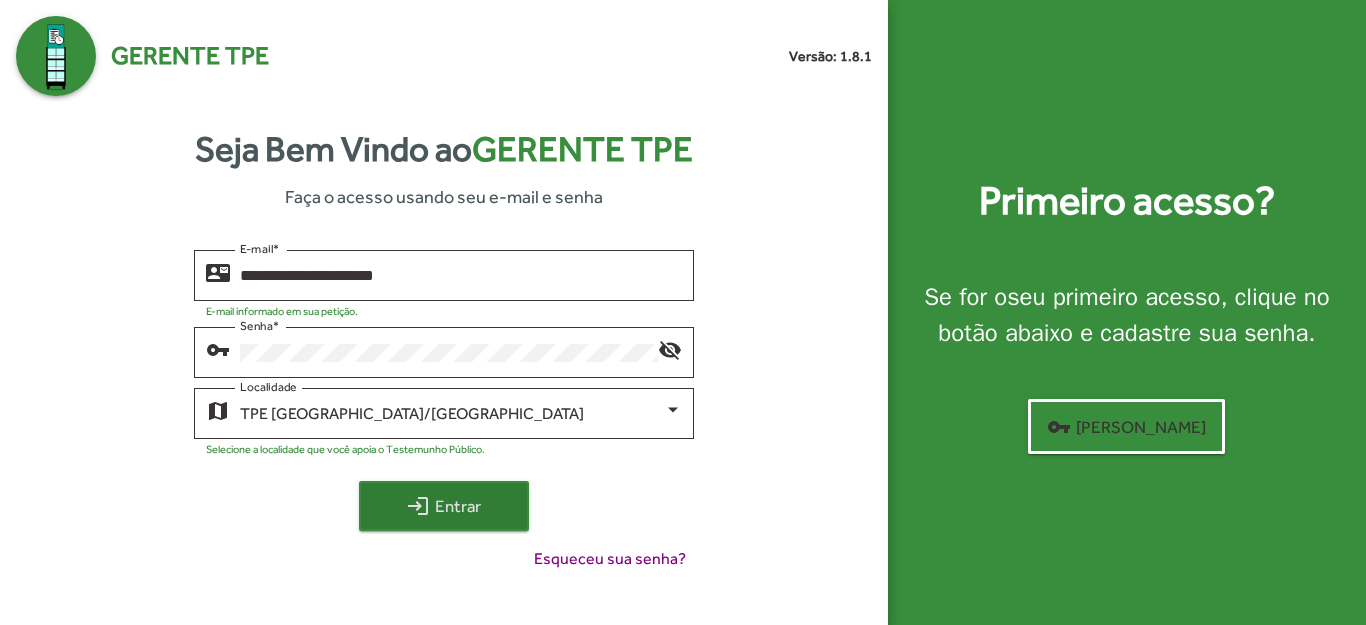 click on "login  Entrar" 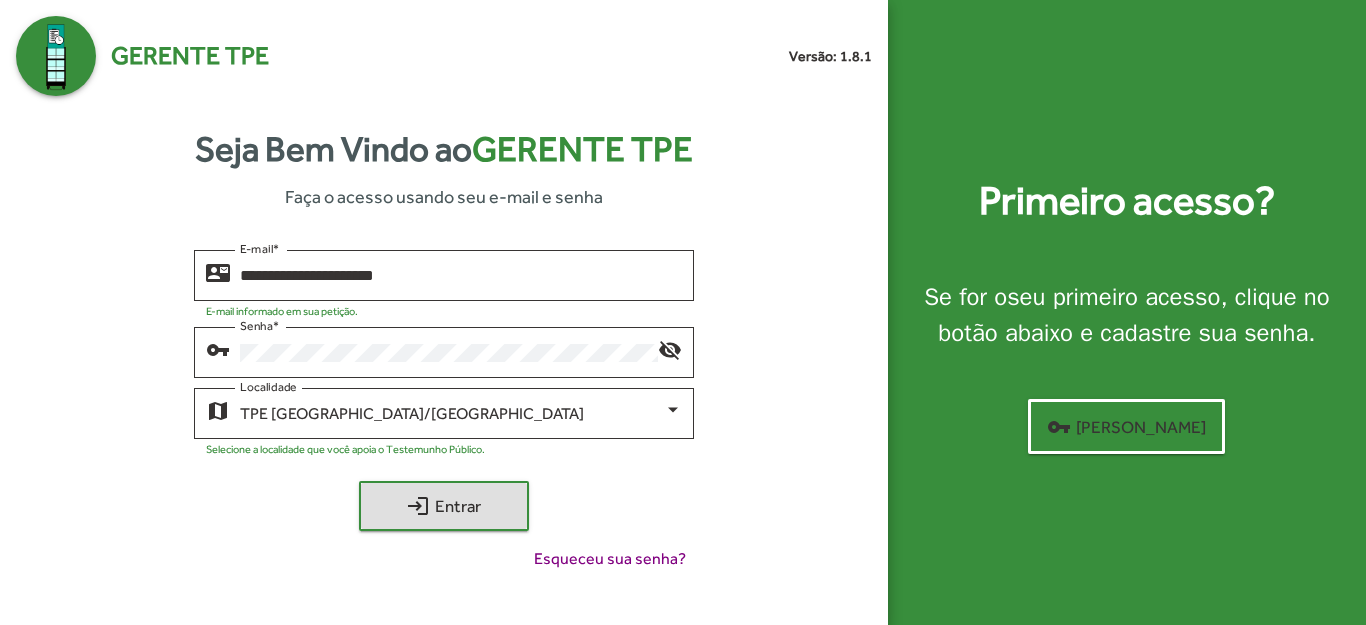 click on "**********" 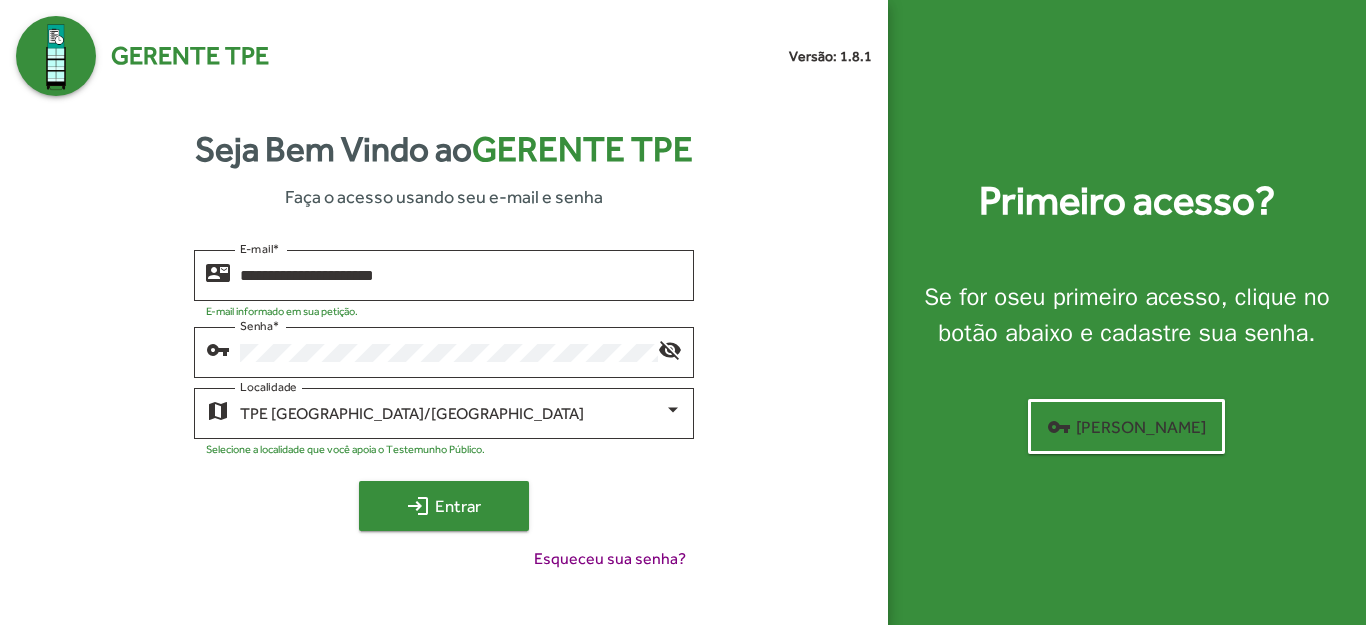 click on "login  Entrar" 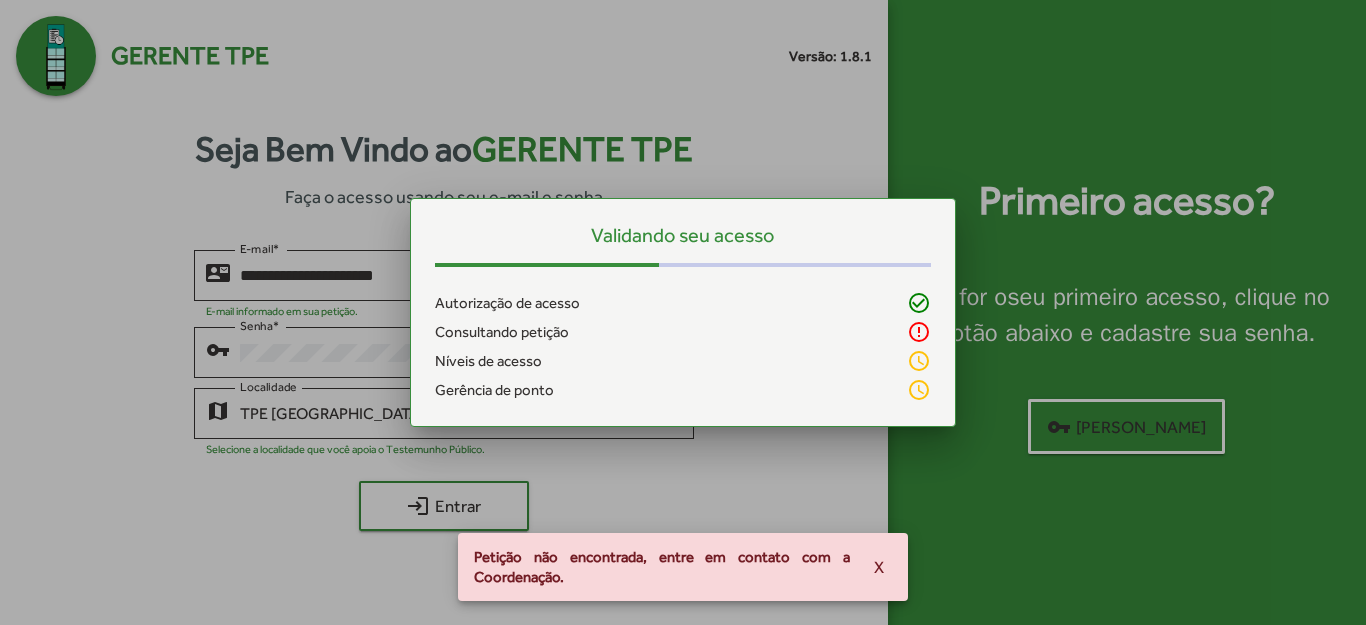 click at bounding box center (683, 312) 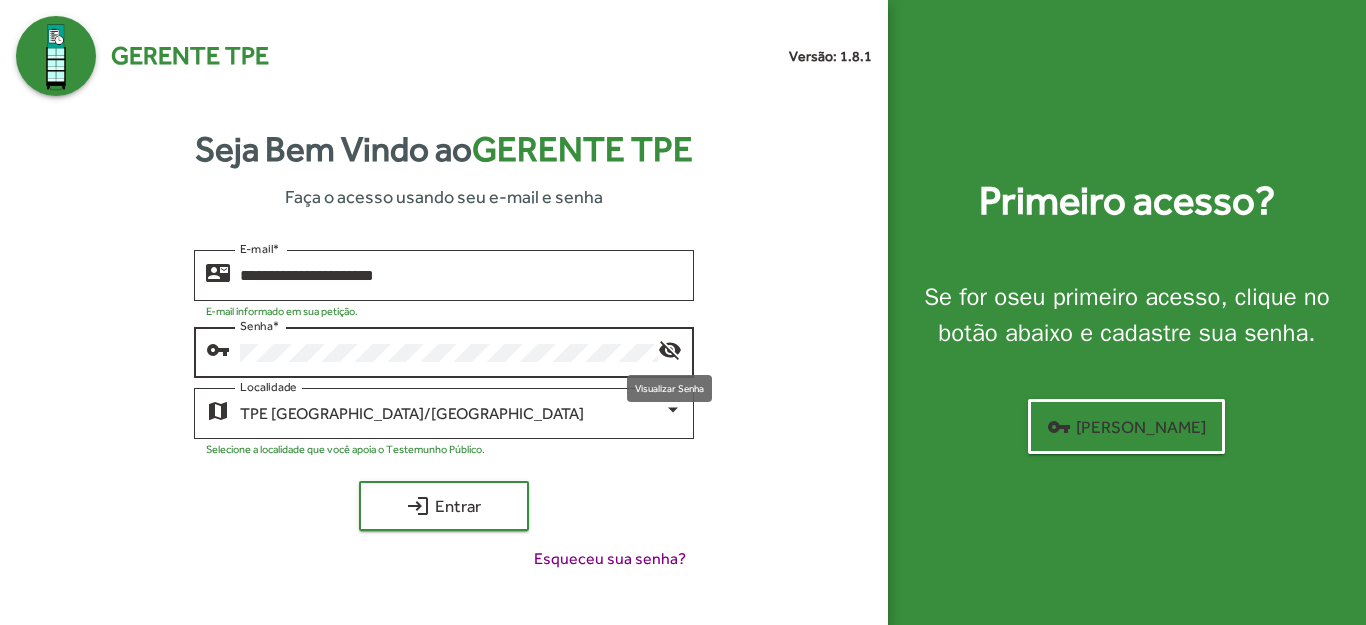 click on "visibility_off" 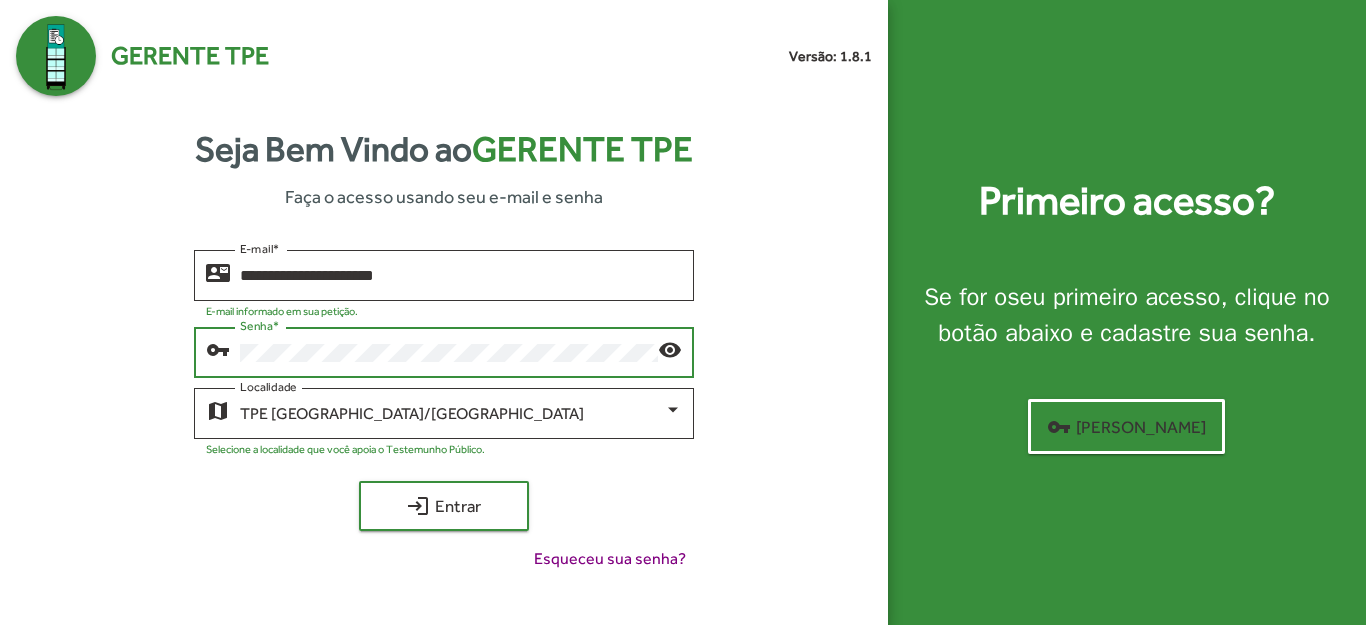 click on "**********" 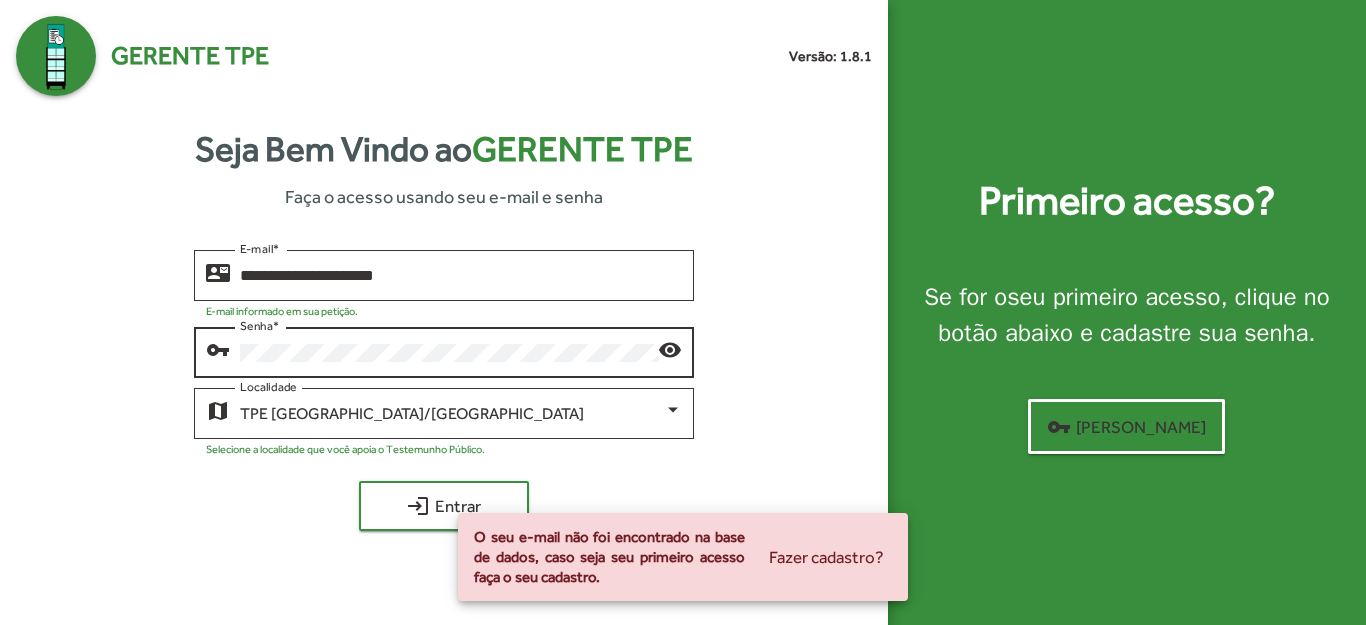 click on "Senha   *" 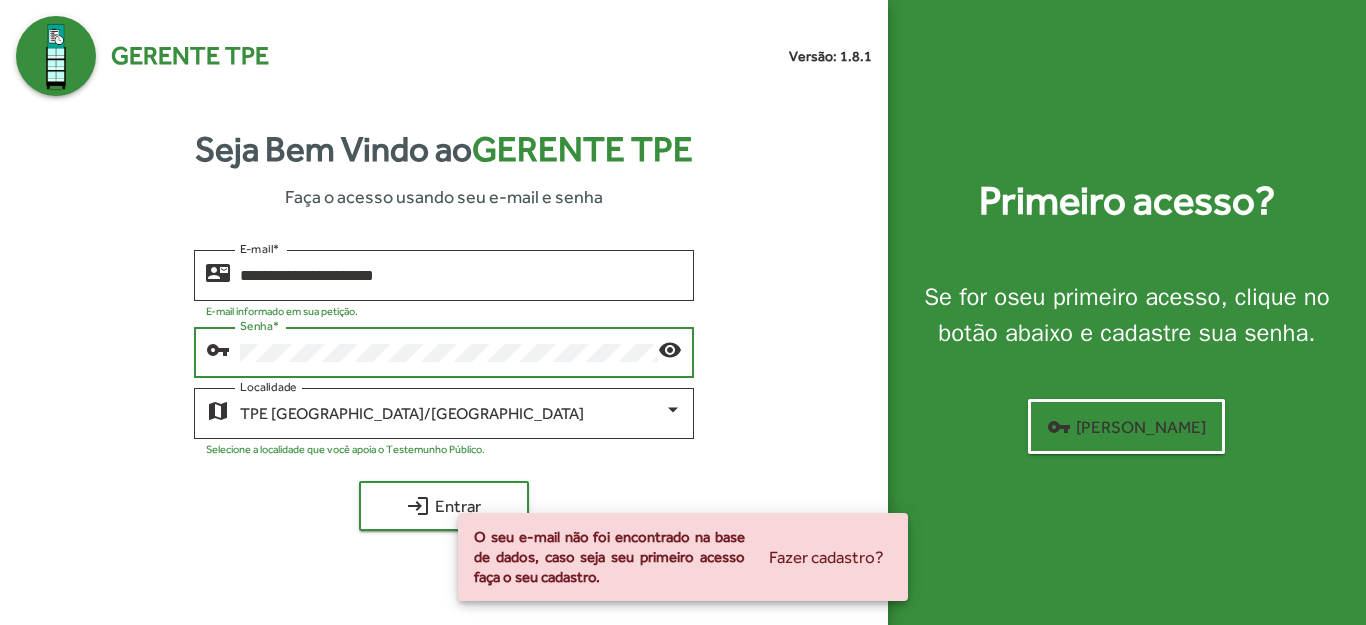click on "**********" 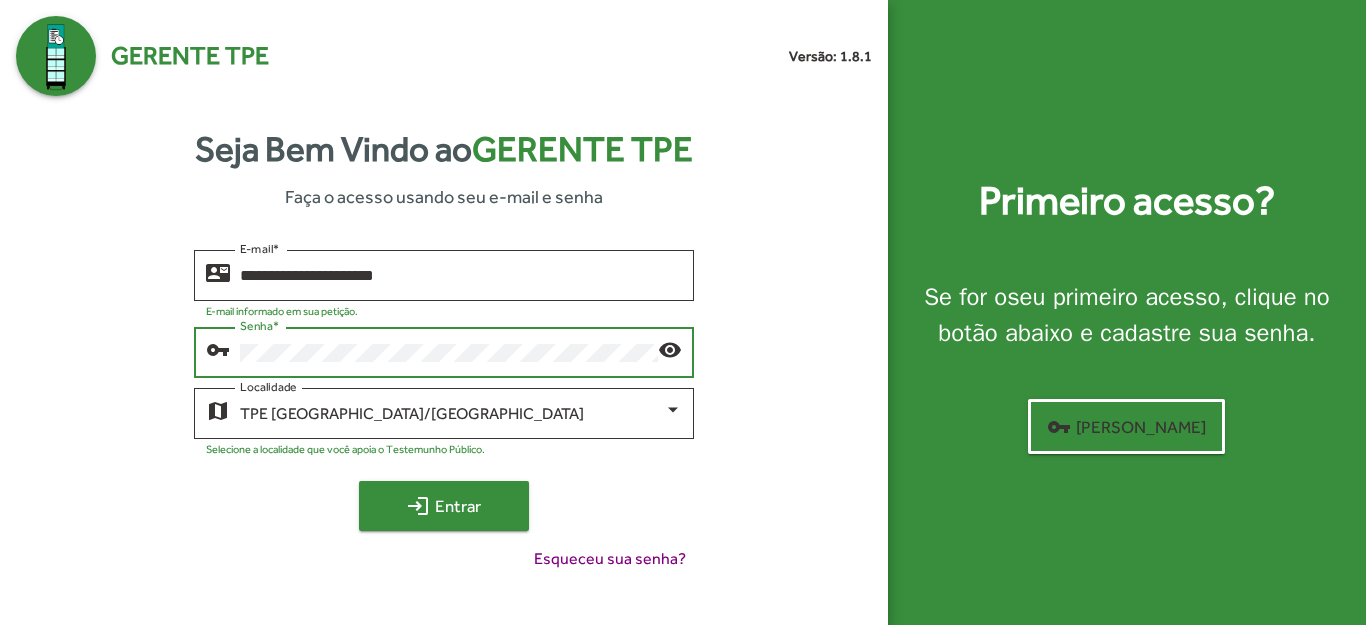 click on "login  Entrar" 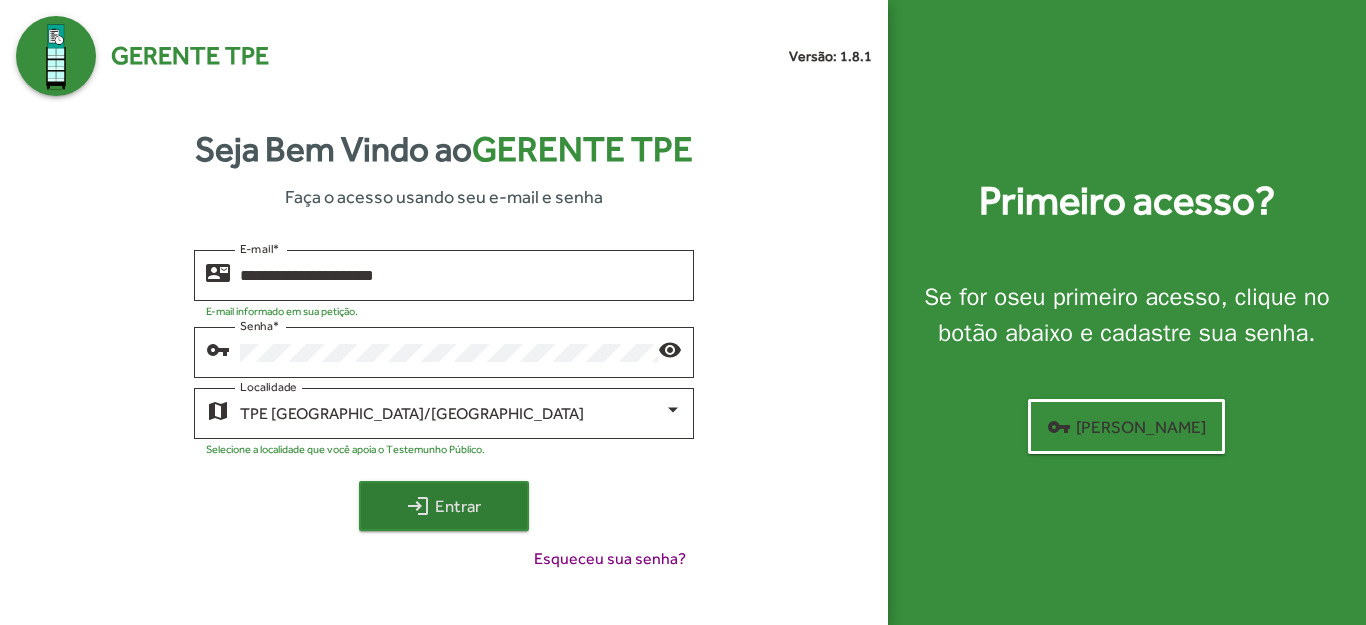 click on "login  Entrar" 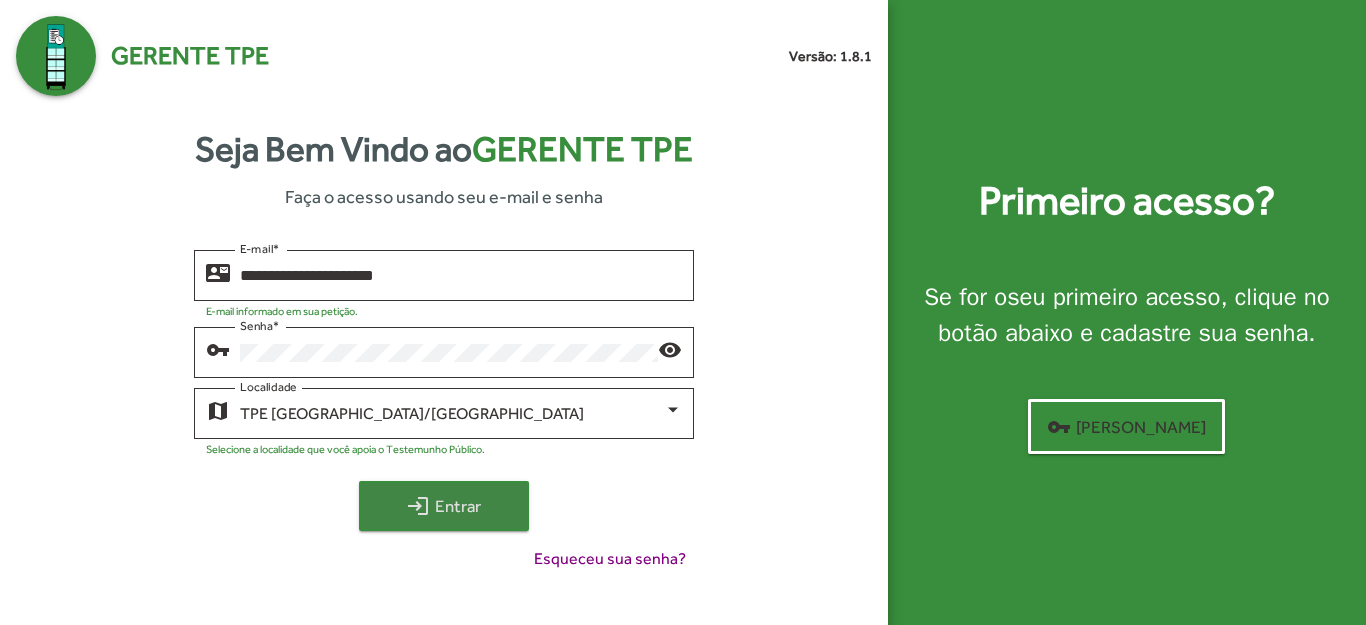 click on "login  Entrar" 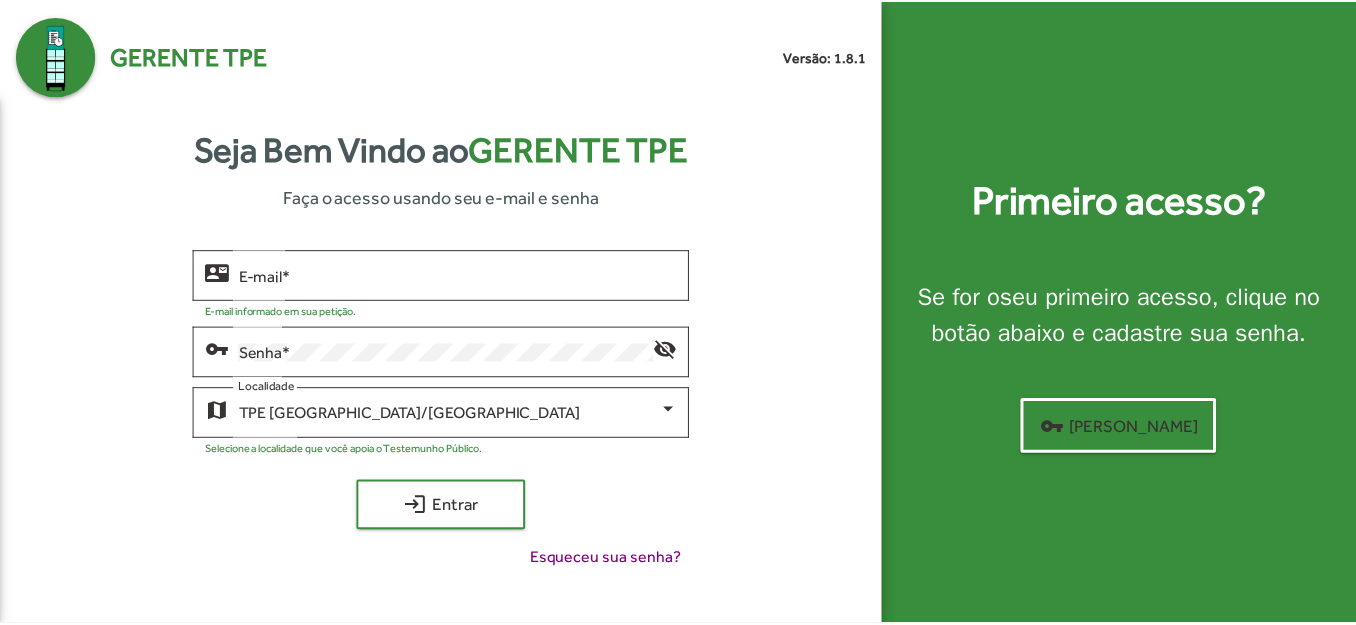 scroll, scrollTop: 0, scrollLeft: 0, axis: both 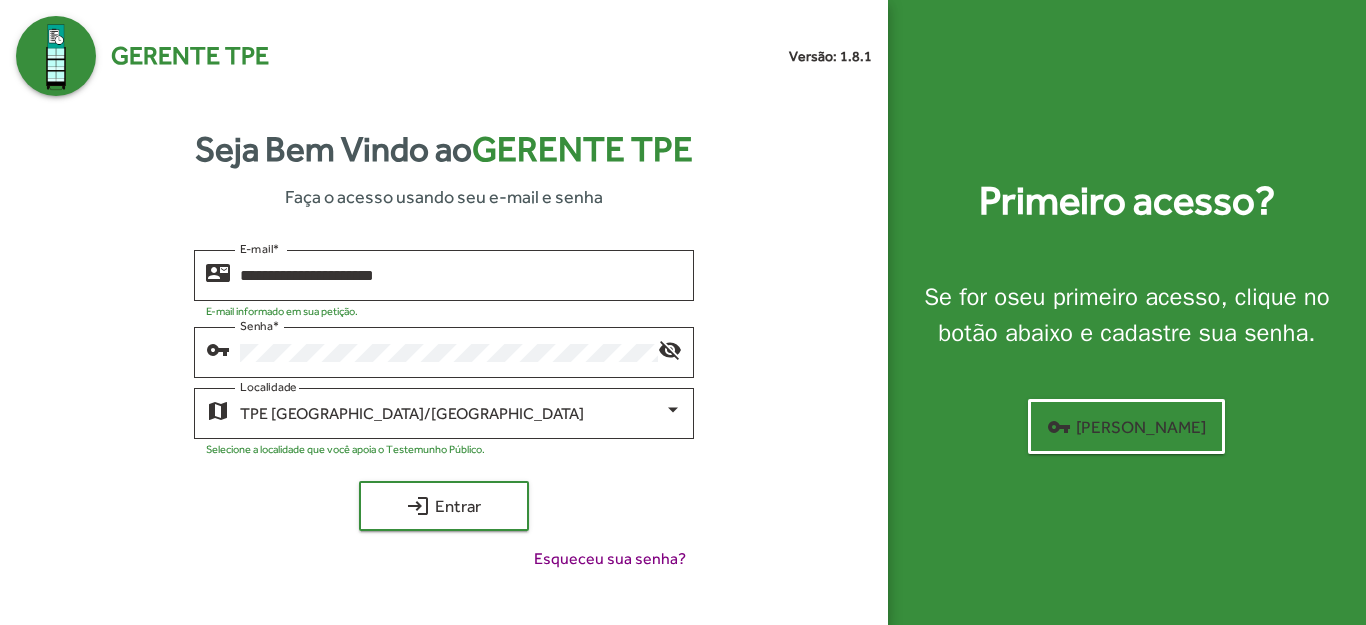 click on "**********" 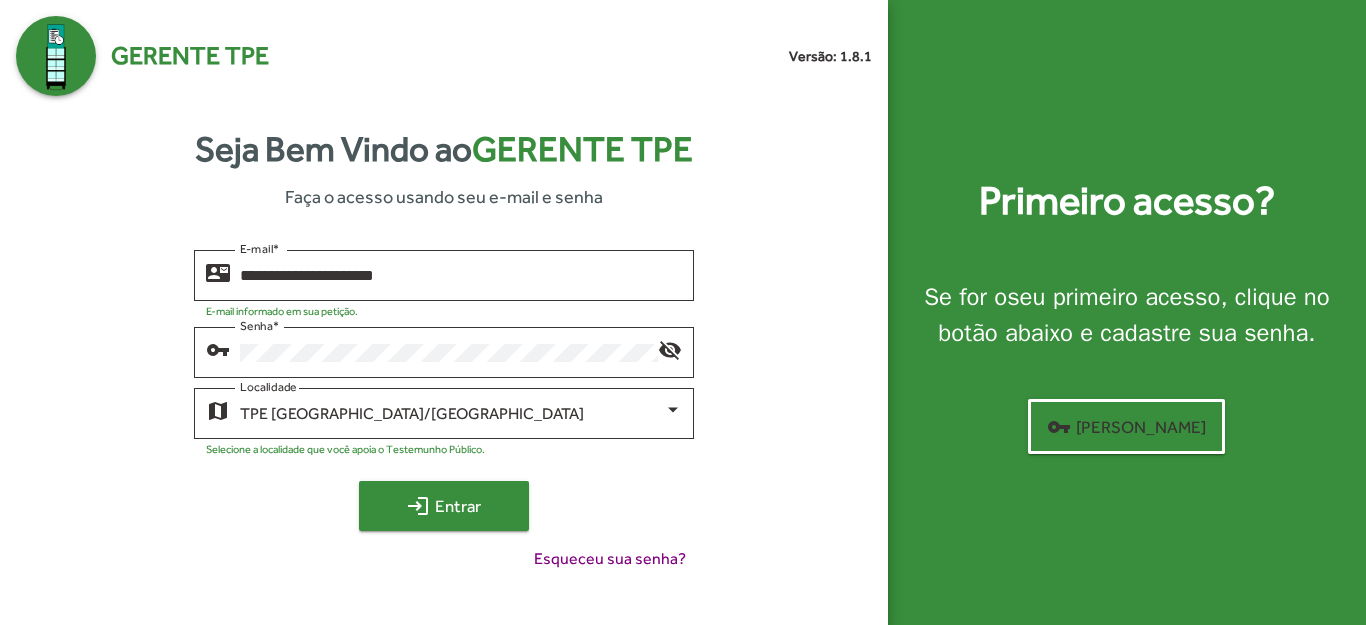 click on "login  Entrar" 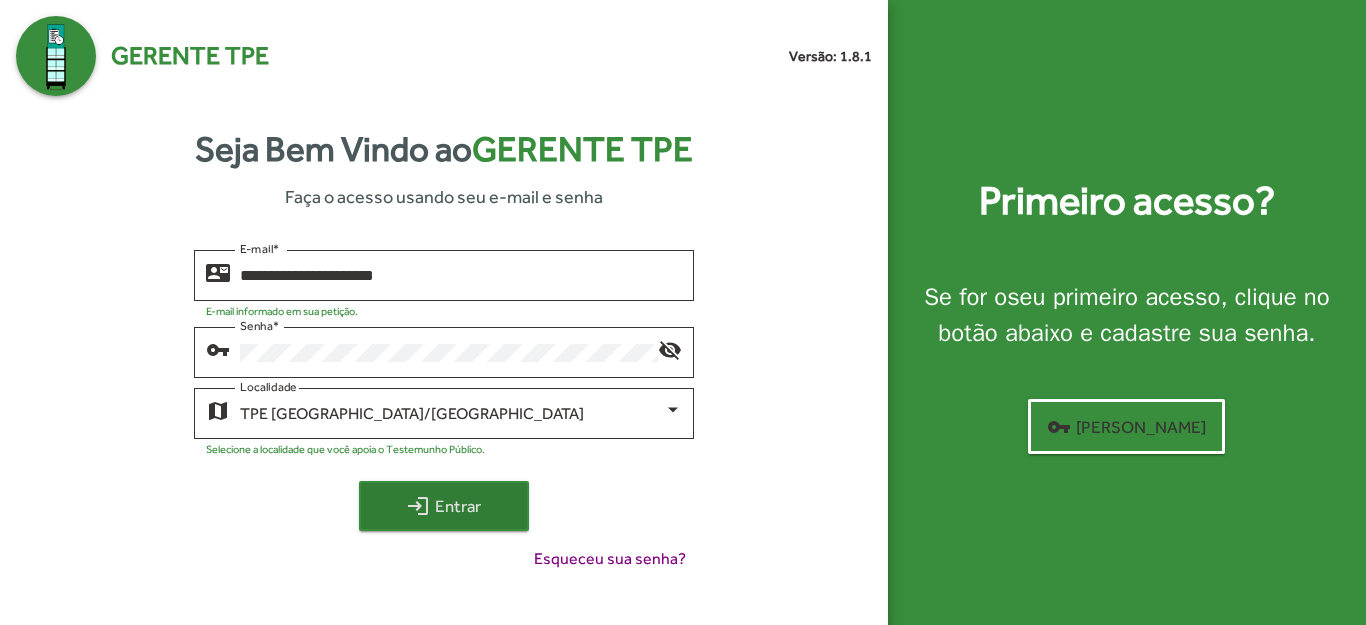 click on "login  Entrar" 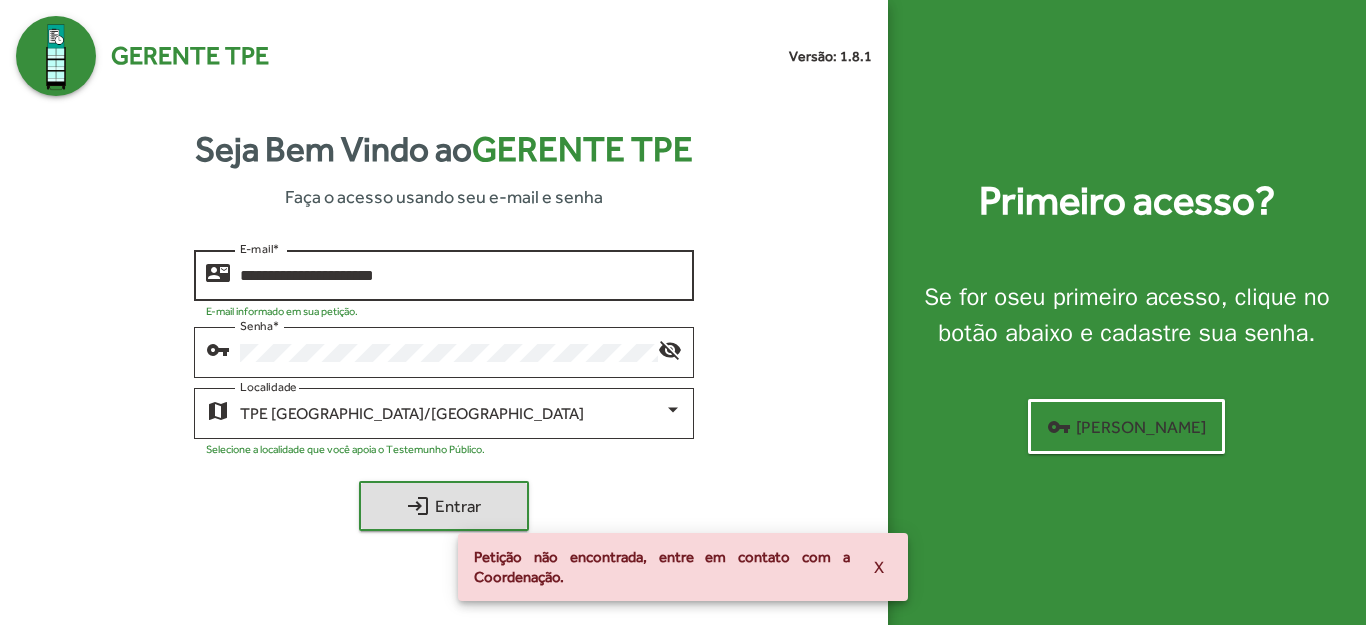 click on "**********" 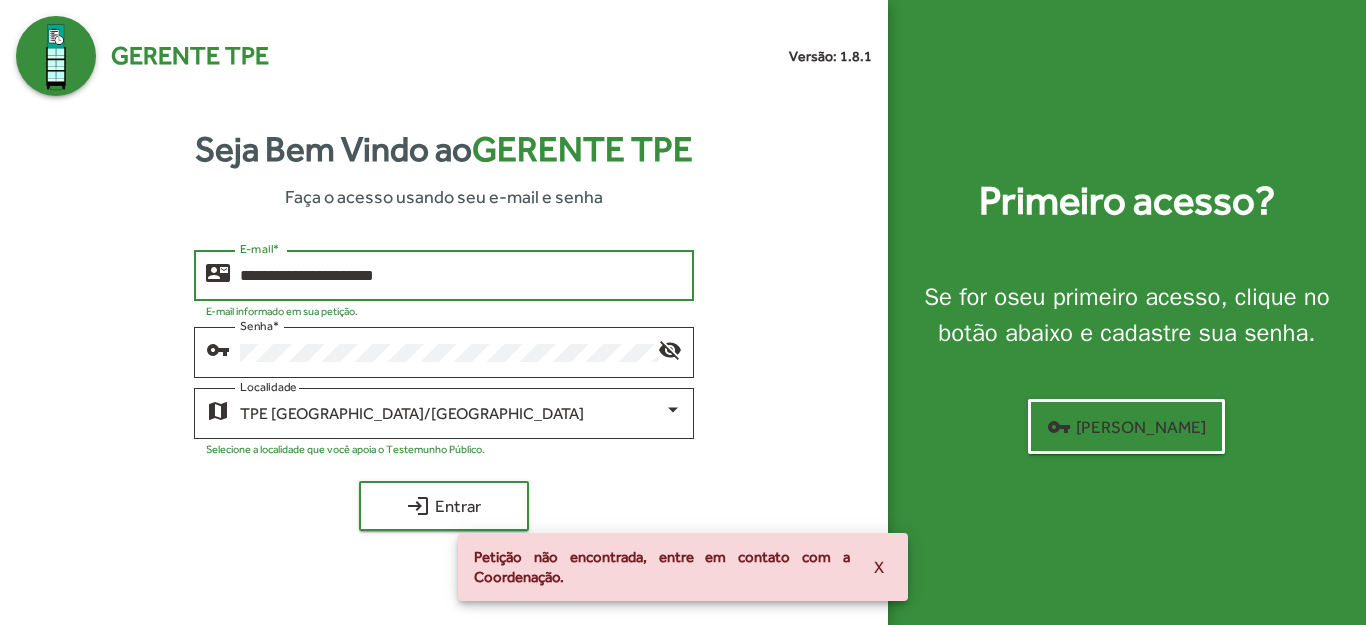 click on "**********" at bounding box center (460, 276) 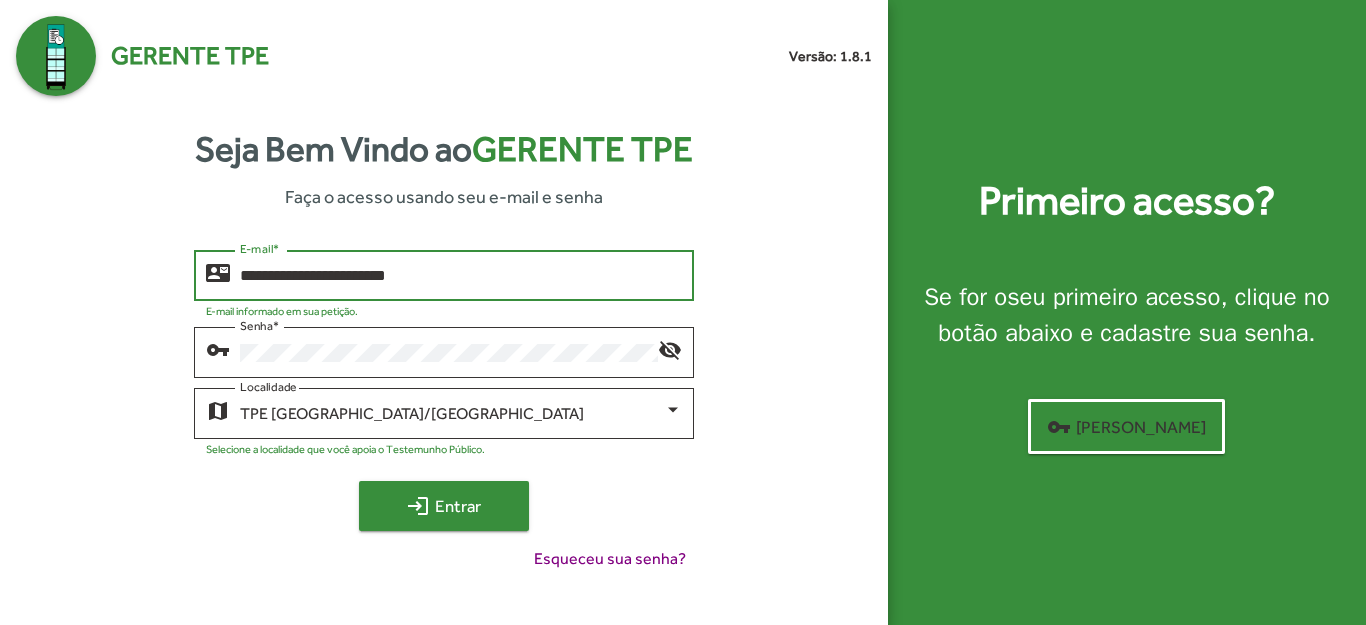 type on "**********" 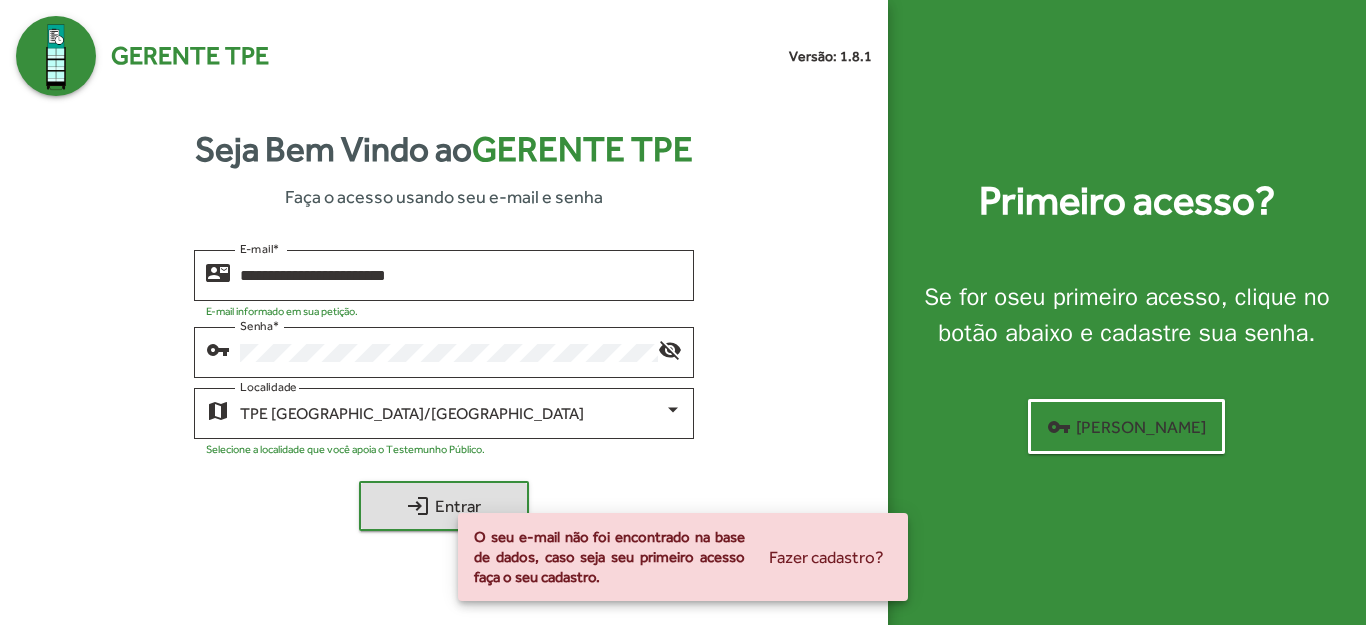 click on "Seja Bem Vindo ao  Gerente TPE  Faça o acesso usando seu e-mail e senha" 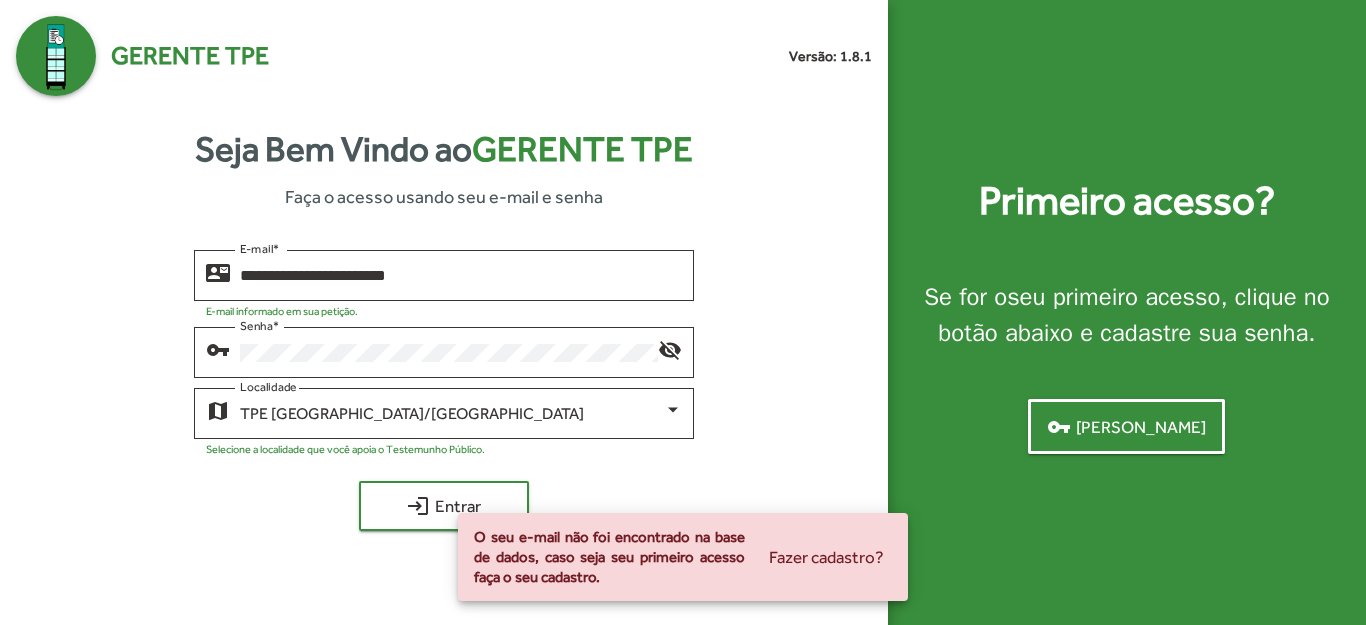 click on "vpn_key  Criar senha" 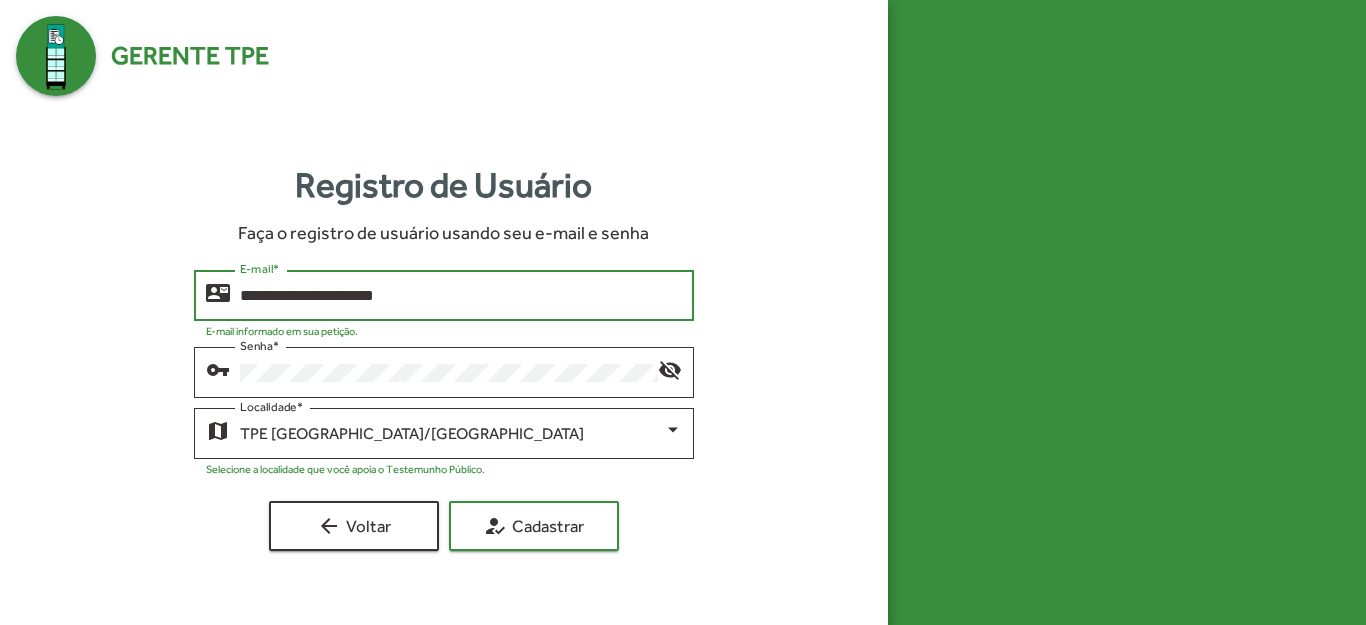 click on "**********" at bounding box center [460, 296] 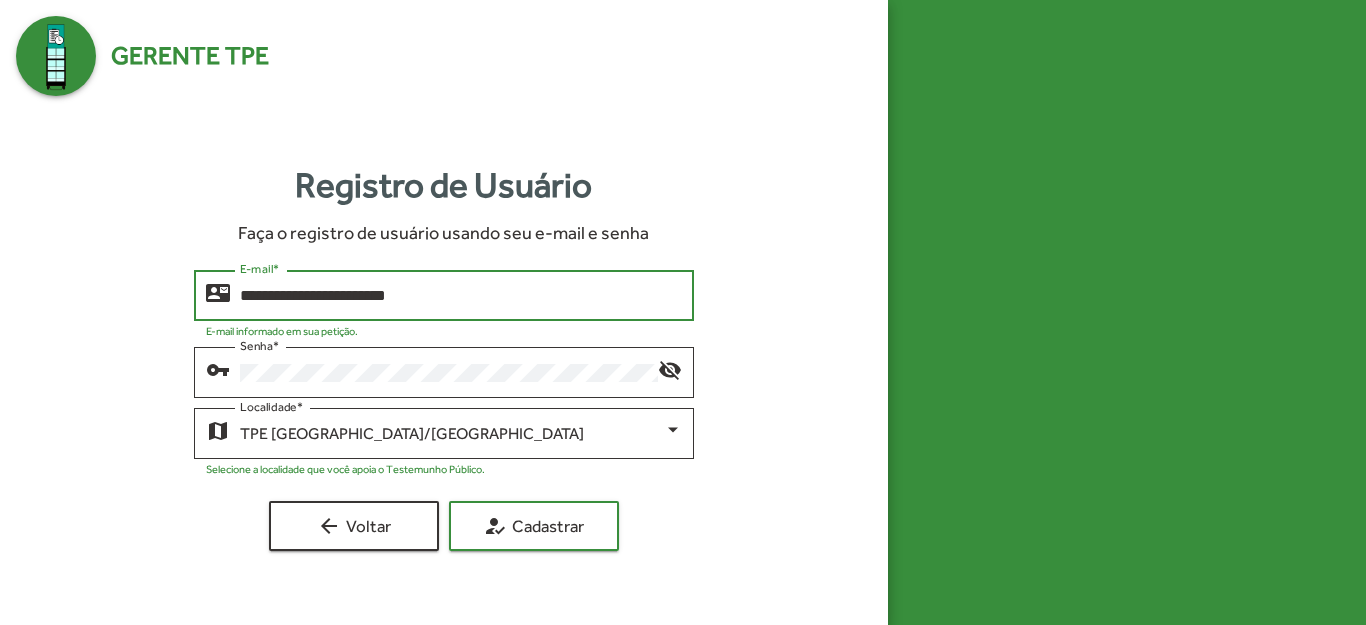 type on "**********" 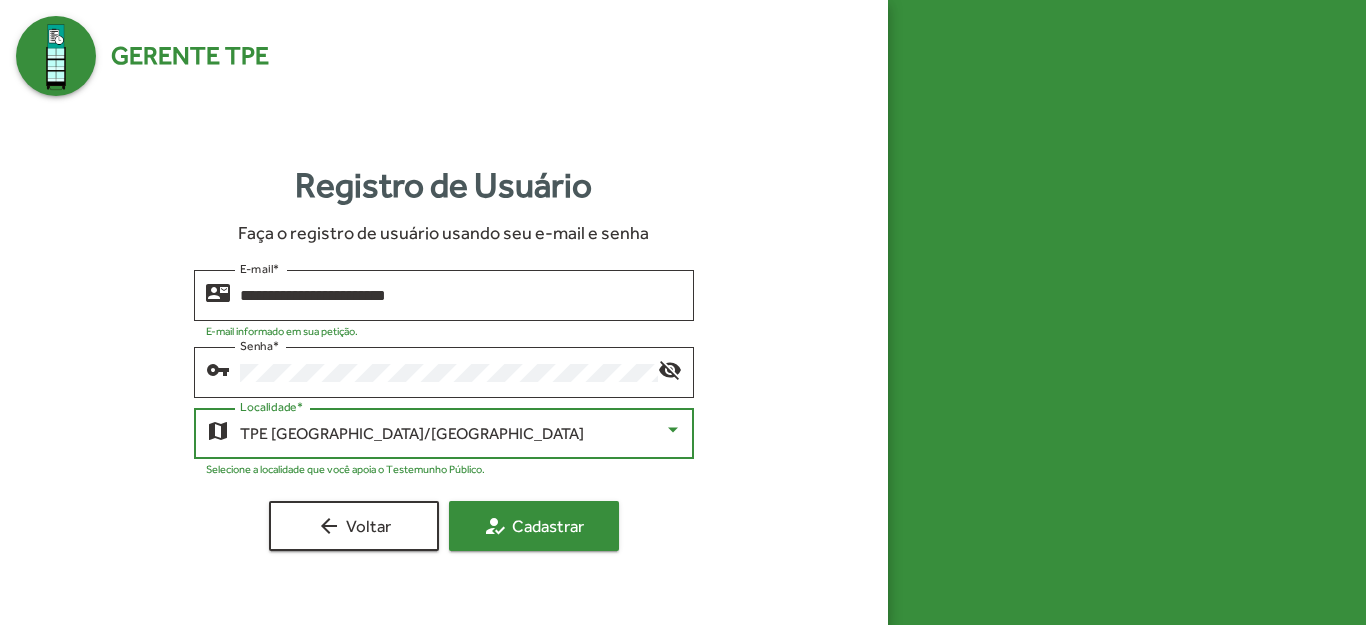 click on "how_to_reg  Cadastrar" 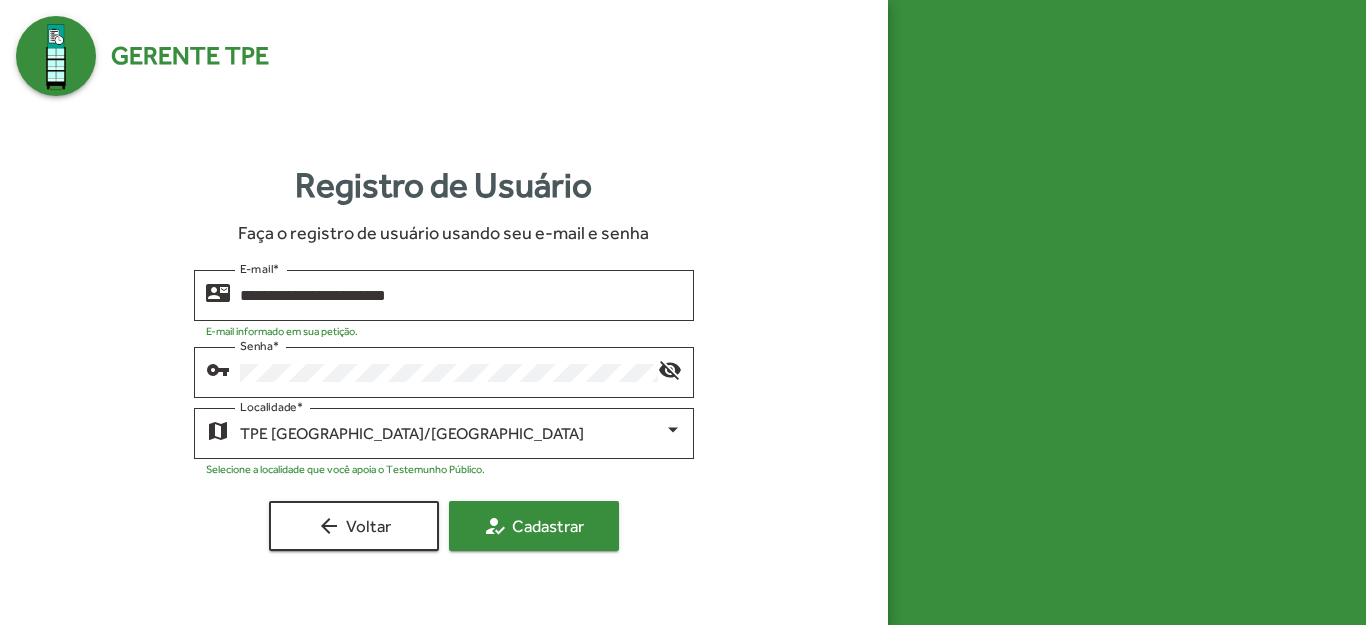 click on "how_to_reg  Cadastrar" 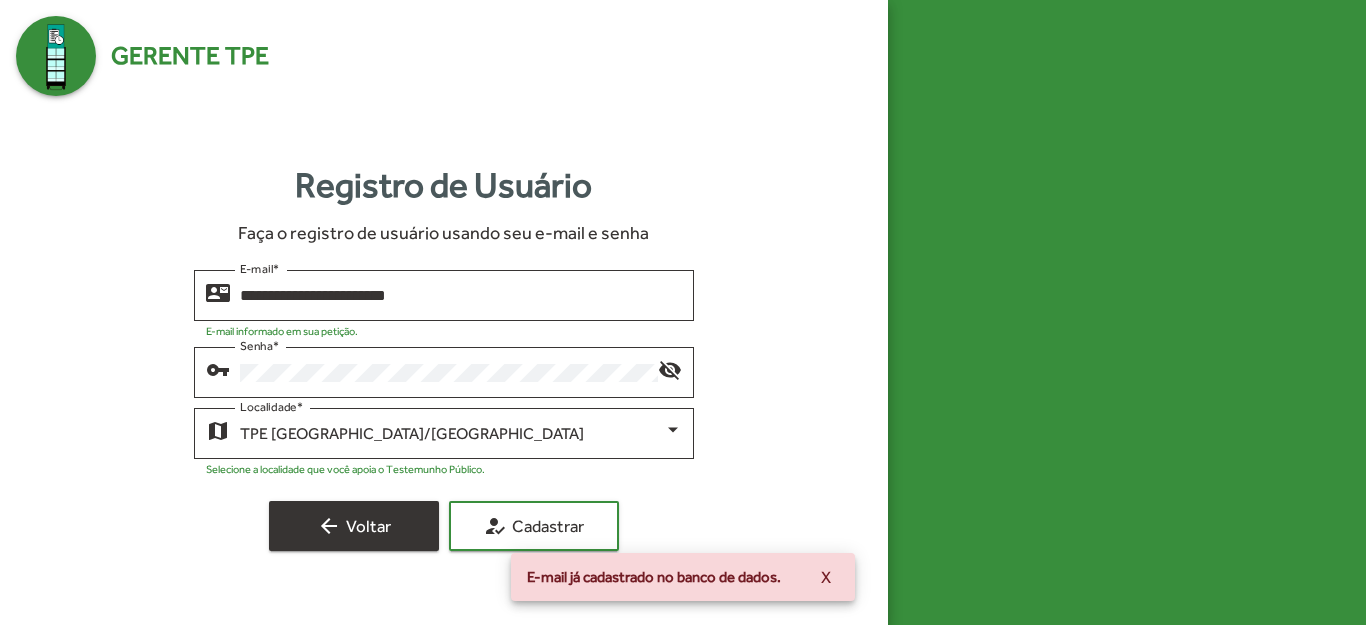 click on "arrow_back  Voltar" 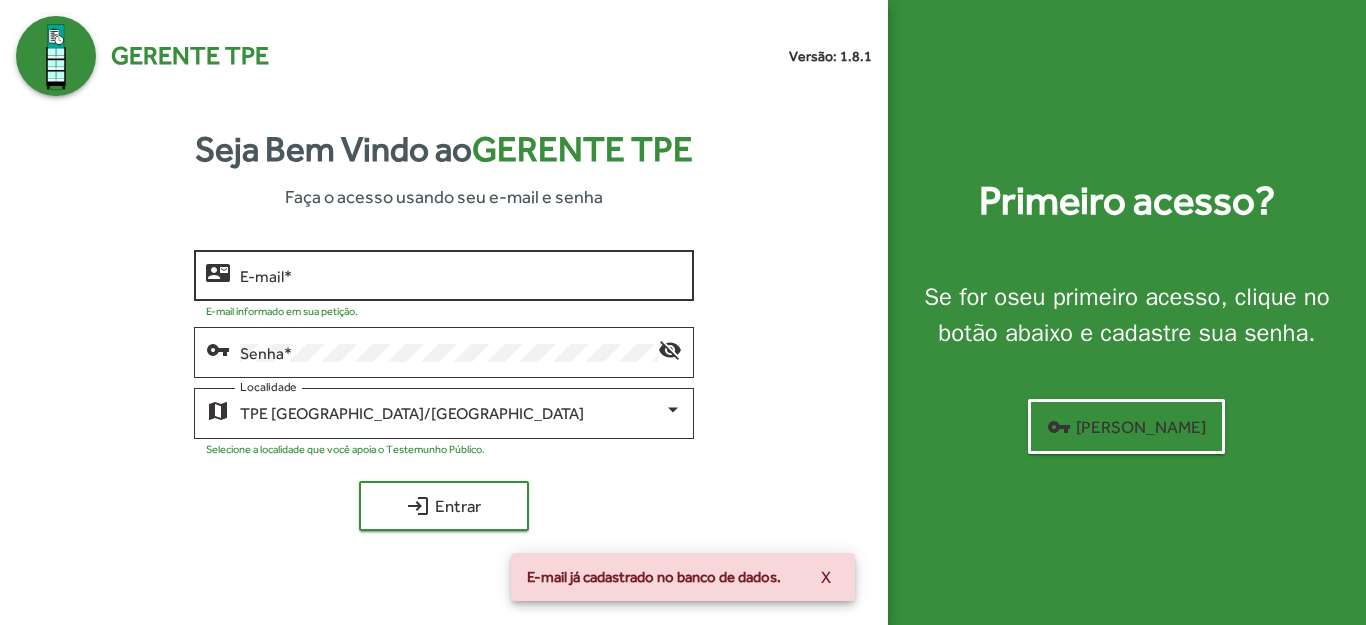 click on "E-mail   *" at bounding box center (460, 276) 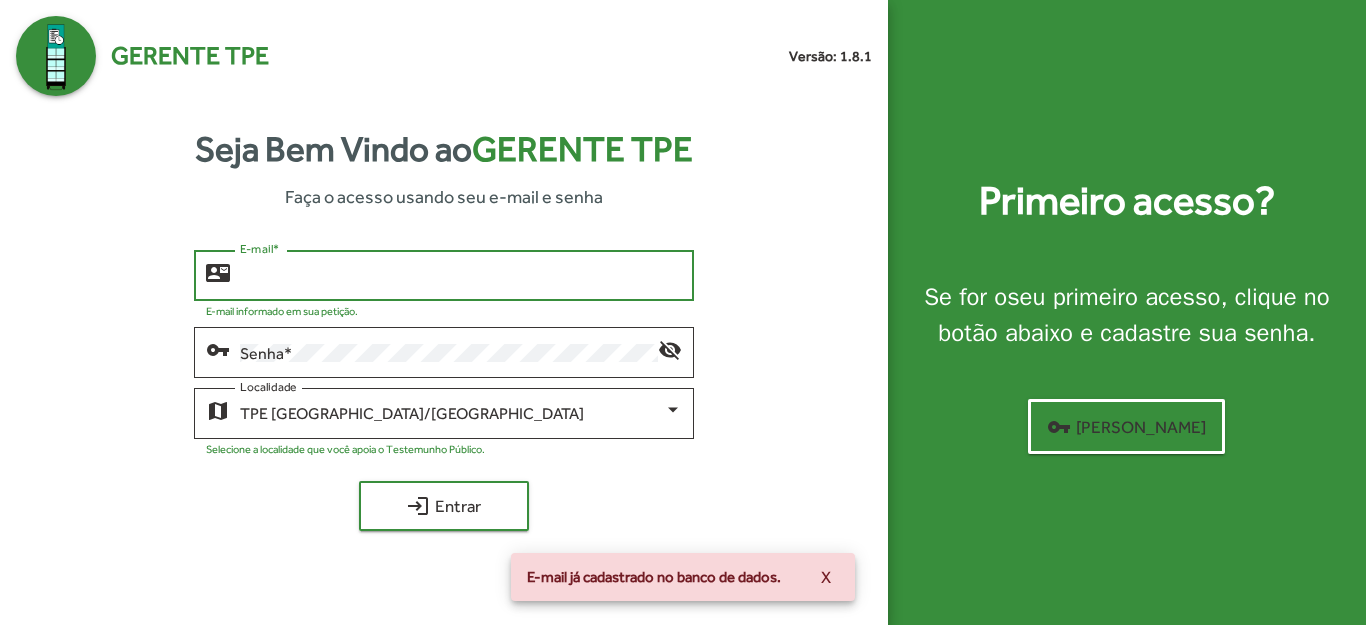 click on "E-mail   *" at bounding box center [460, 276] 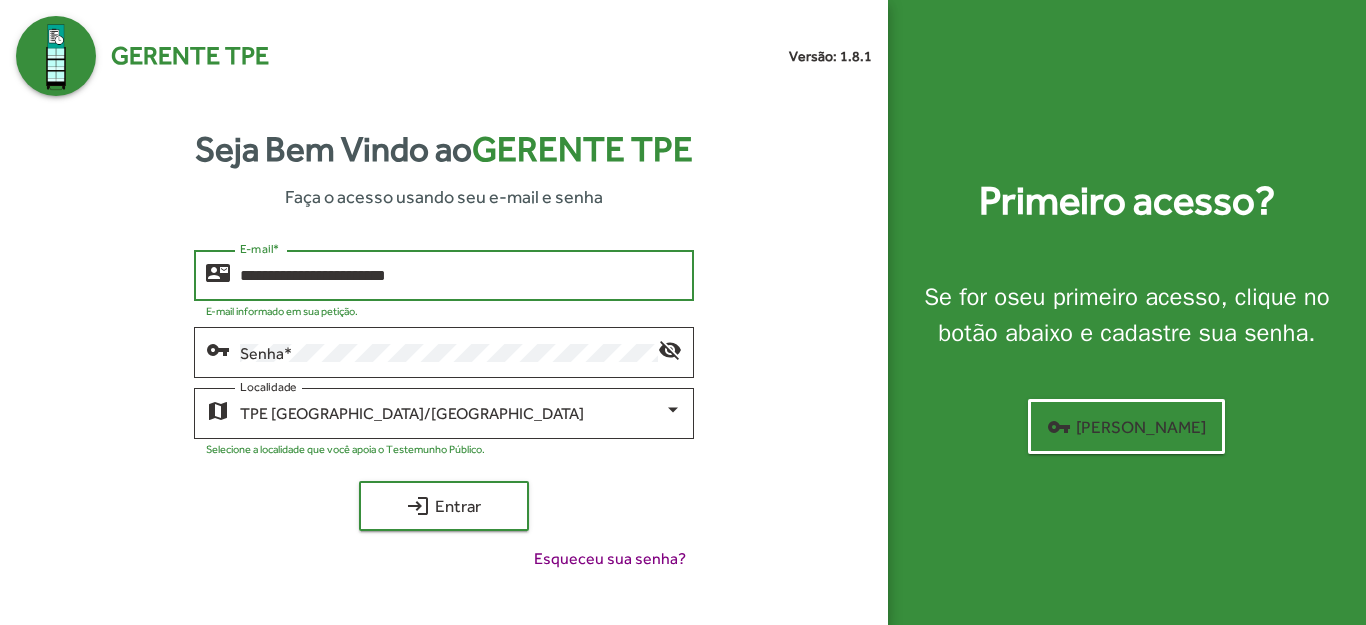 type on "**********" 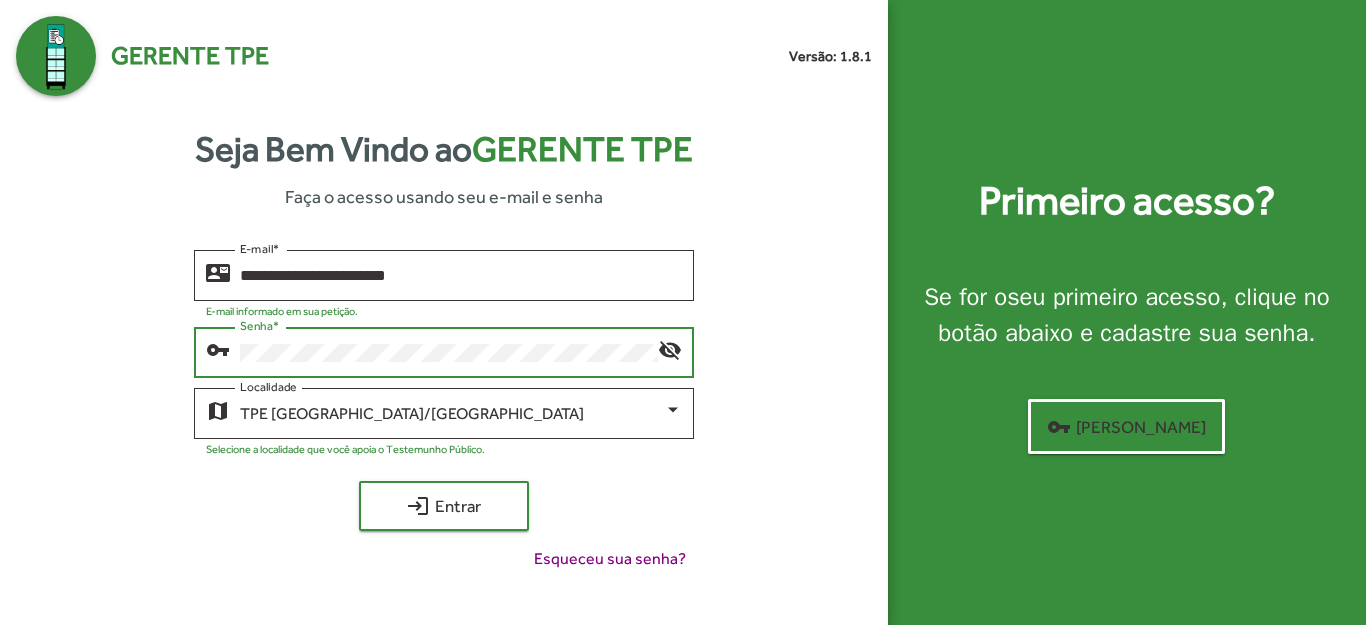 click on "Senha   *" 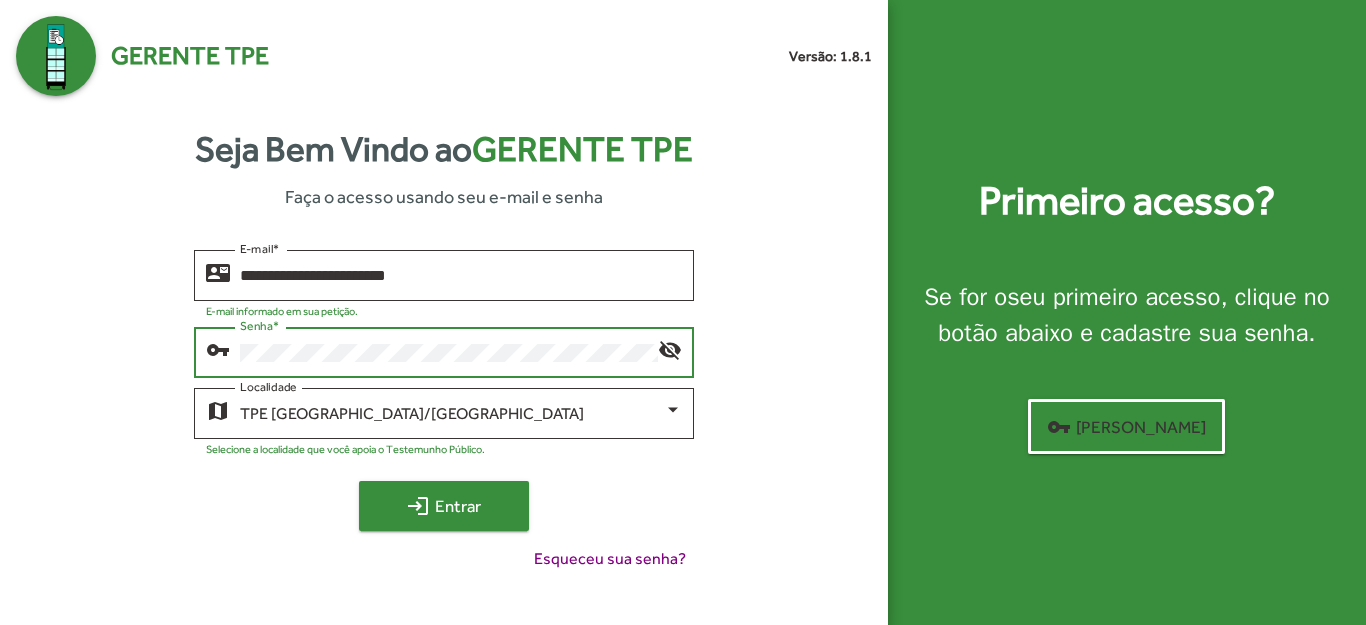 click on "login  Entrar" 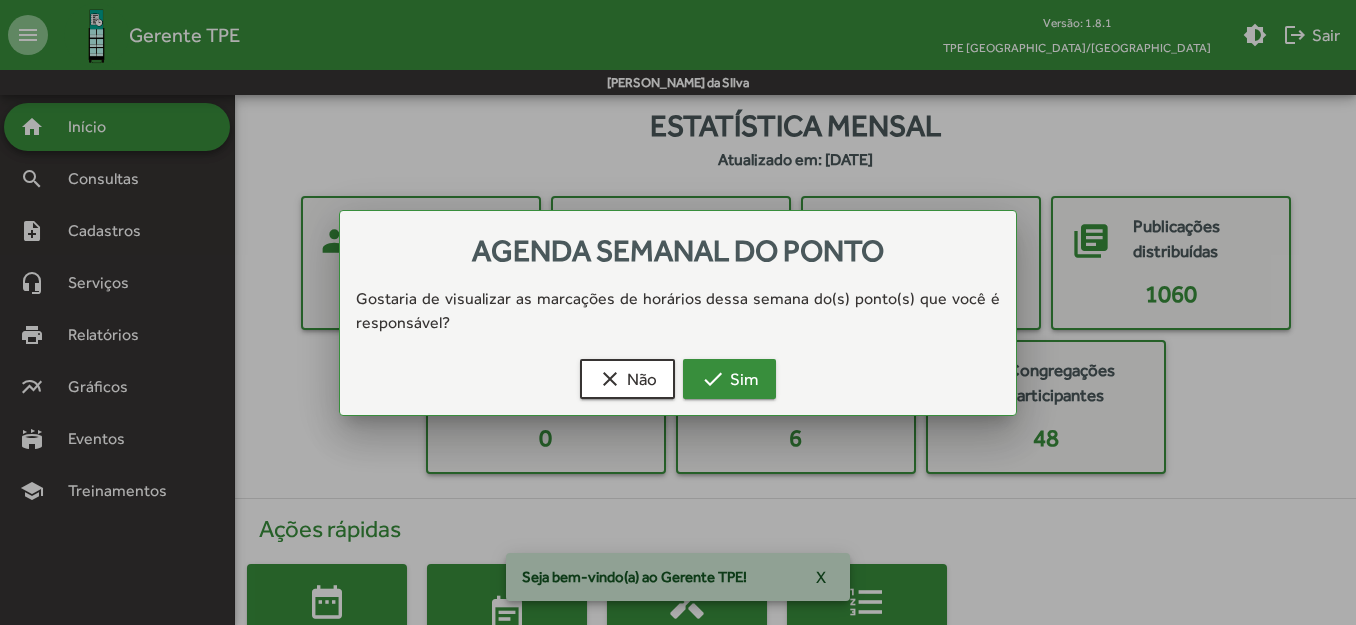 click on "check" at bounding box center (713, 379) 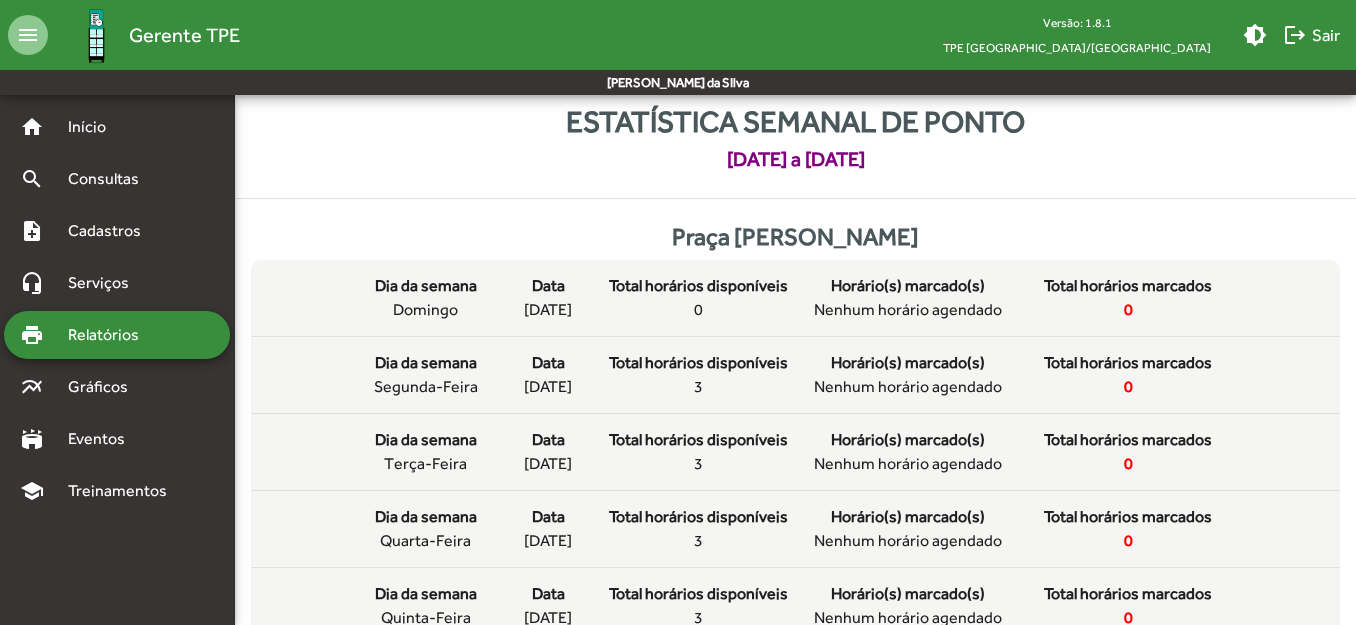 scroll, scrollTop: 0, scrollLeft: 0, axis: both 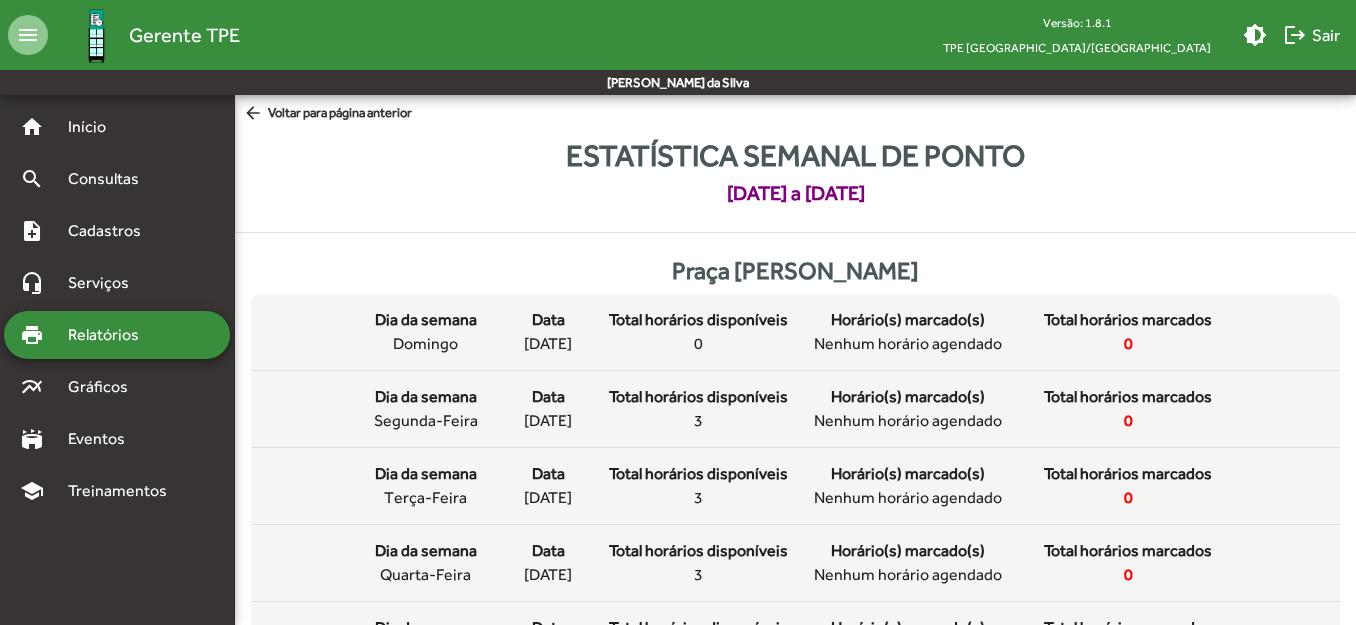 click on "Relatórios" at bounding box center [110, 335] 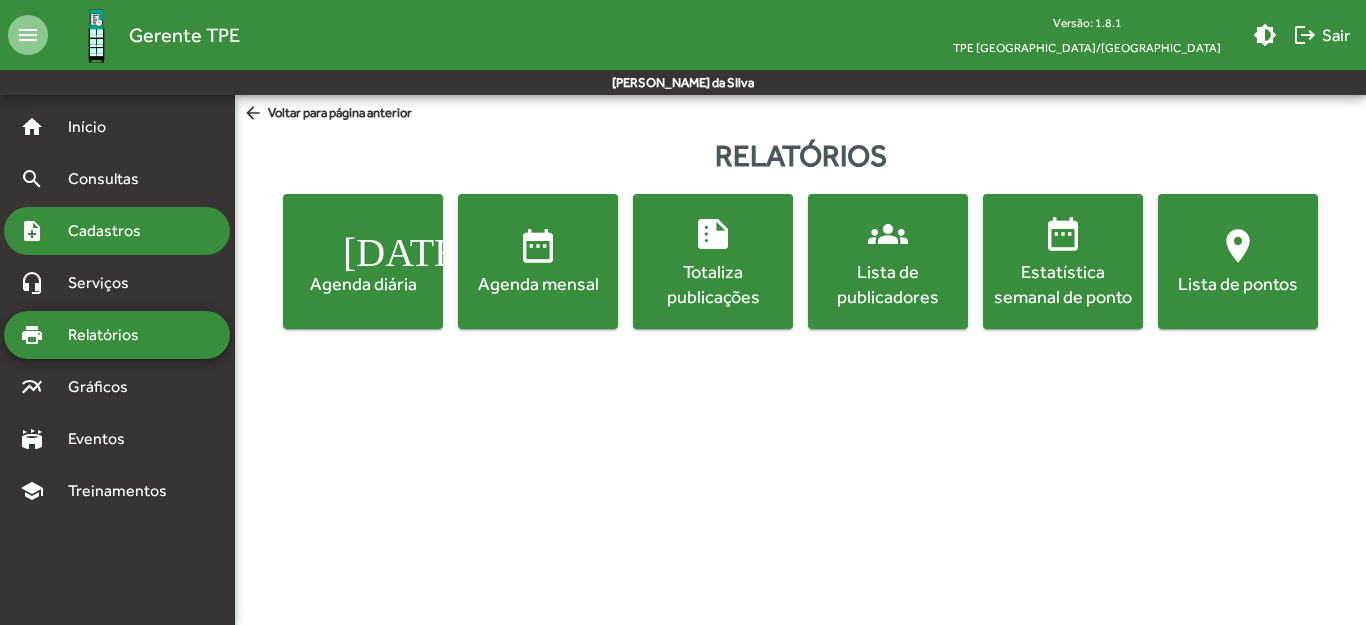 click on "Cadastros" at bounding box center [111, 231] 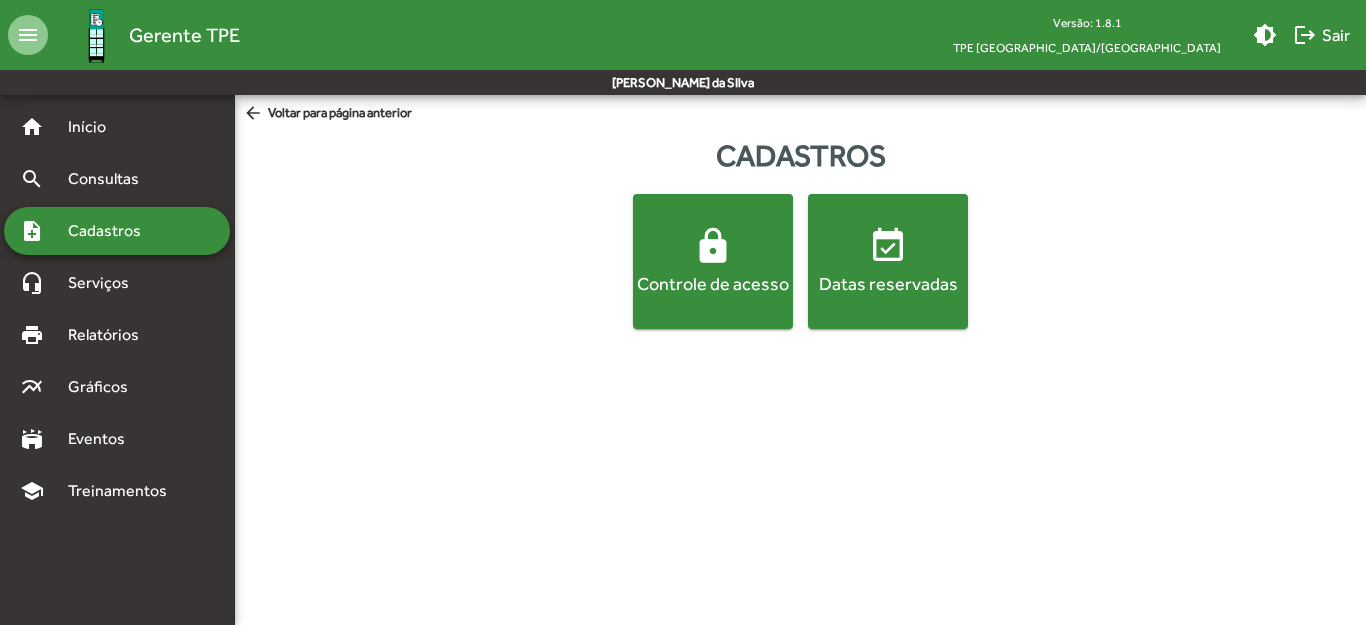 click on "lock" 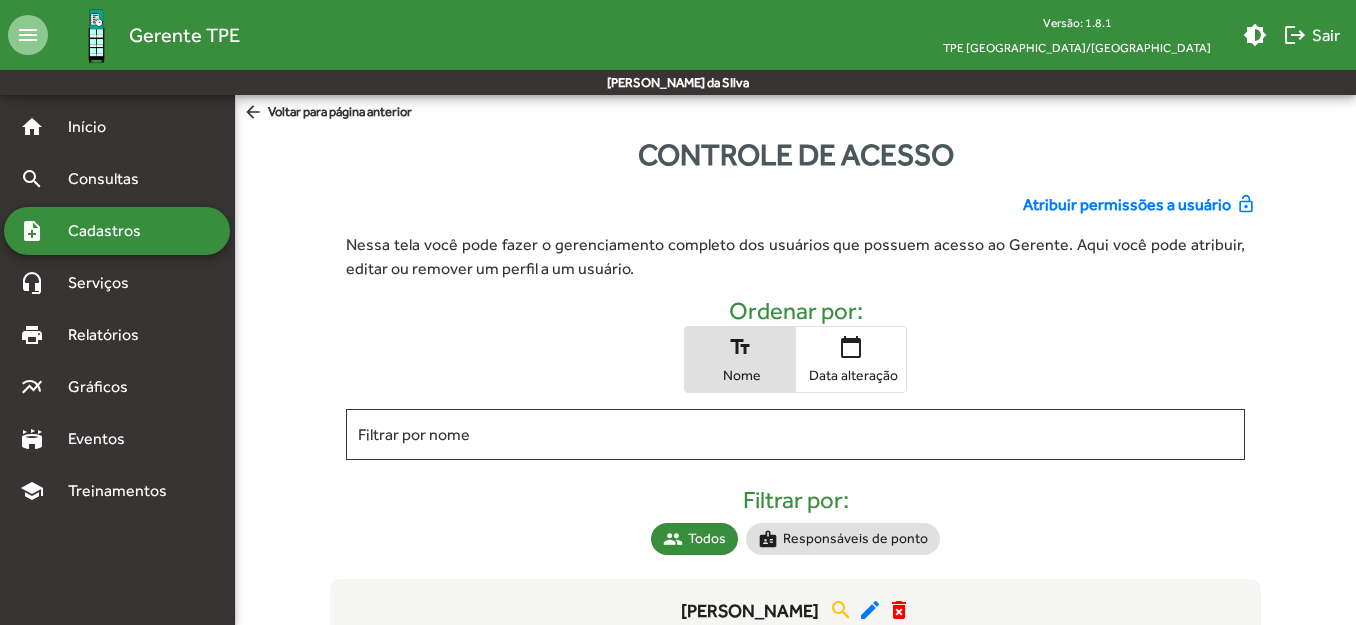 scroll, scrollTop: 0, scrollLeft: 0, axis: both 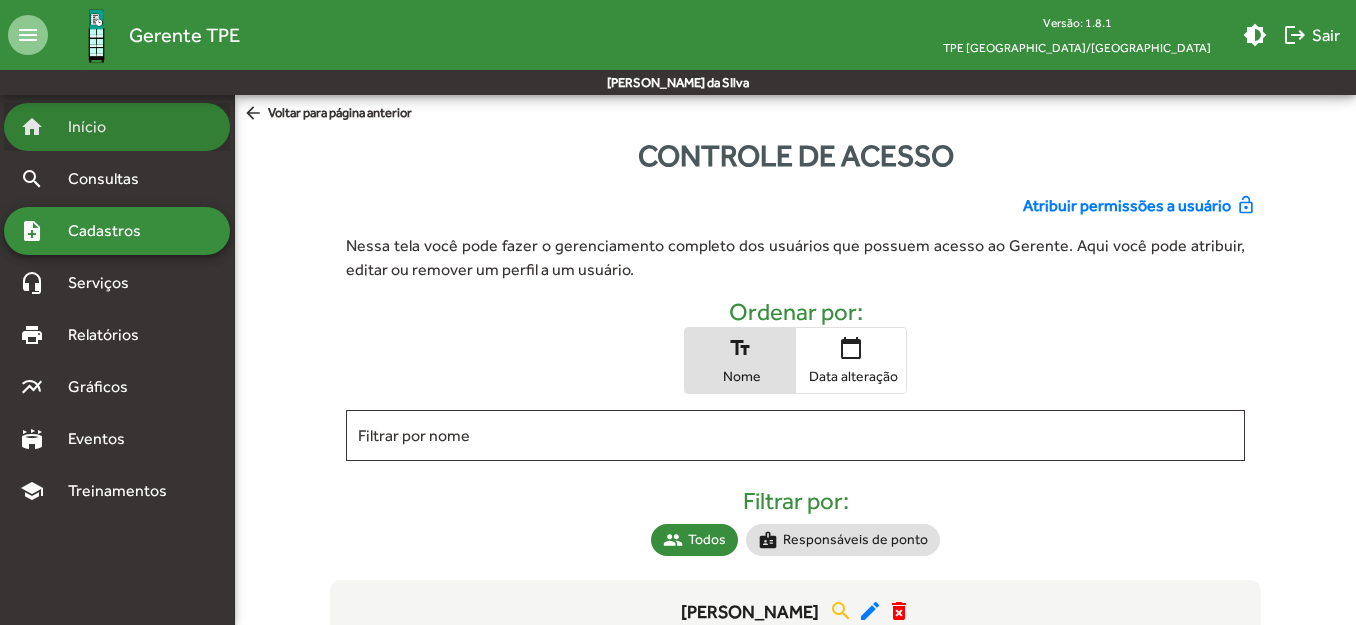 click on "Início" at bounding box center [95, 127] 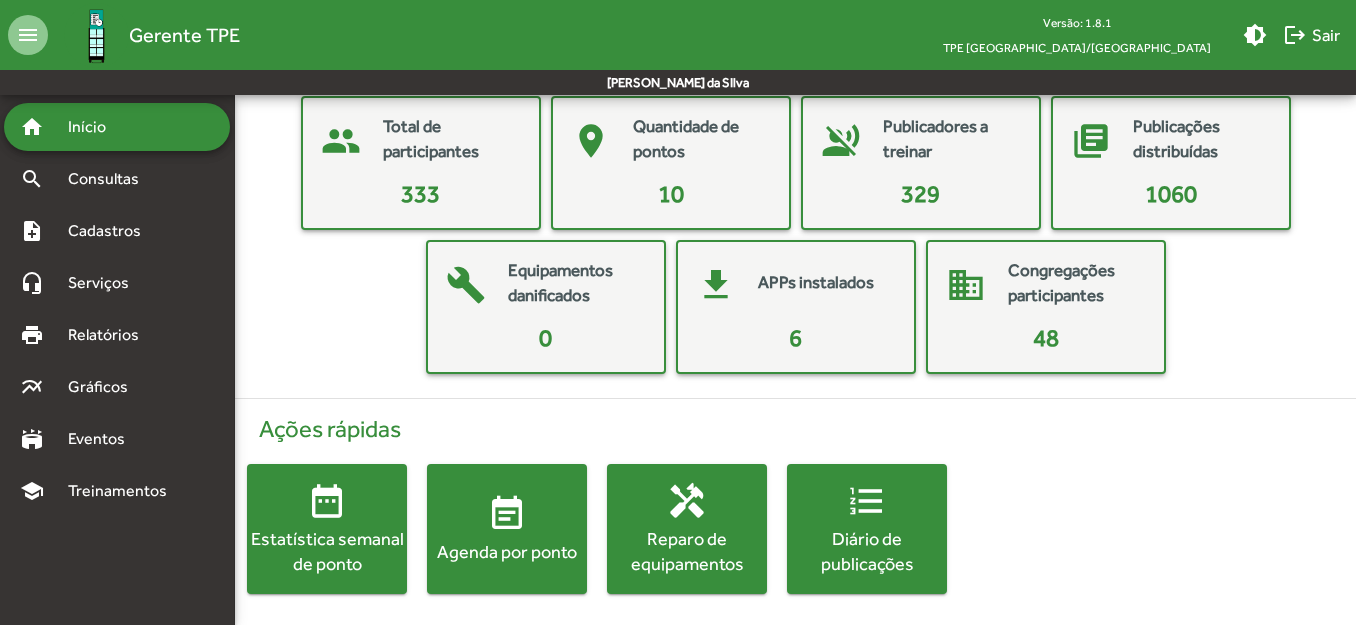 scroll, scrollTop: 0, scrollLeft: 0, axis: both 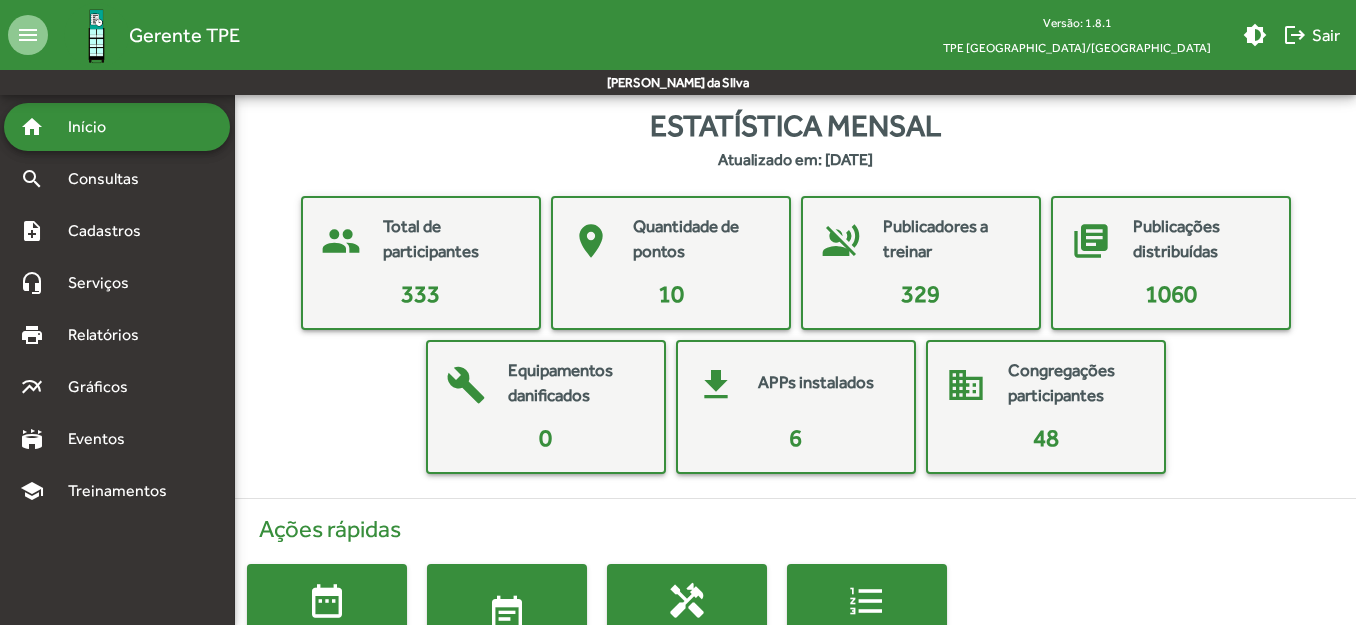 click on "place  Quantidade de pontos" 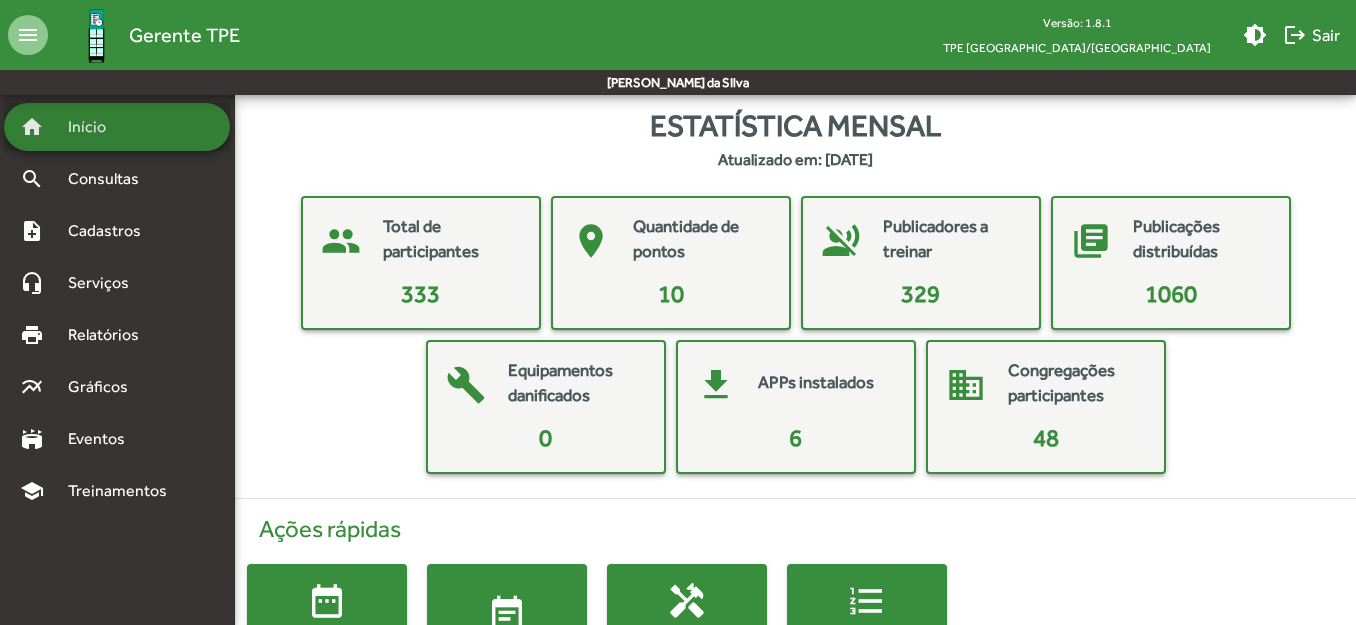 click on "home Início" at bounding box center [117, 127] 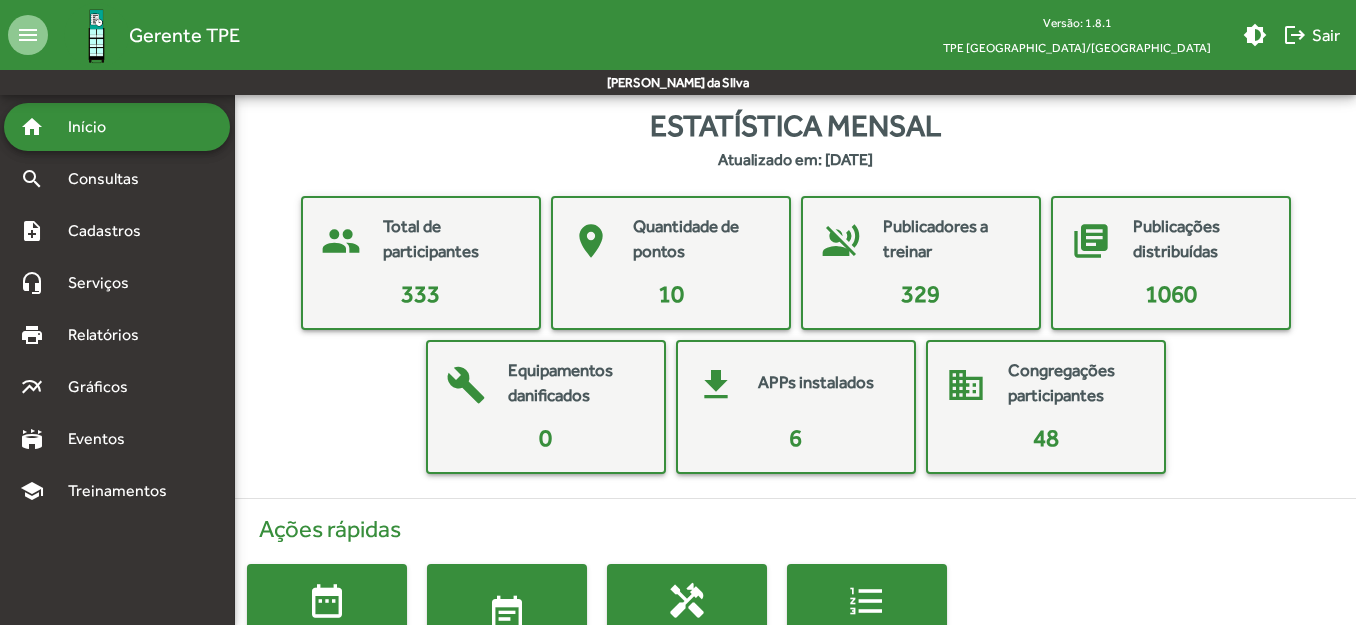 scroll, scrollTop: 109, scrollLeft: 0, axis: vertical 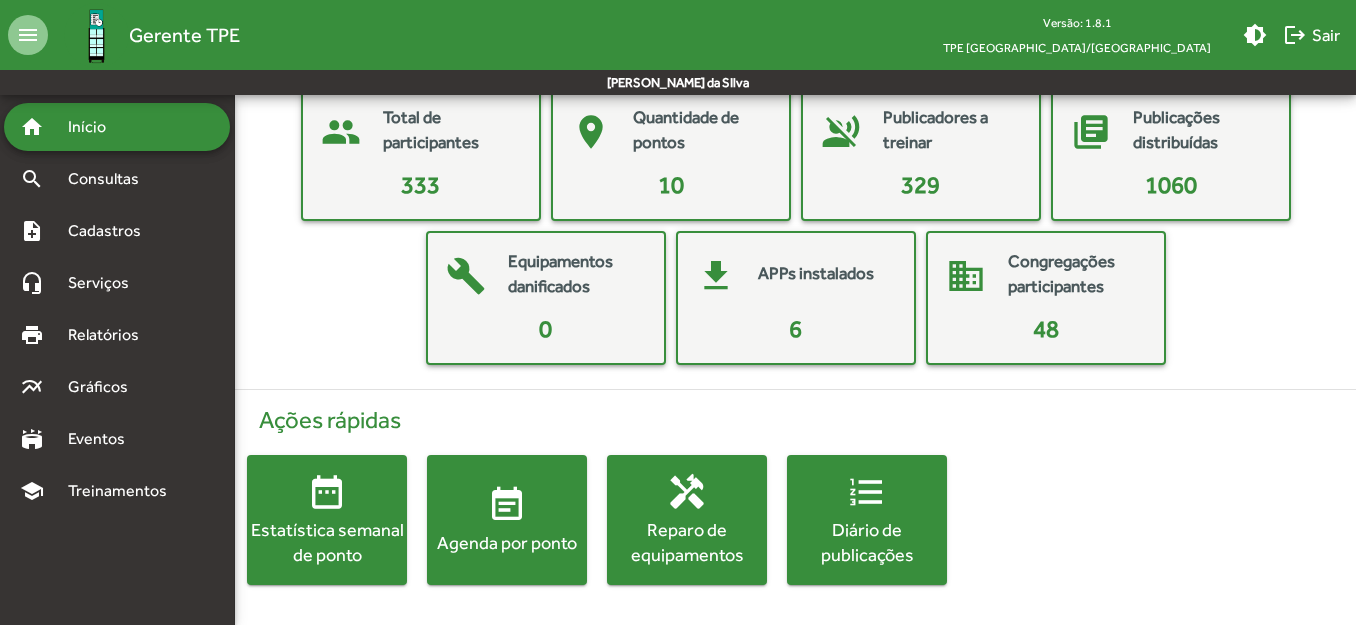 click on "event_note" 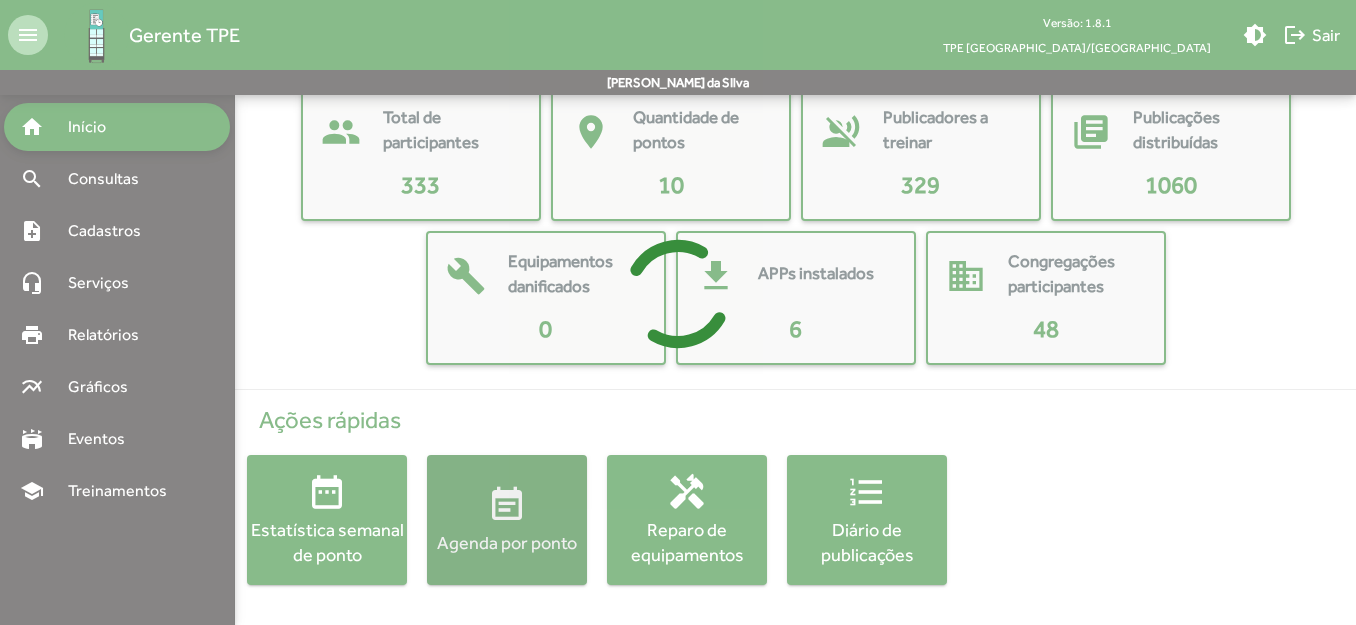 scroll, scrollTop: 0, scrollLeft: 0, axis: both 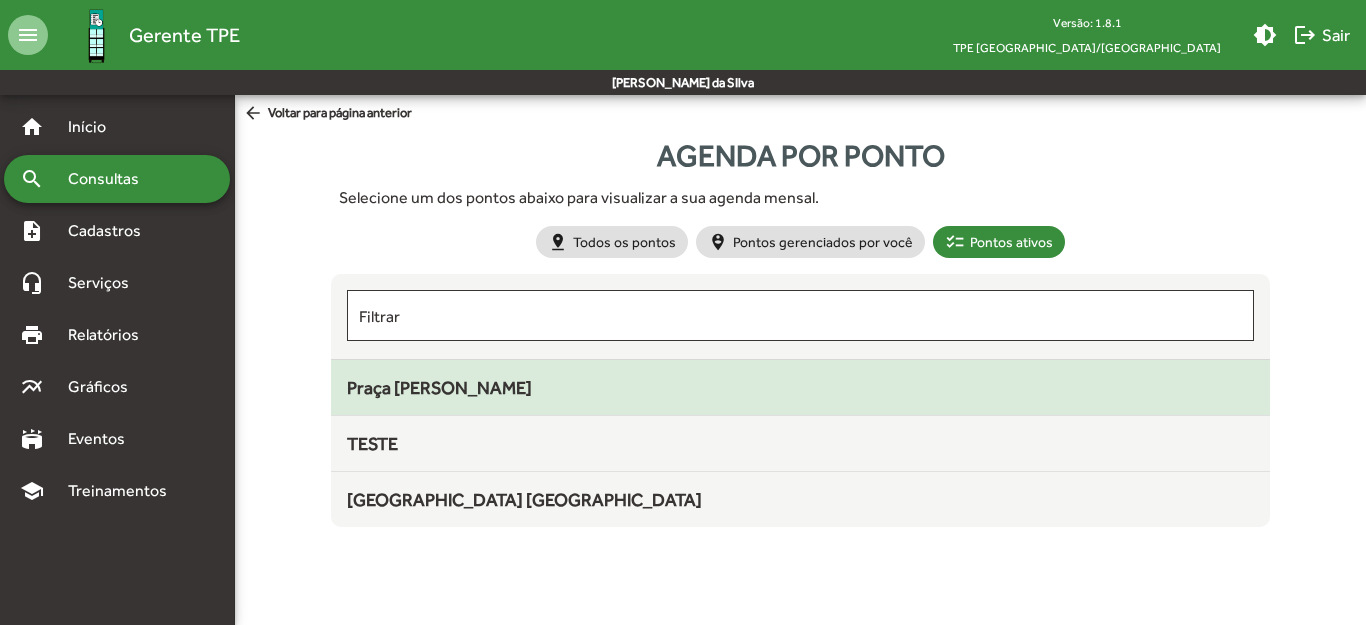 click on "Praça Clarimundo Carneiro" 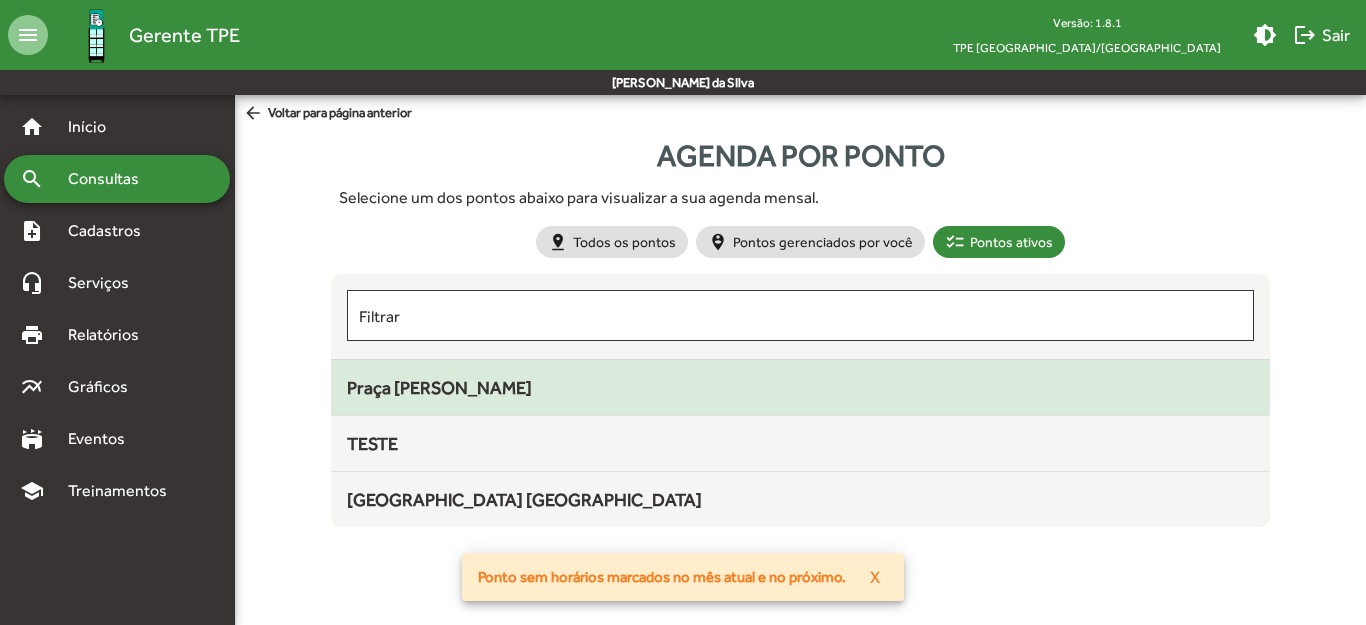 click on "Praça Clarimundo Carneiro" 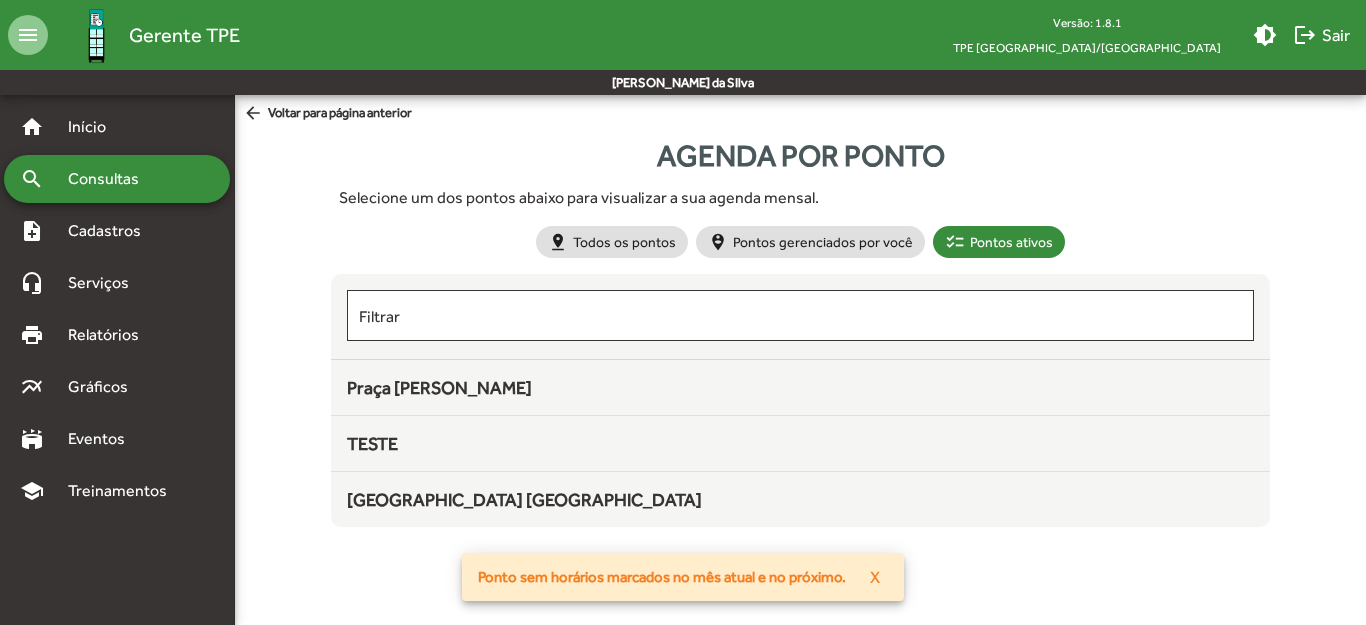 click on "X" at bounding box center (875, 577) 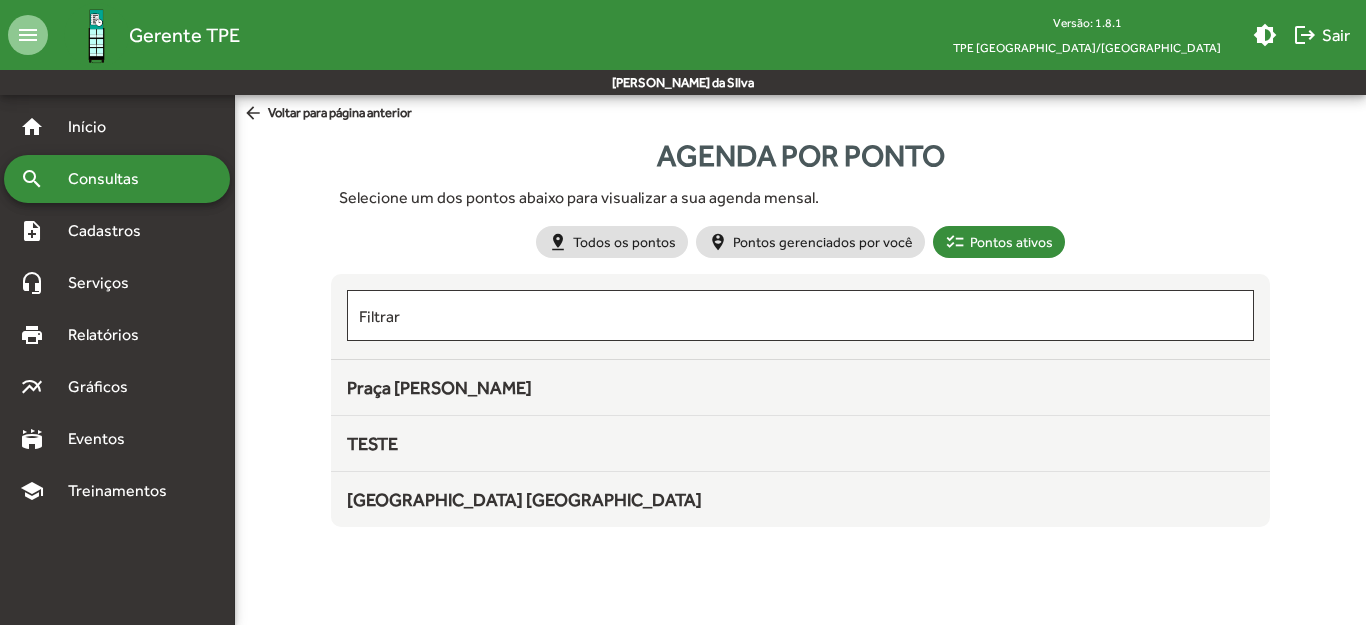 click on "Consultas" at bounding box center [110, 179] 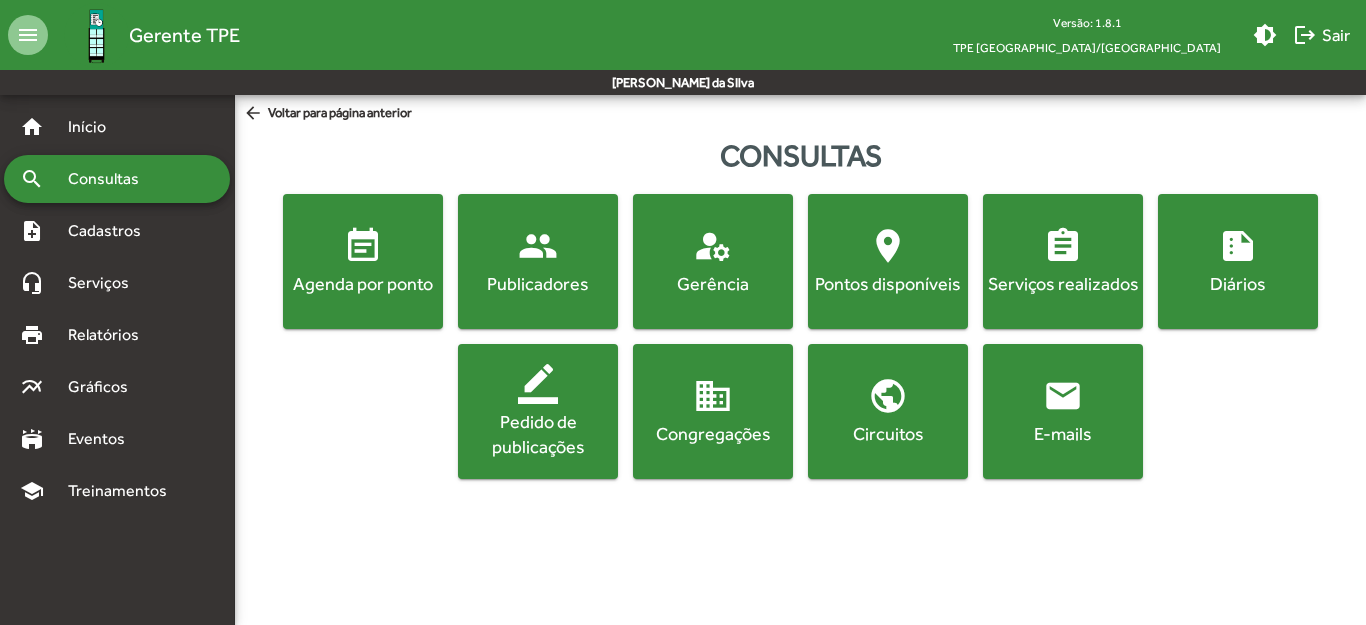 click on "location_on  Pontos disponíveis" 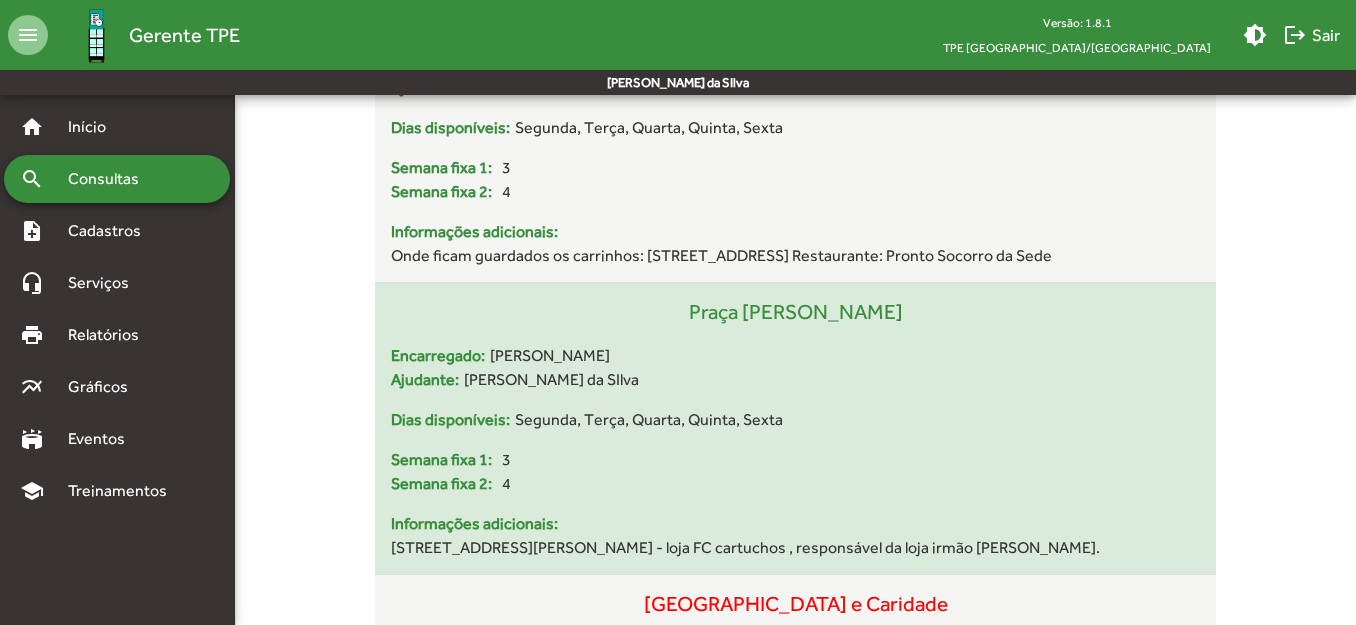 scroll, scrollTop: 800, scrollLeft: 0, axis: vertical 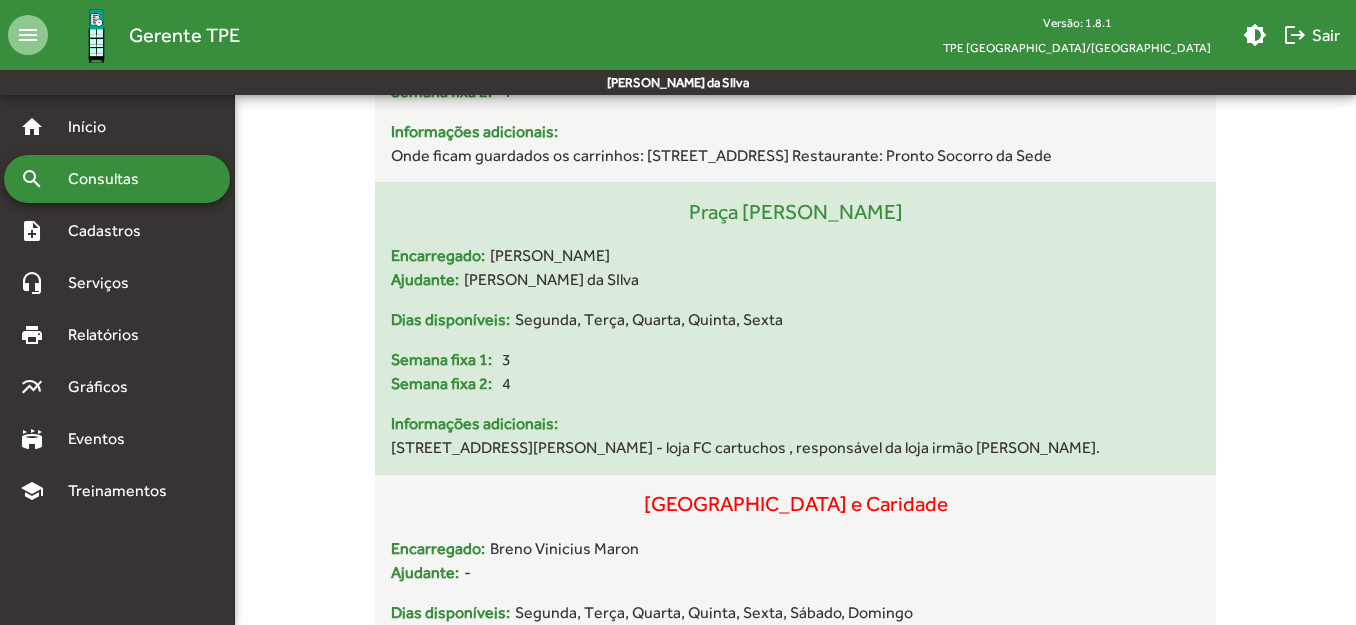 click on "Segunda, Terça, Quarta, Quinta, Sexta" 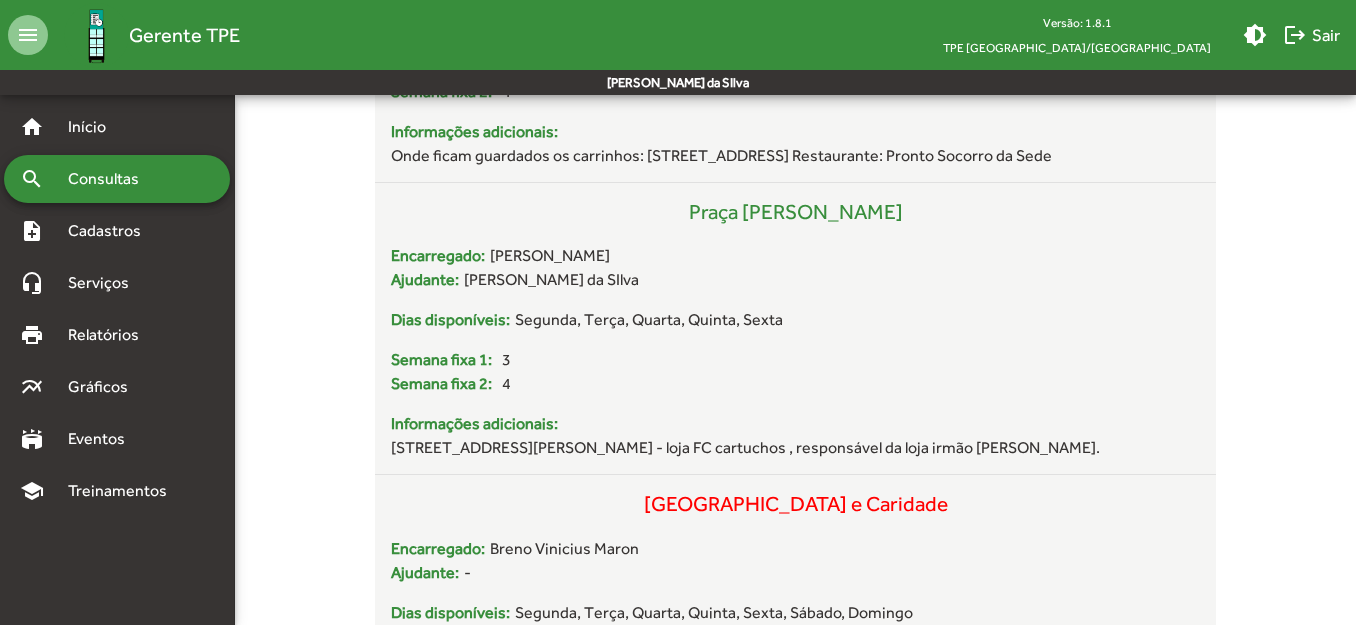 click on "Consultas" at bounding box center (110, 179) 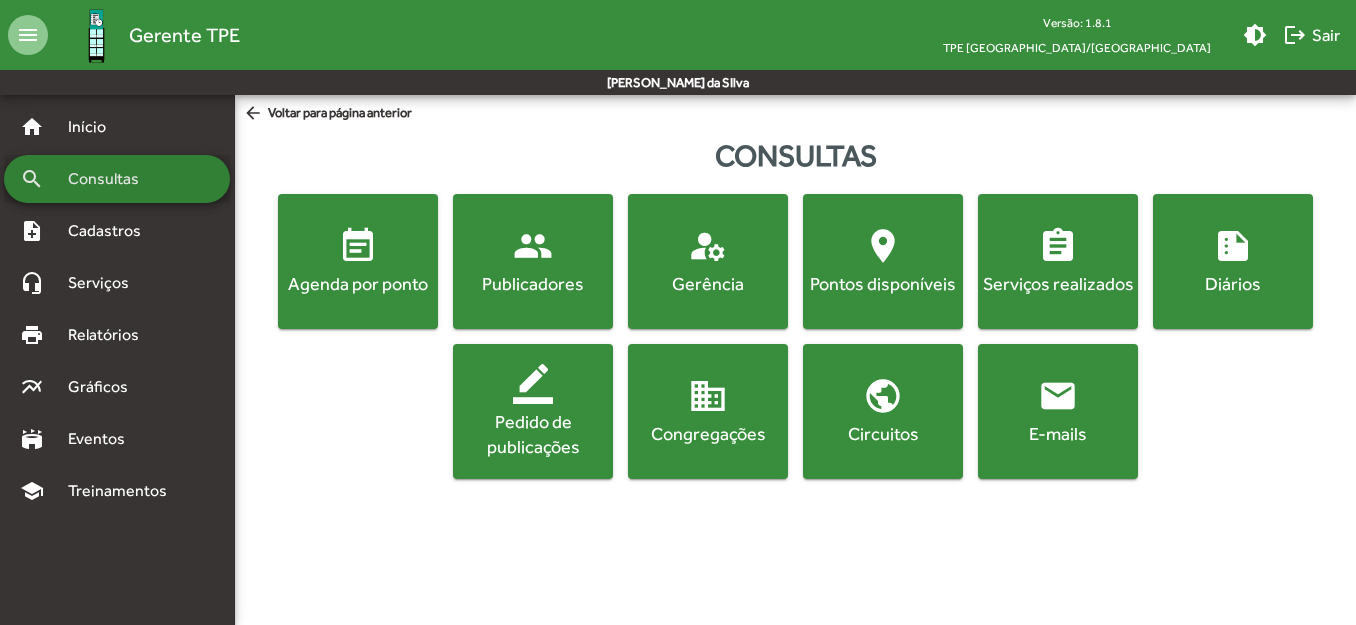 scroll, scrollTop: 0, scrollLeft: 0, axis: both 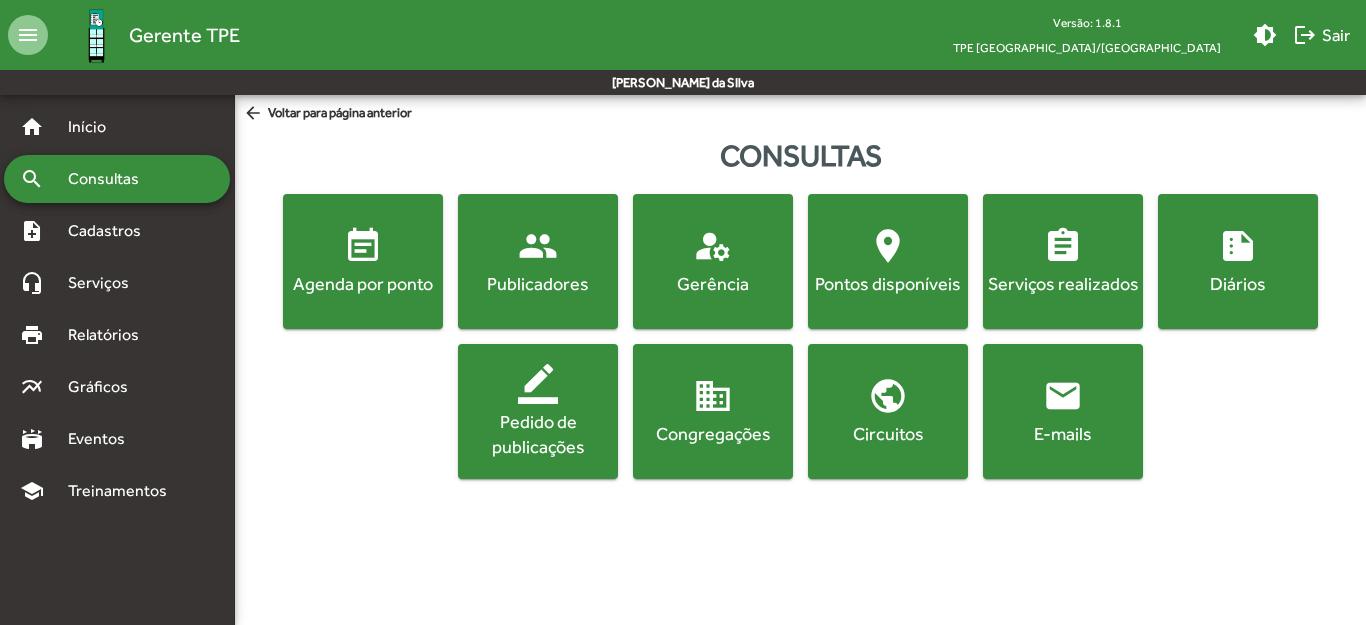 click on "Pontos disponíveis" 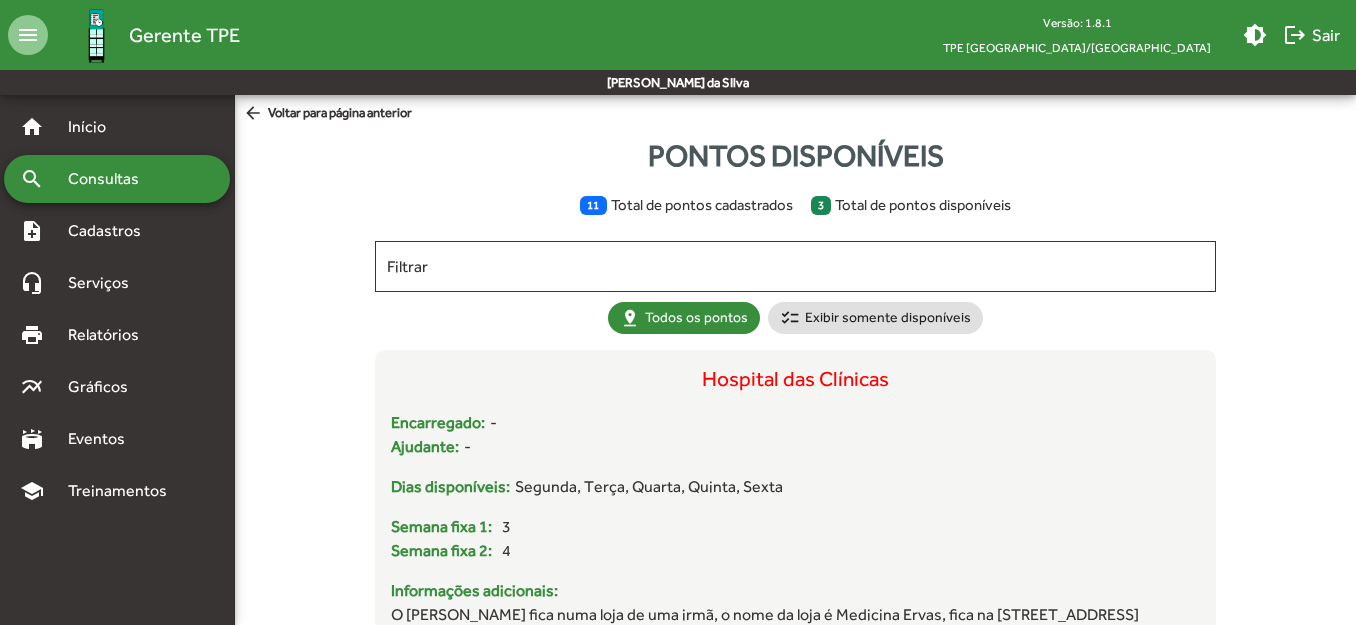 click on "Consultas" at bounding box center (110, 179) 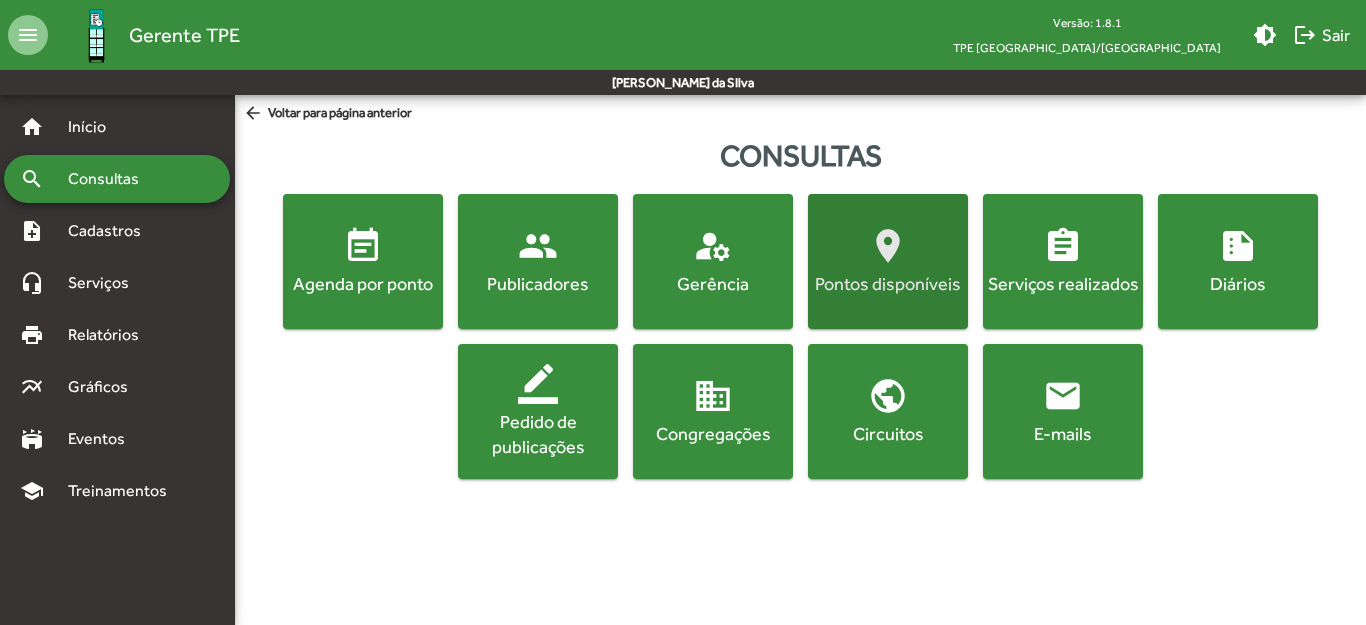 click on "location_on" 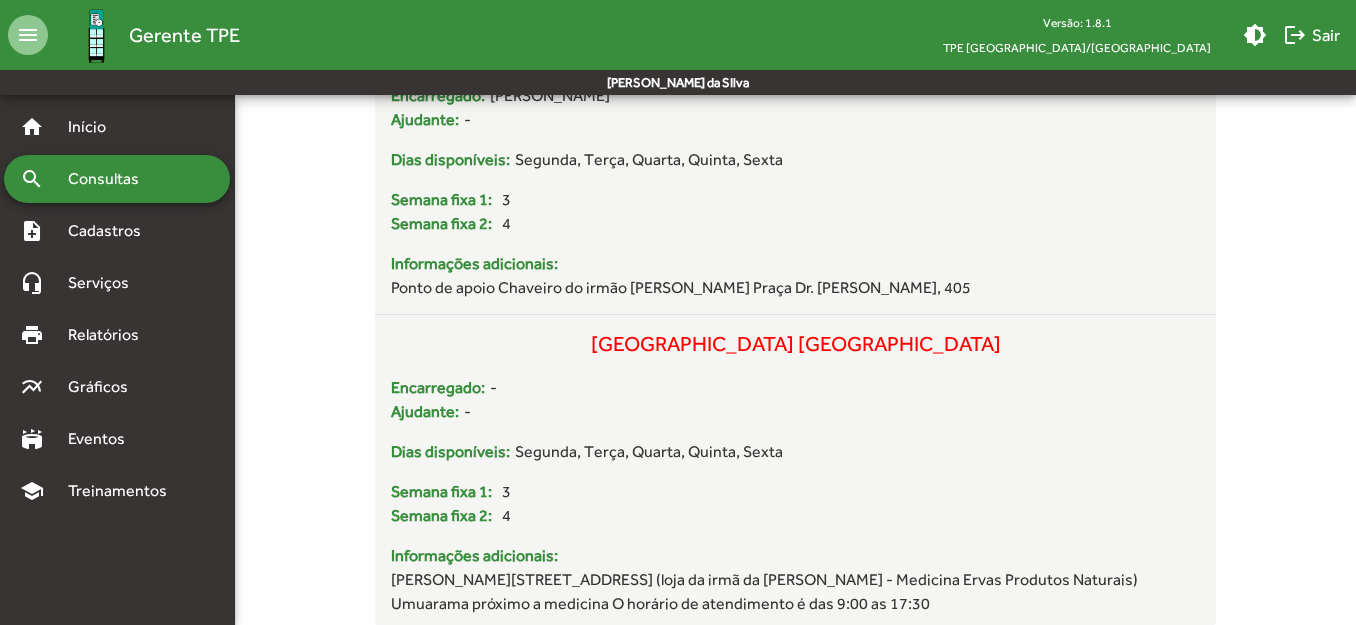 scroll, scrollTop: 3133, scrollLeft: 0, axis: vertical 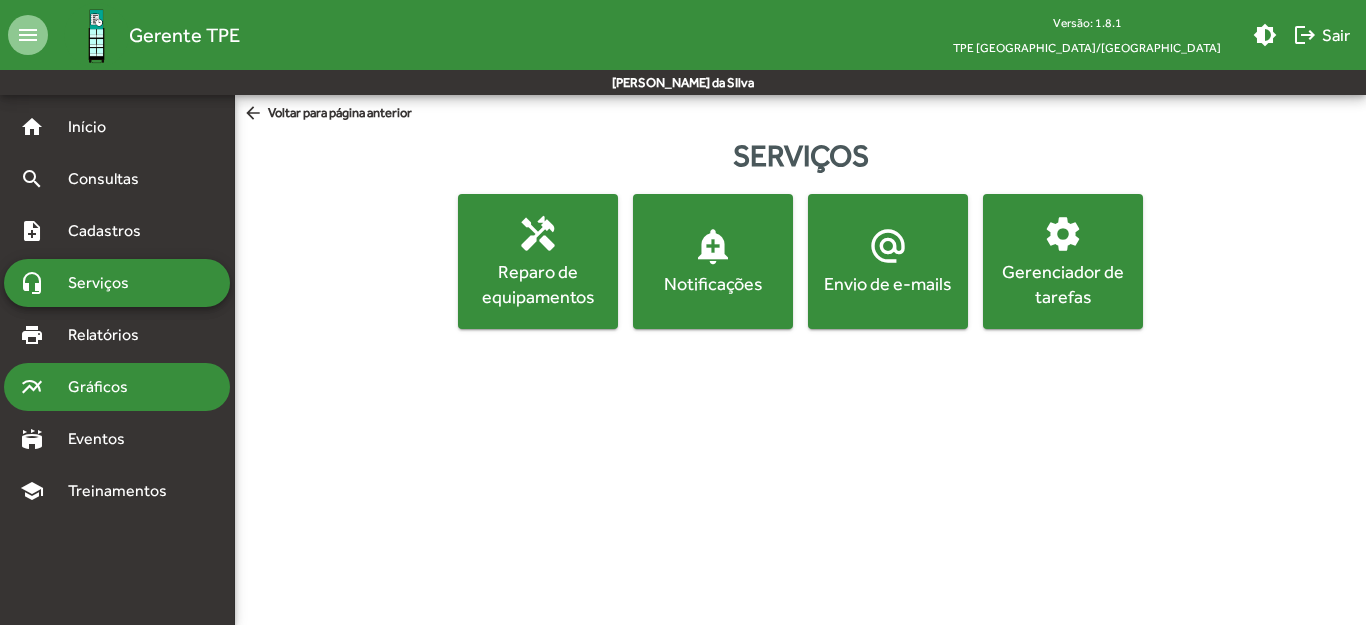 click on "Gráficos" at bounding box center (105, 387) 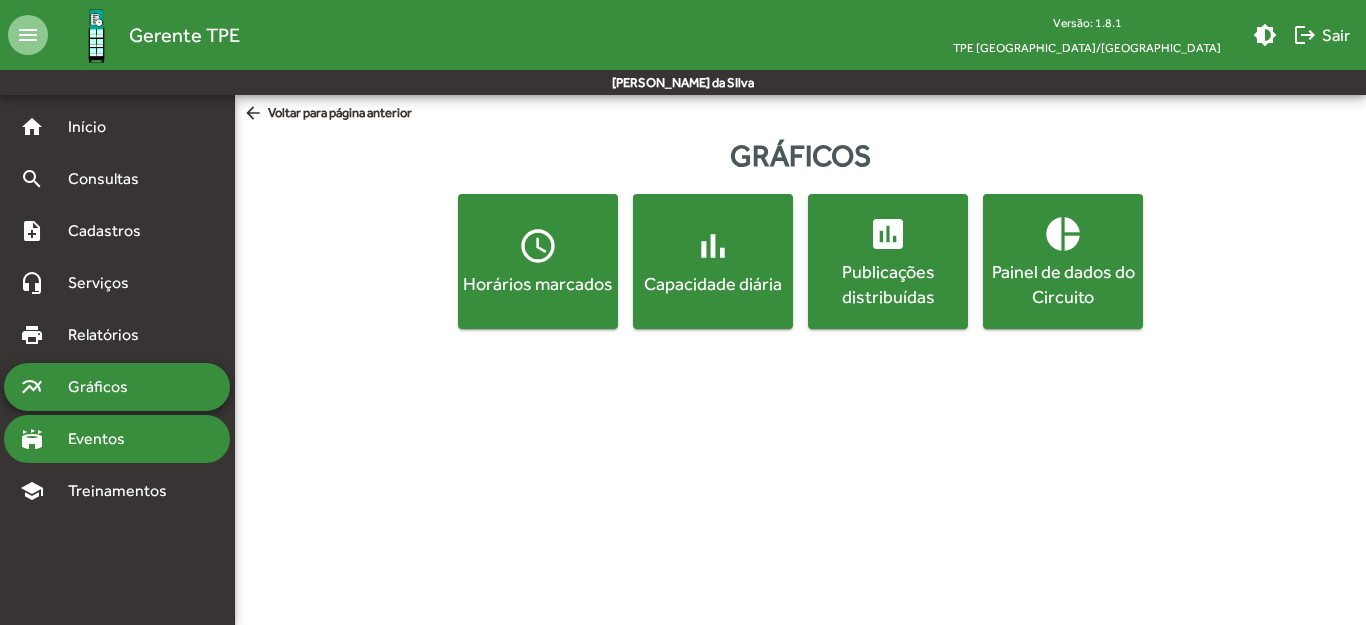 click on "Eventos" at bounding box center [104, 439] 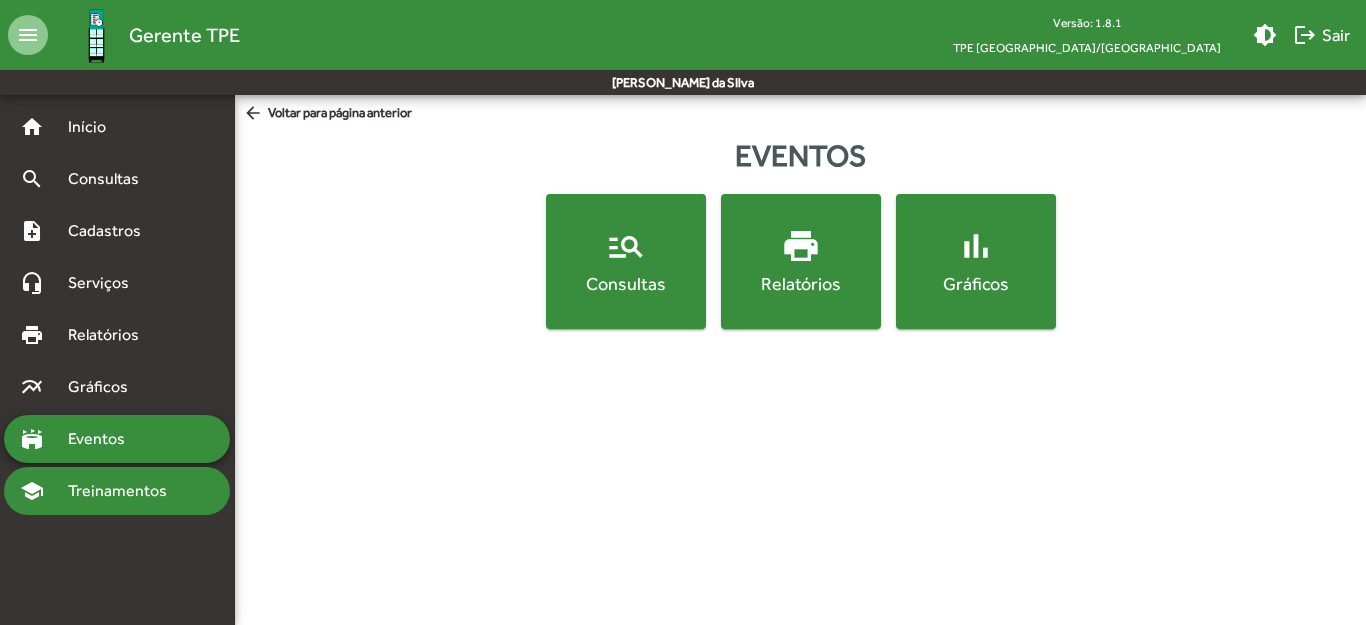 click on "Treinamentos" at bounding box center (123, 491) 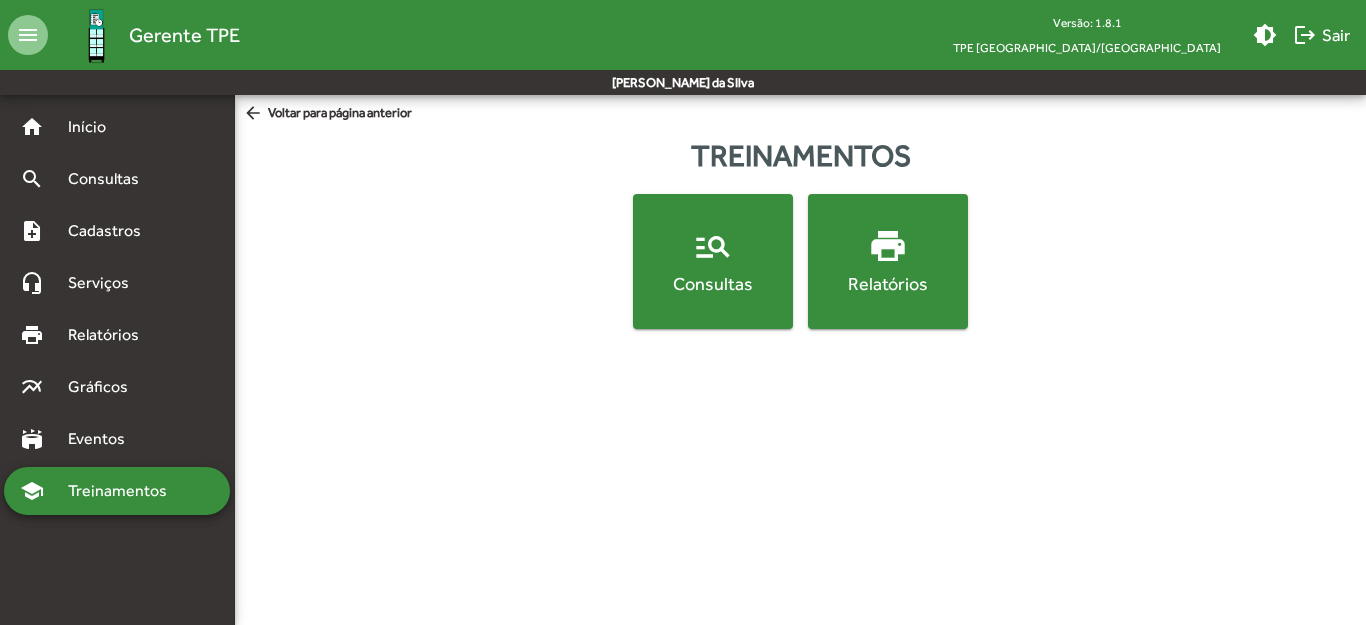 click on "manage_search  Consultas" 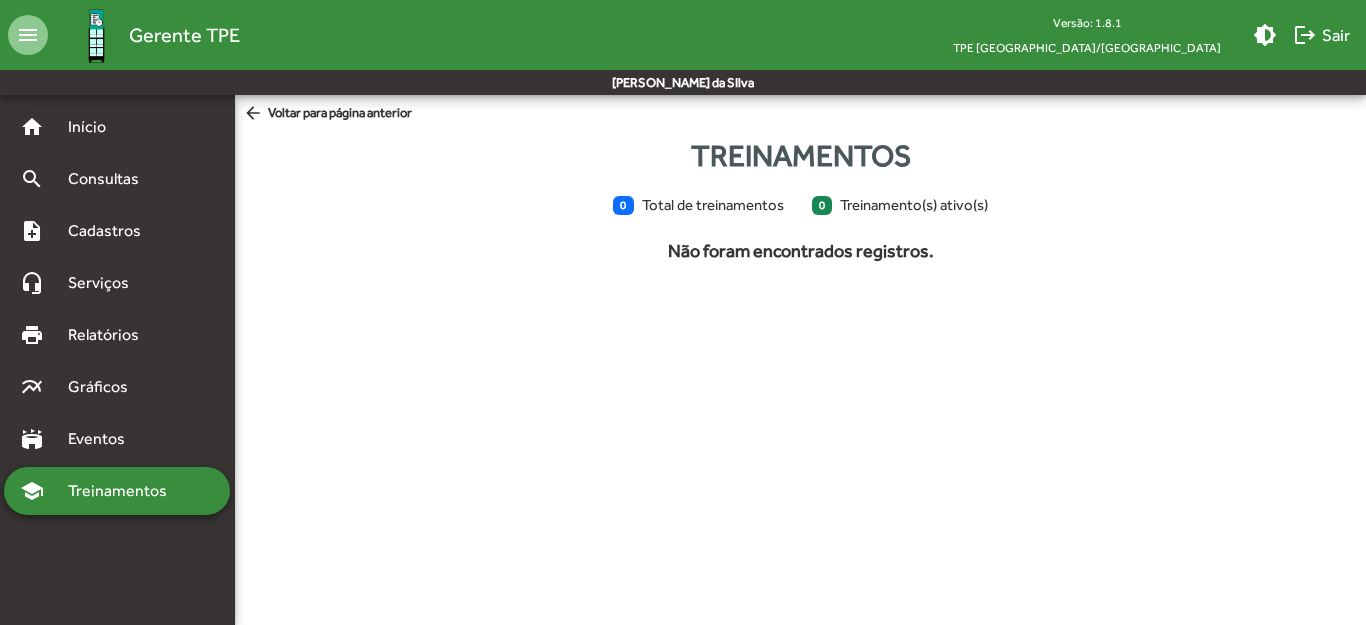 click on "Treinamentos" at bounding box center (123, 491) 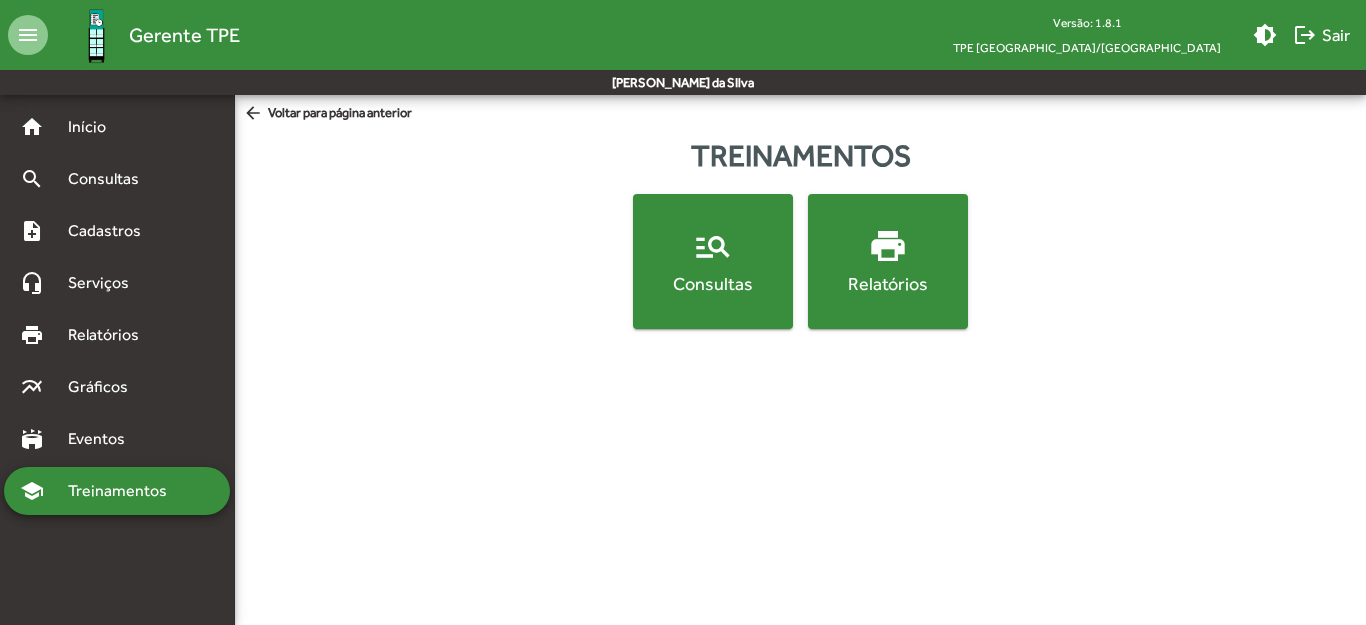 click on "print" 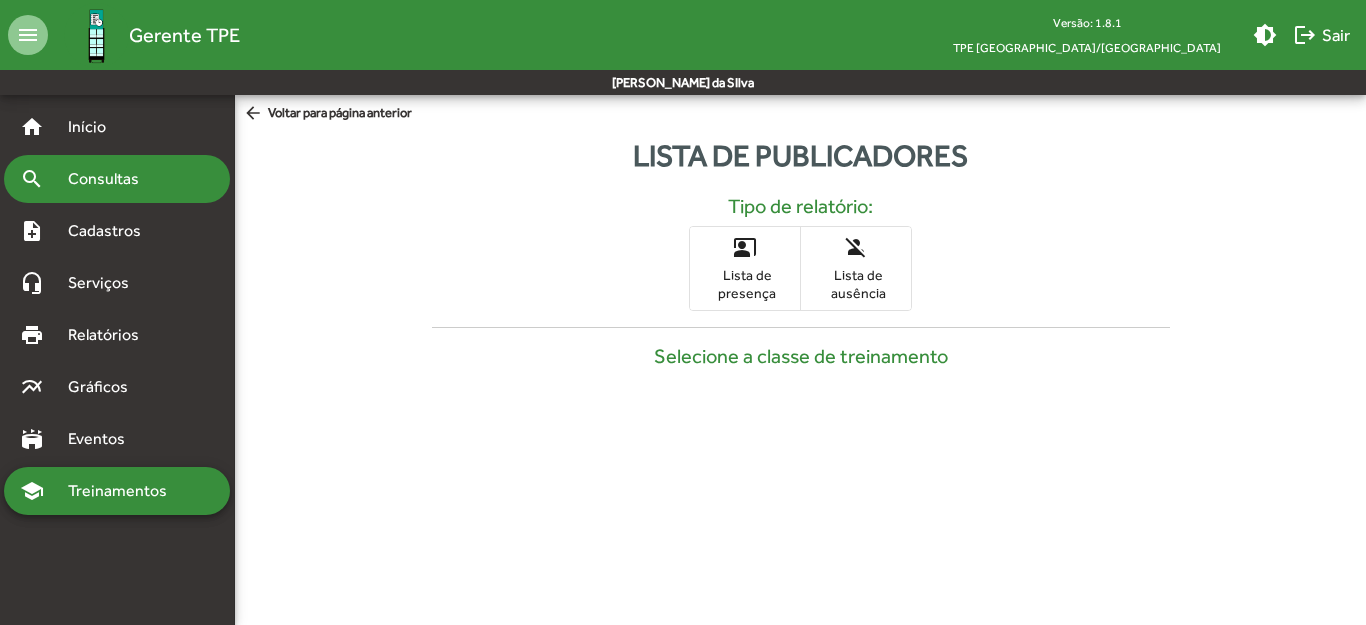 click on "Consultas" at bounding box center (110, 179) 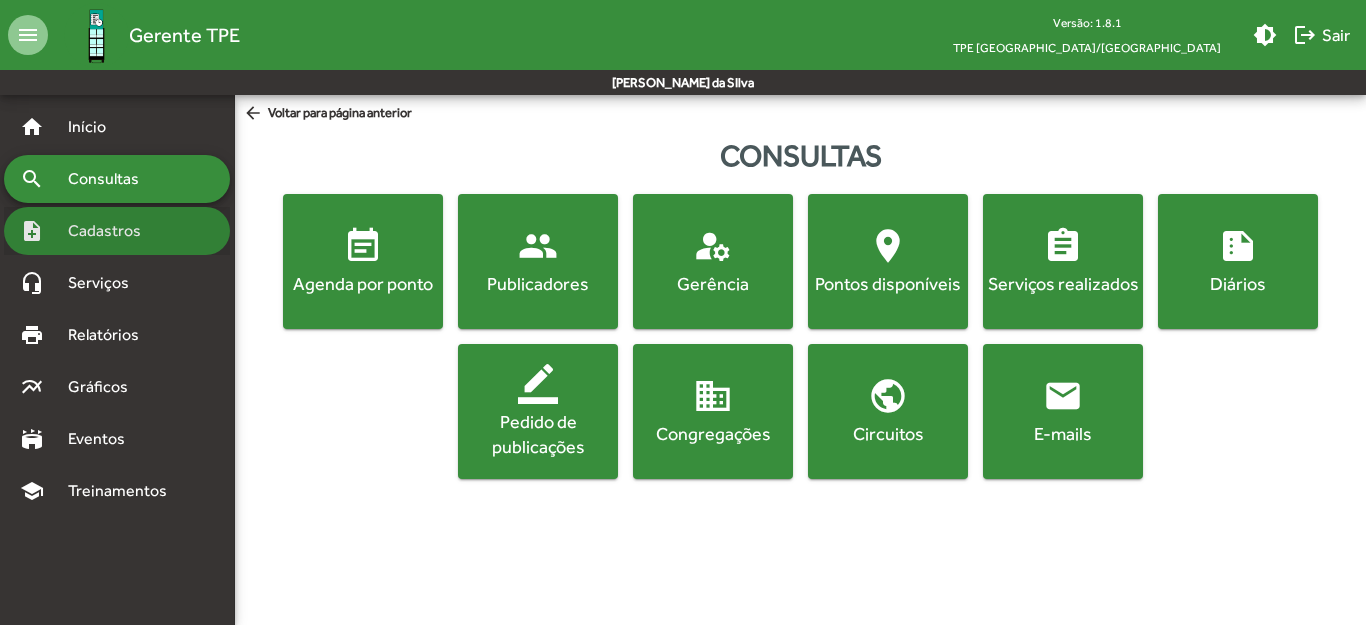 click on "note_add Cadastros" at bounding box center [117, 231] 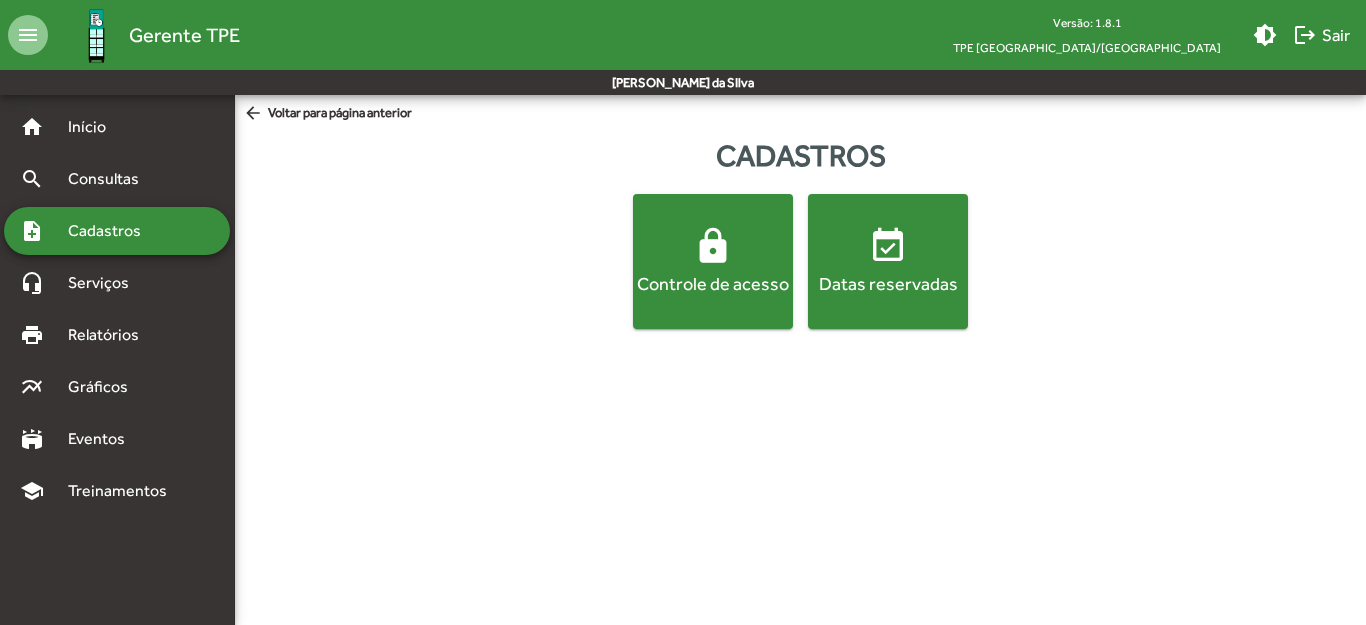 click on "lock" 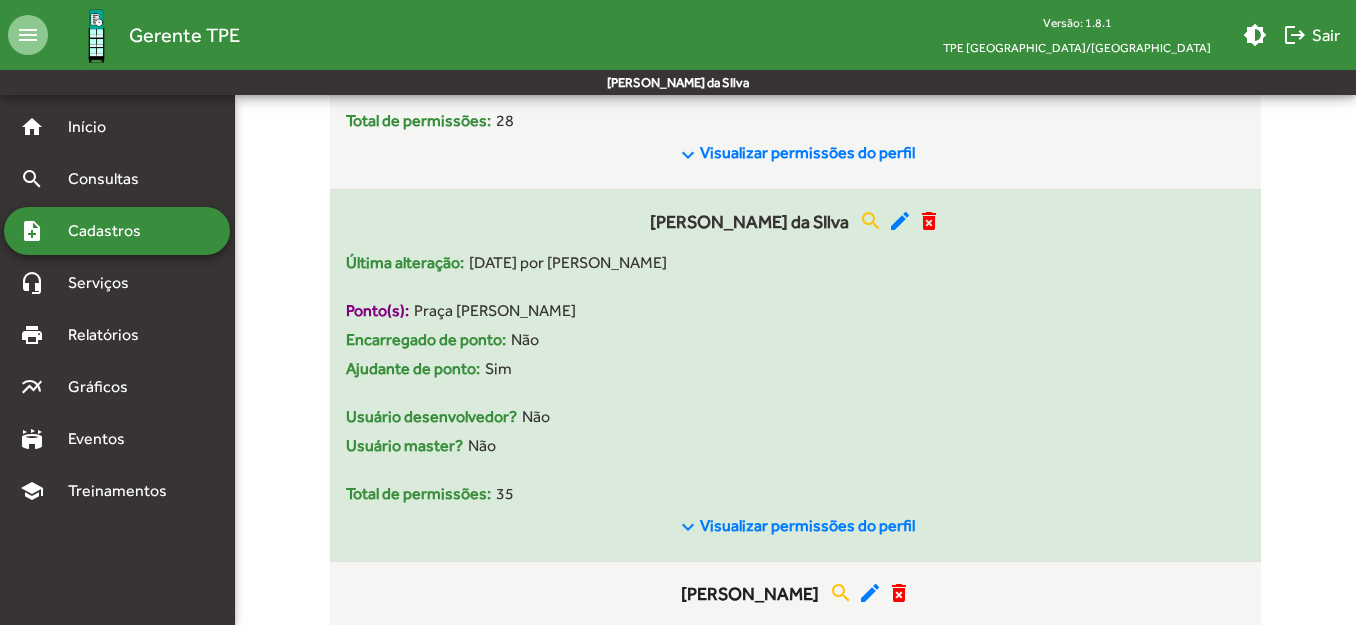 scroll, scrollTop: 3300, scrollLeft: 0, axis: vertical 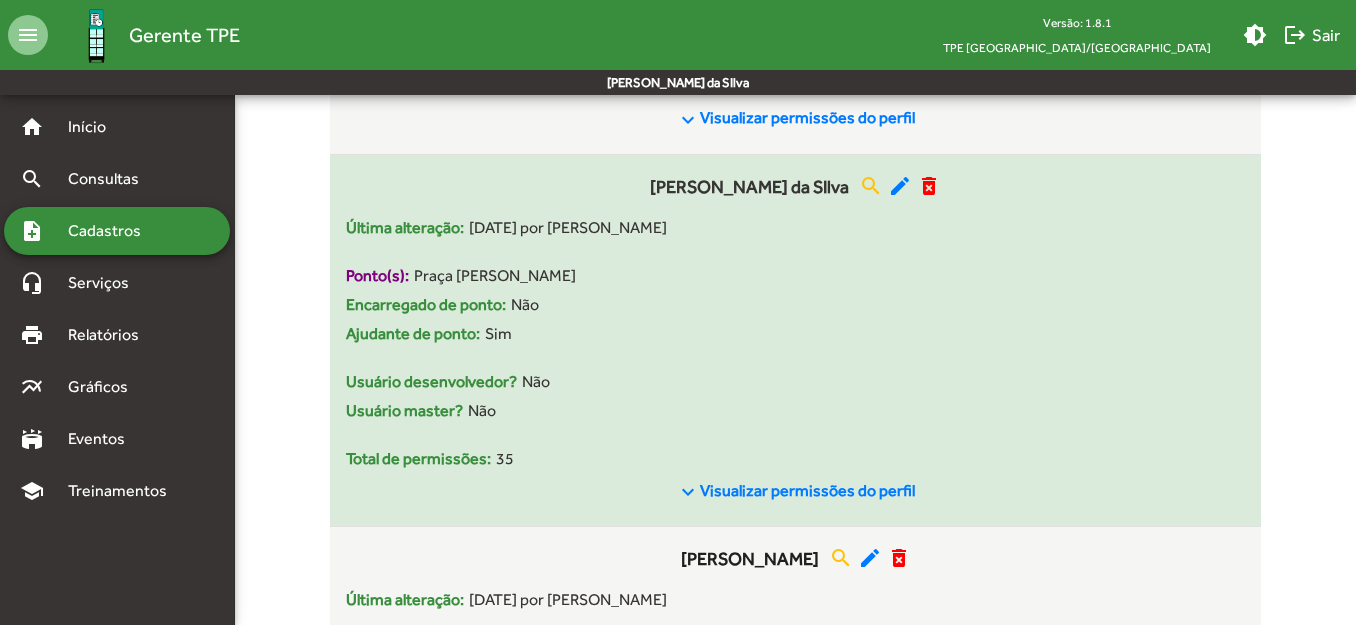 click on "Visualizar permissões do perfil" 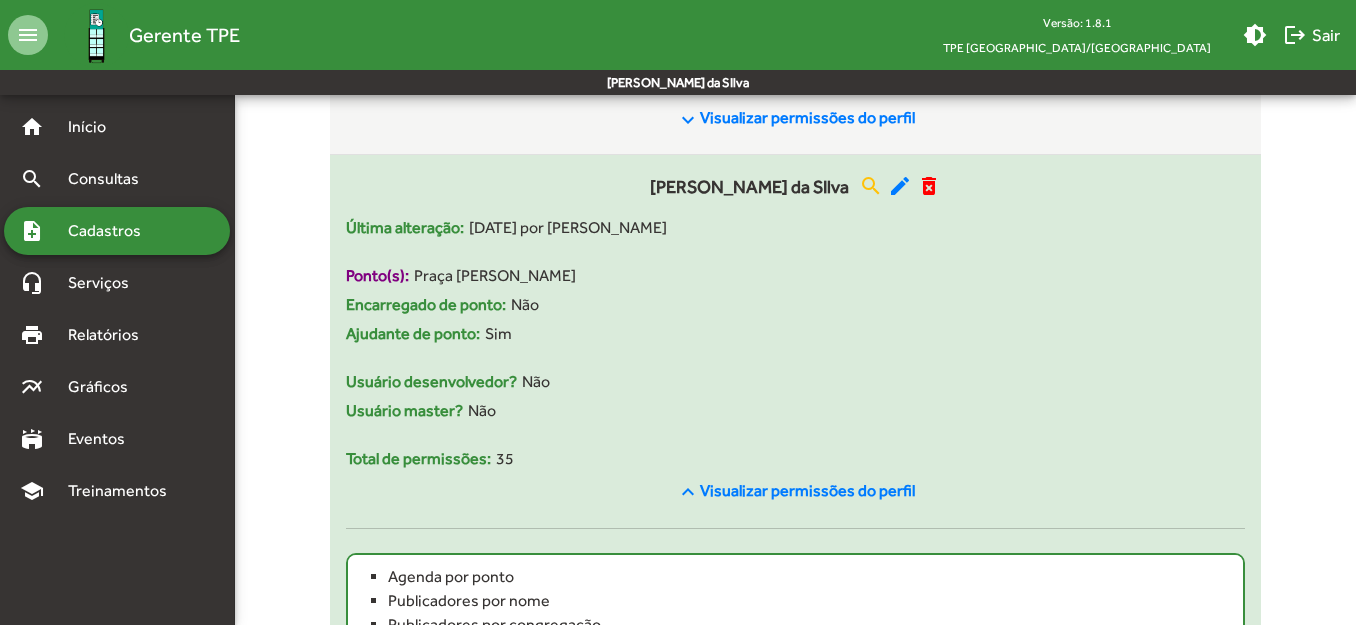 scroll, scrollTop: 3500, scrollLeft: 0, axis: vertical 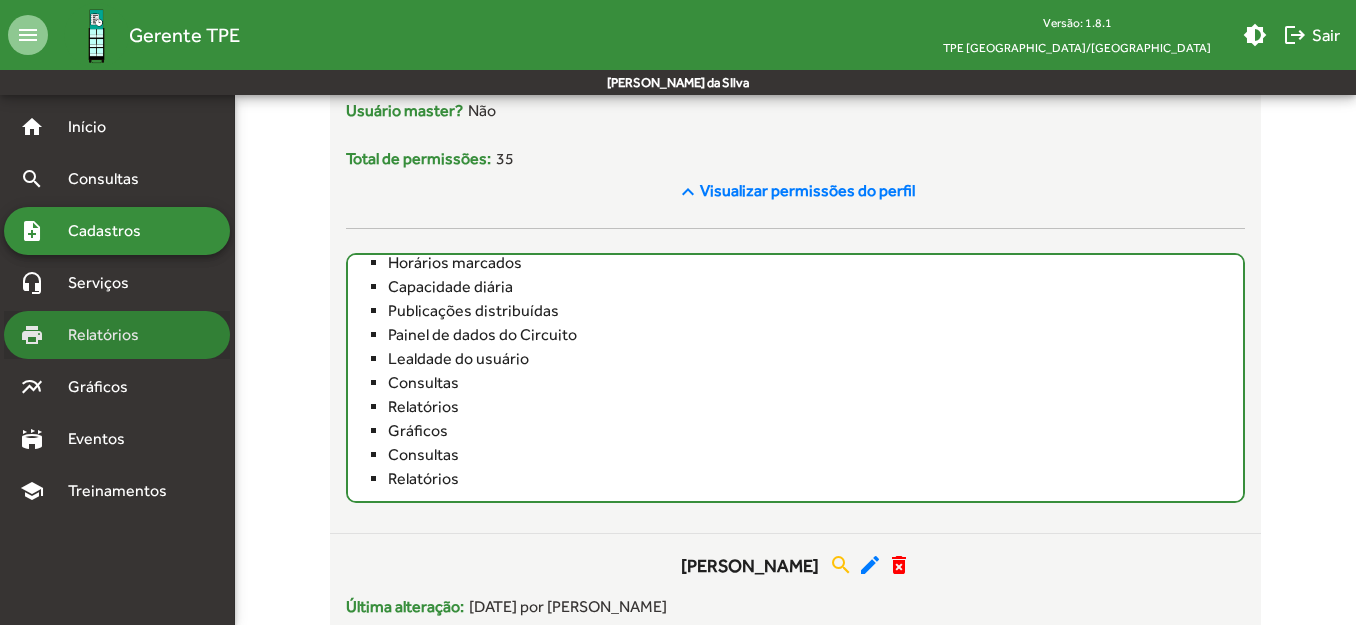 click on "Relatórios" at bounding box center (110, 335) 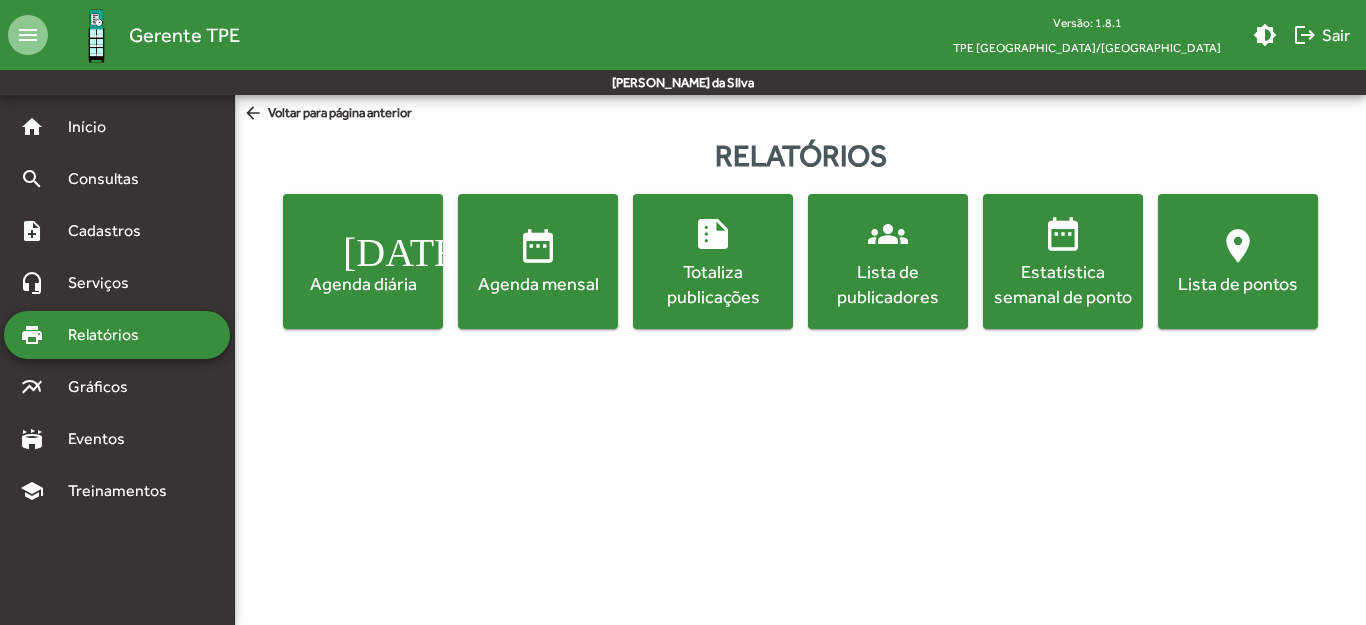 click on "today" 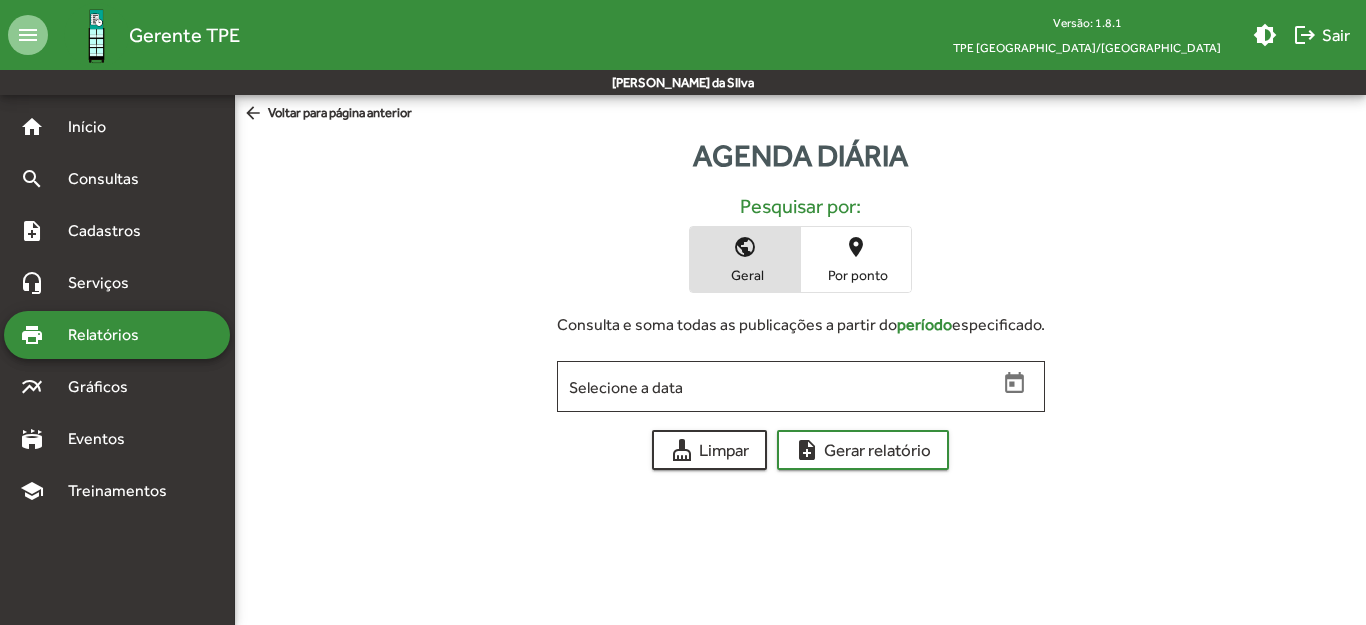 click on "Por ponto" at bounding box center [856, 275] 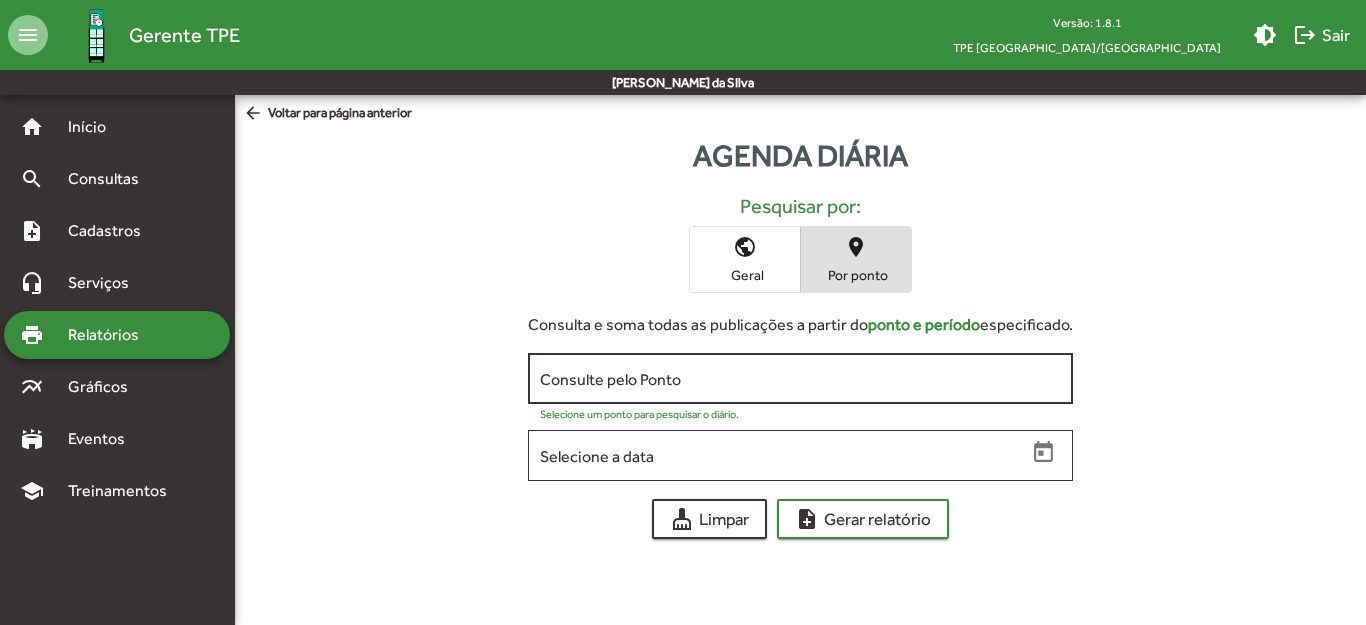 click on "Consulte pelo Ponto" 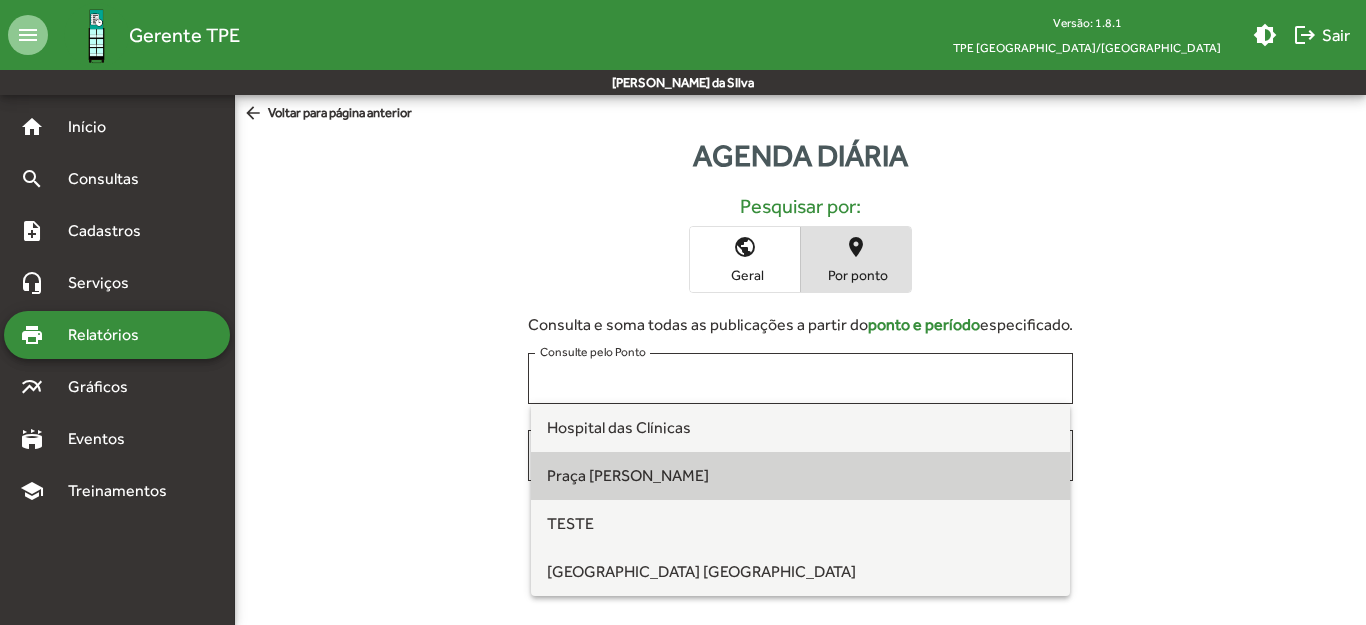 click on "Praça Clarimundo Carneiro" at bounding box center [801, 476] 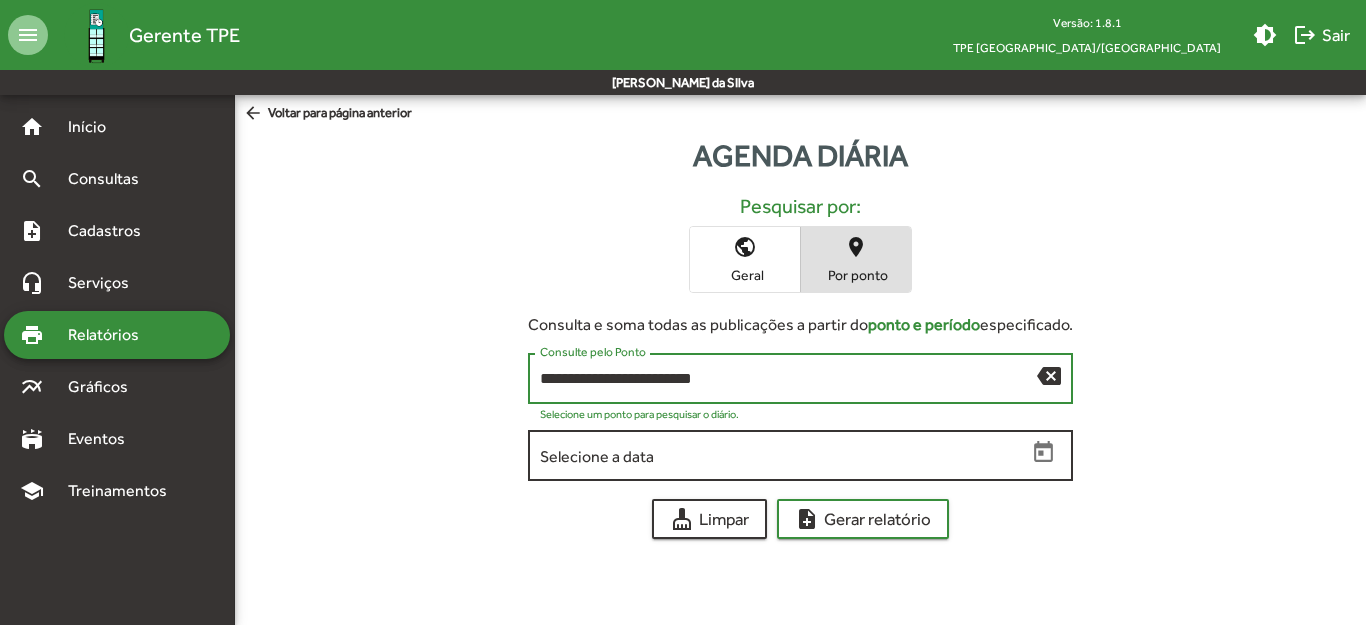 click on "Selecione a data" at bounding box center (783, 456) 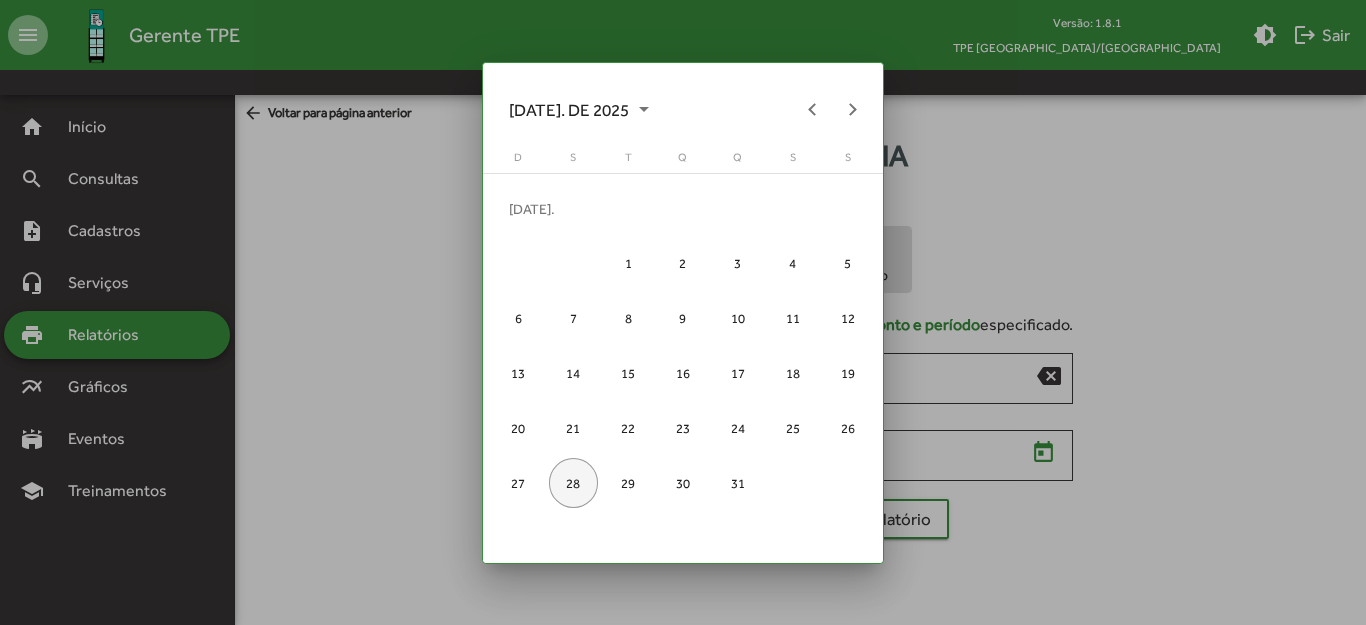 click at bounding box center (683, 312) 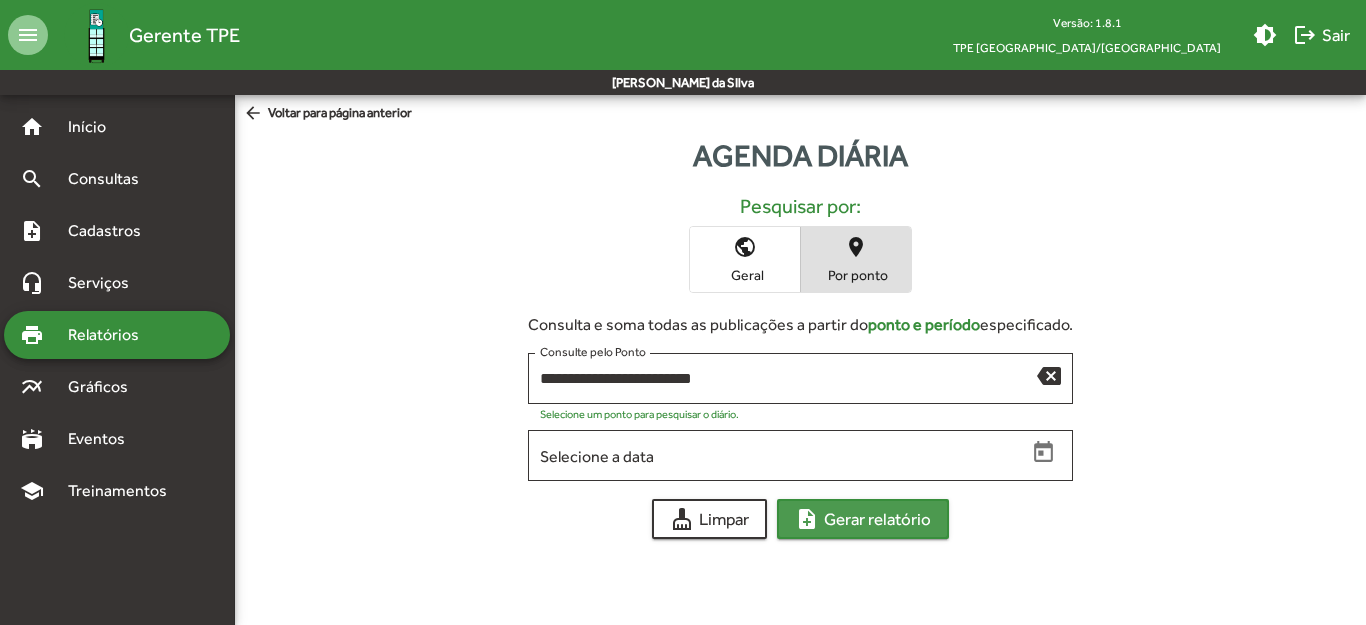click on "note_add  Gerar relatório" 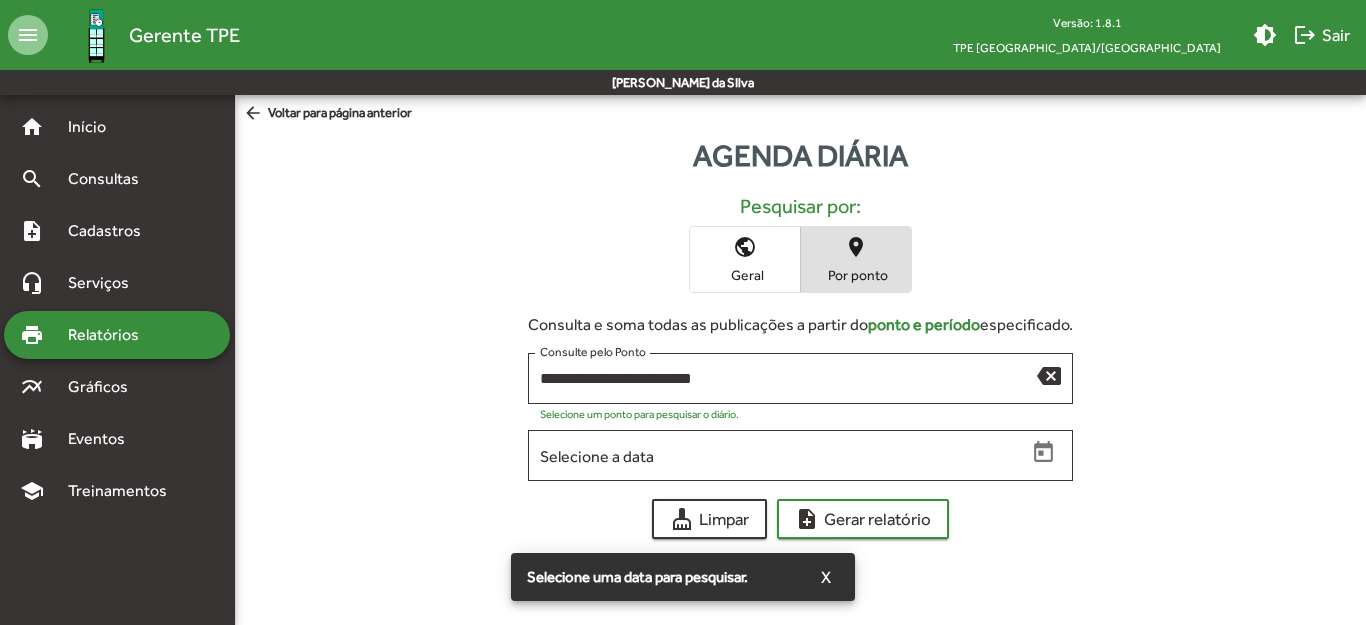 click on "**********" 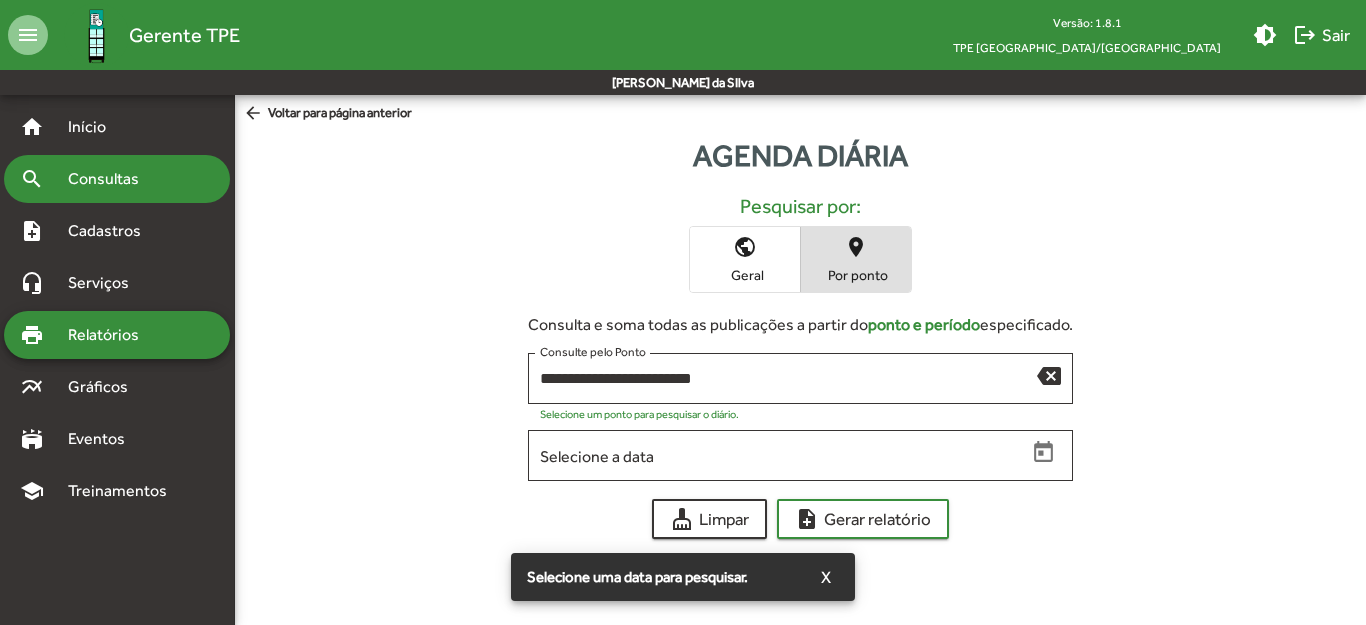 click on "search Consultas" at bounding box center (117, 179) 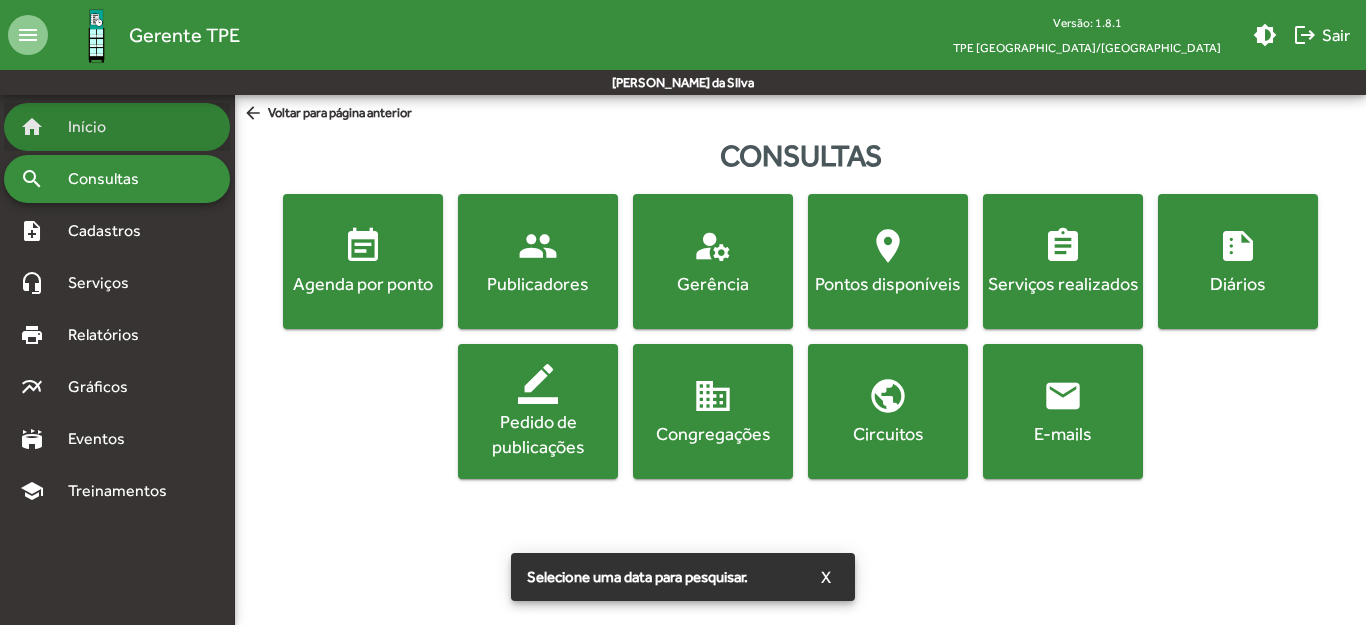 click on "Início" at bounding box center [95, 127] 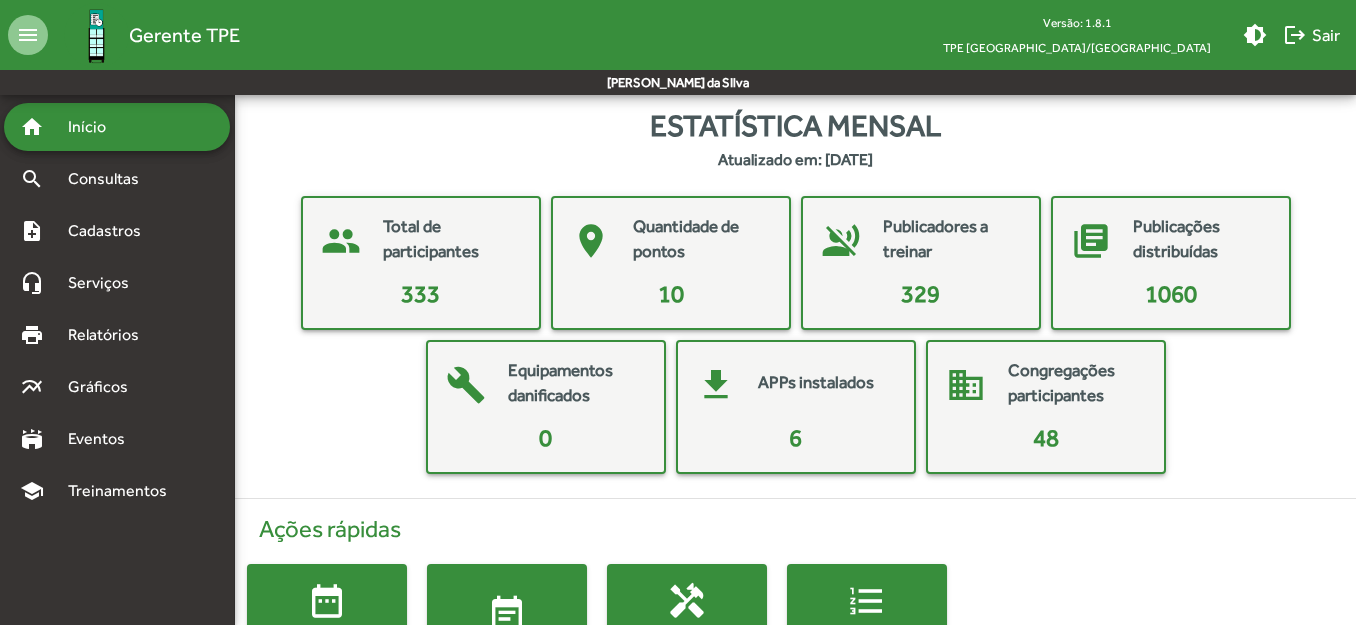 click on "library_books" 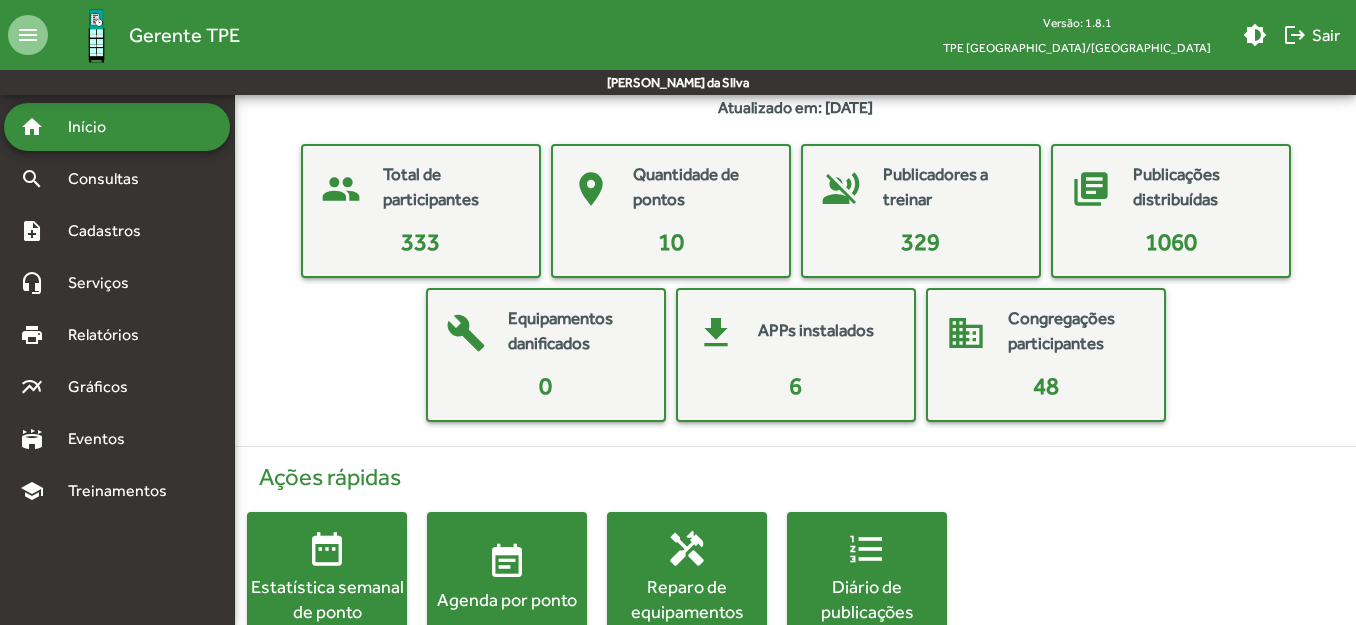scroll, scrollTop: 0, scrollLeft: 0, axis: both 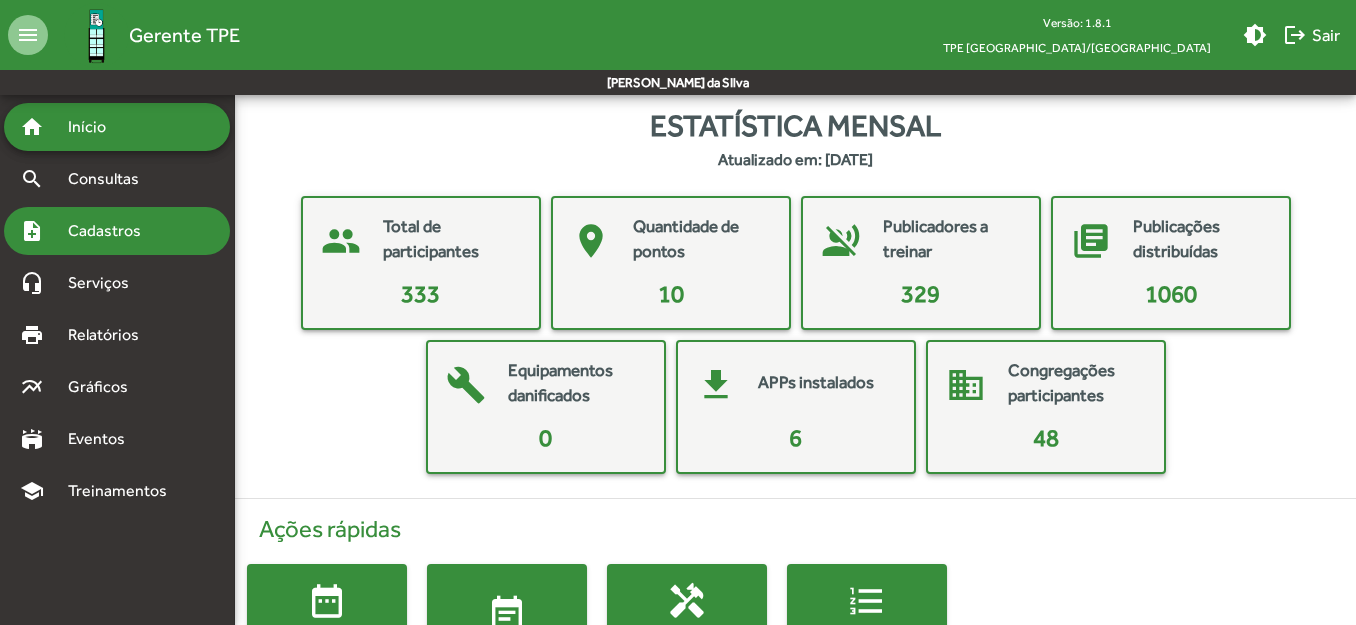click on "note_add Cadastros" at bounding box center (117, 231) 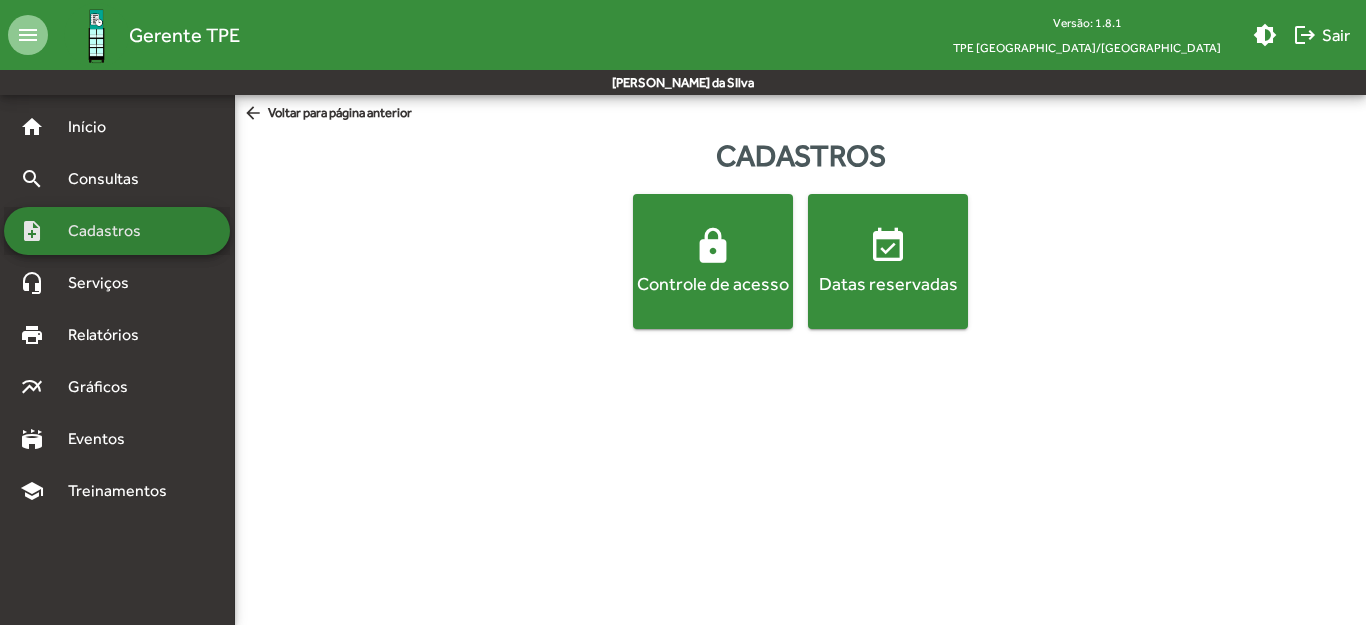 click on "Cadastros" at bounding box center (111, 231) 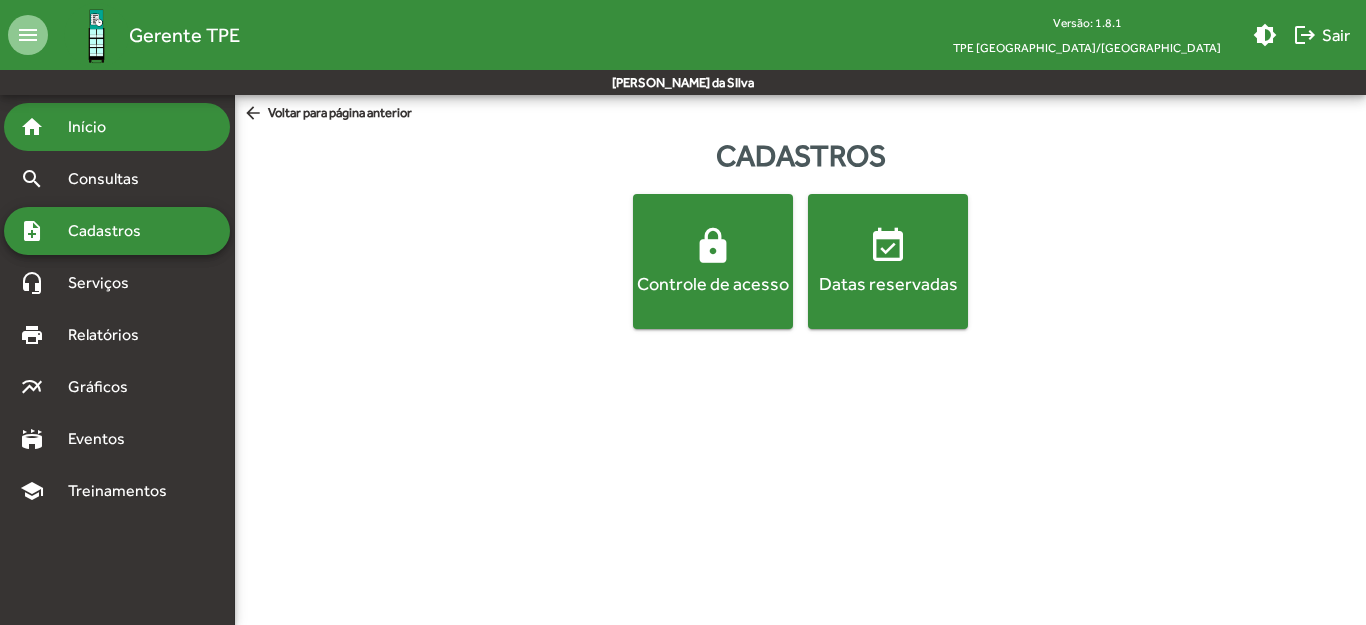 click on "Início" at bounding box center (95, 127) 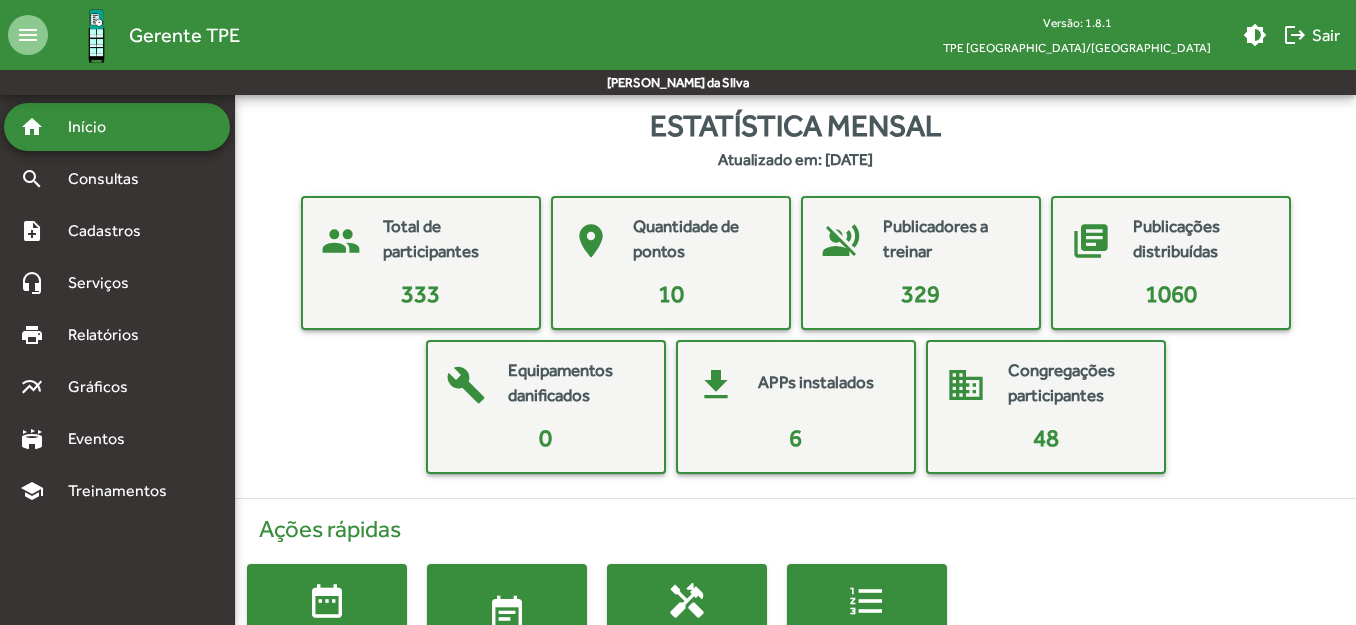 click on "Quantidade de pontos" 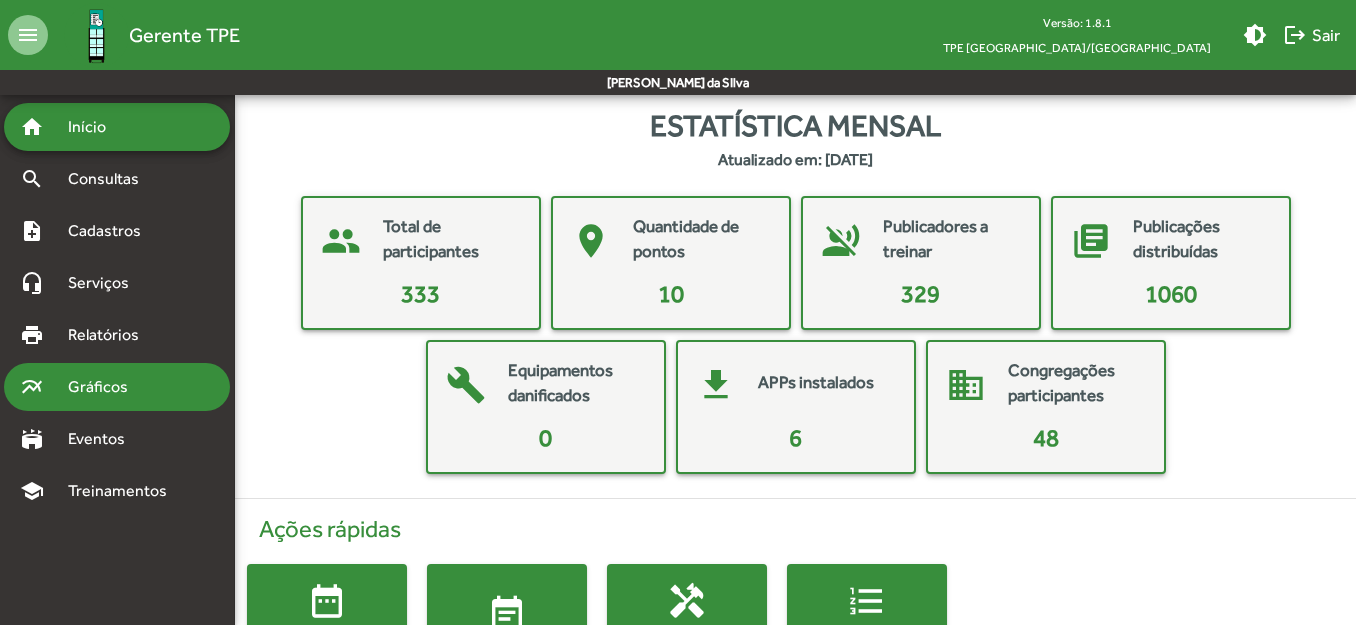 click on "multiline_chart Gráficos" at bounding box center [117, 387] 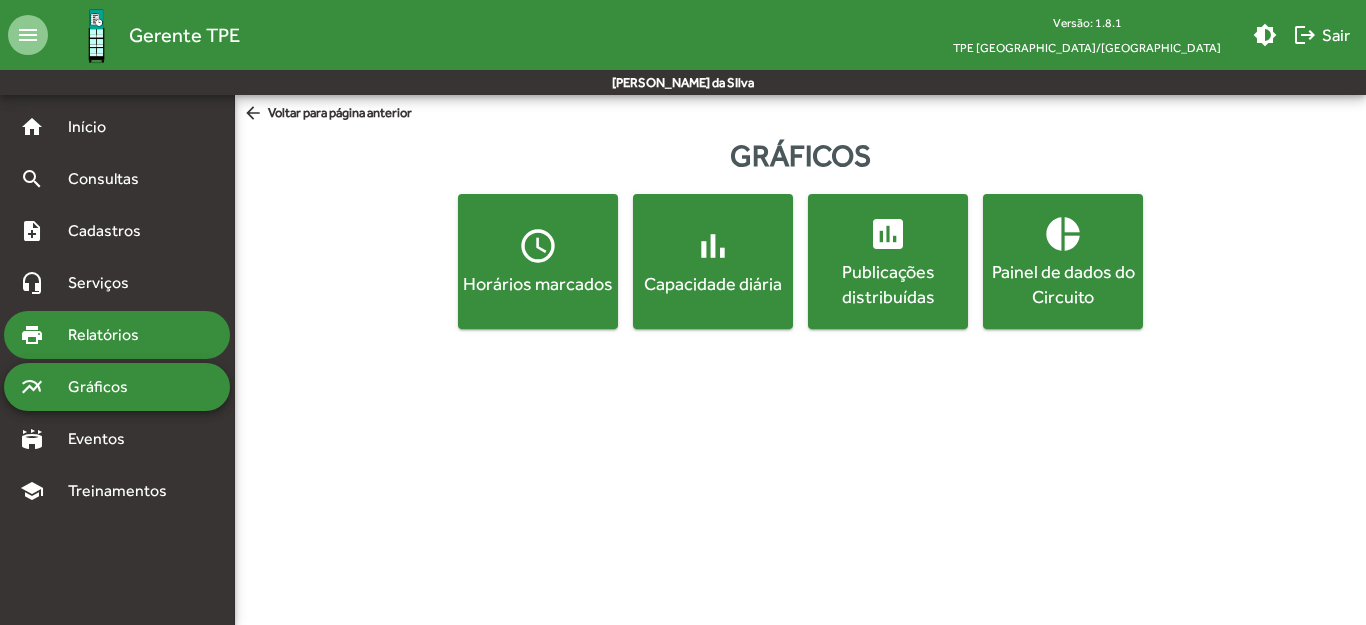 click on "print Relatórios" at bounding box center (117, 335) 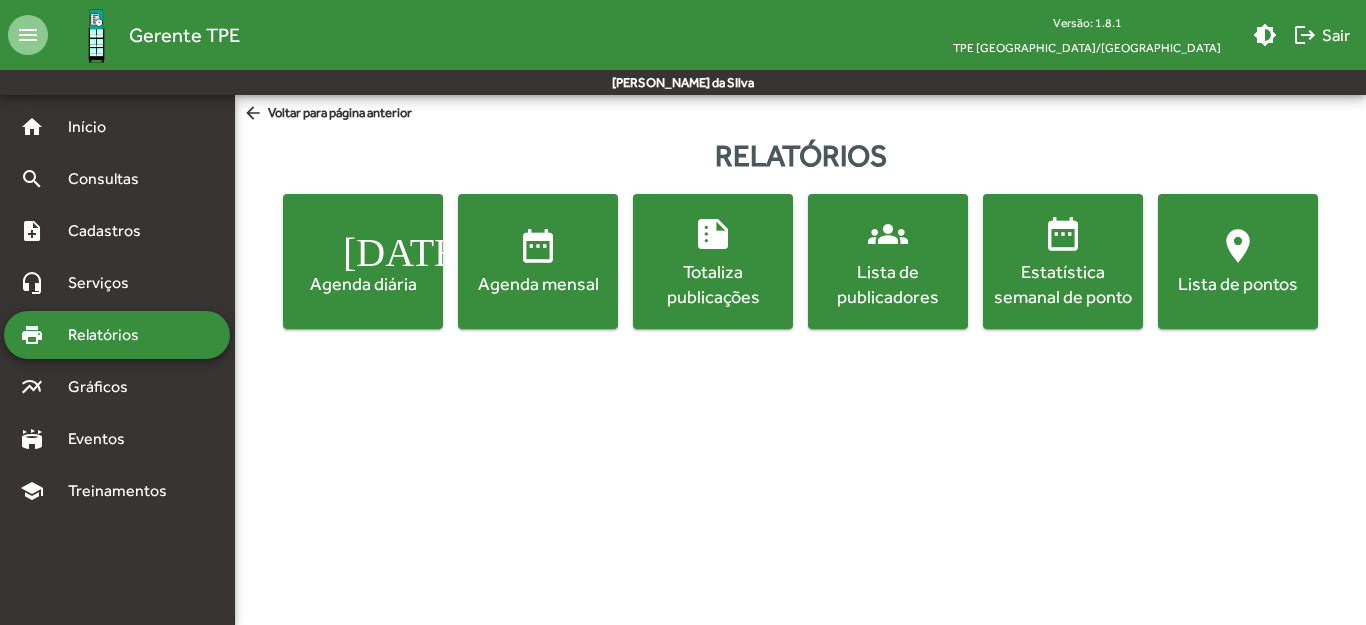 click on "location_on  Lista de pontos" 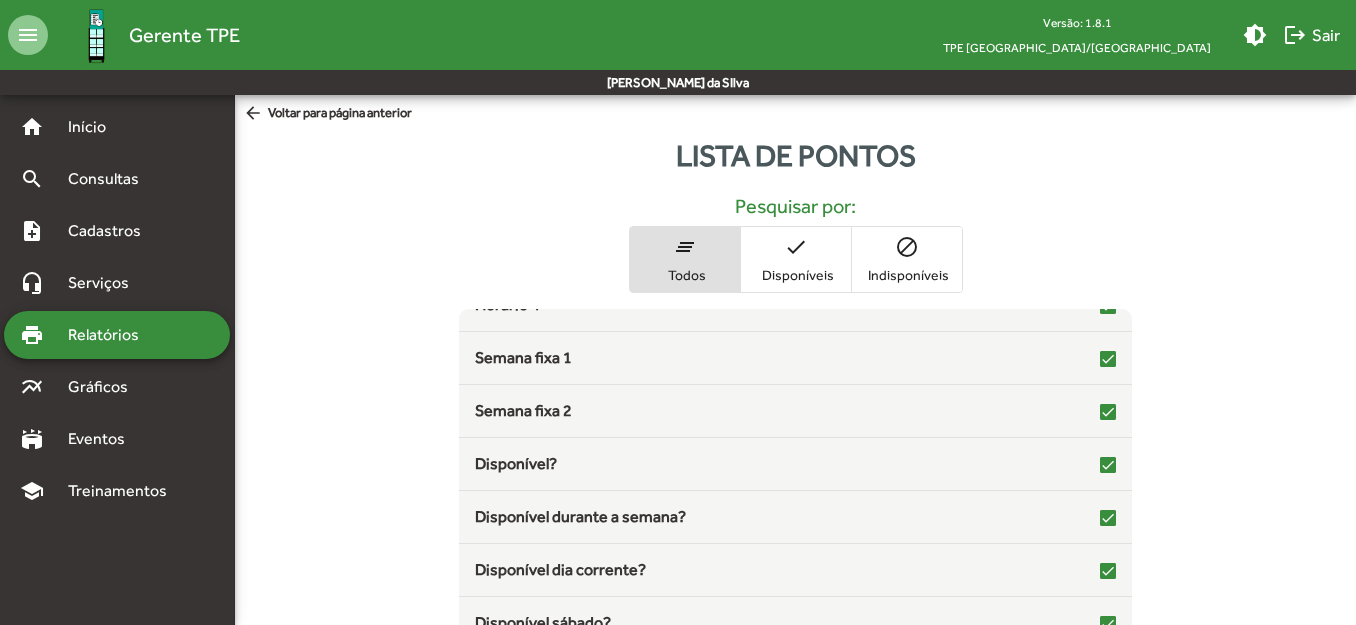 scroll, scrollTop: 443, scrollLeft: 0, axis: vertical 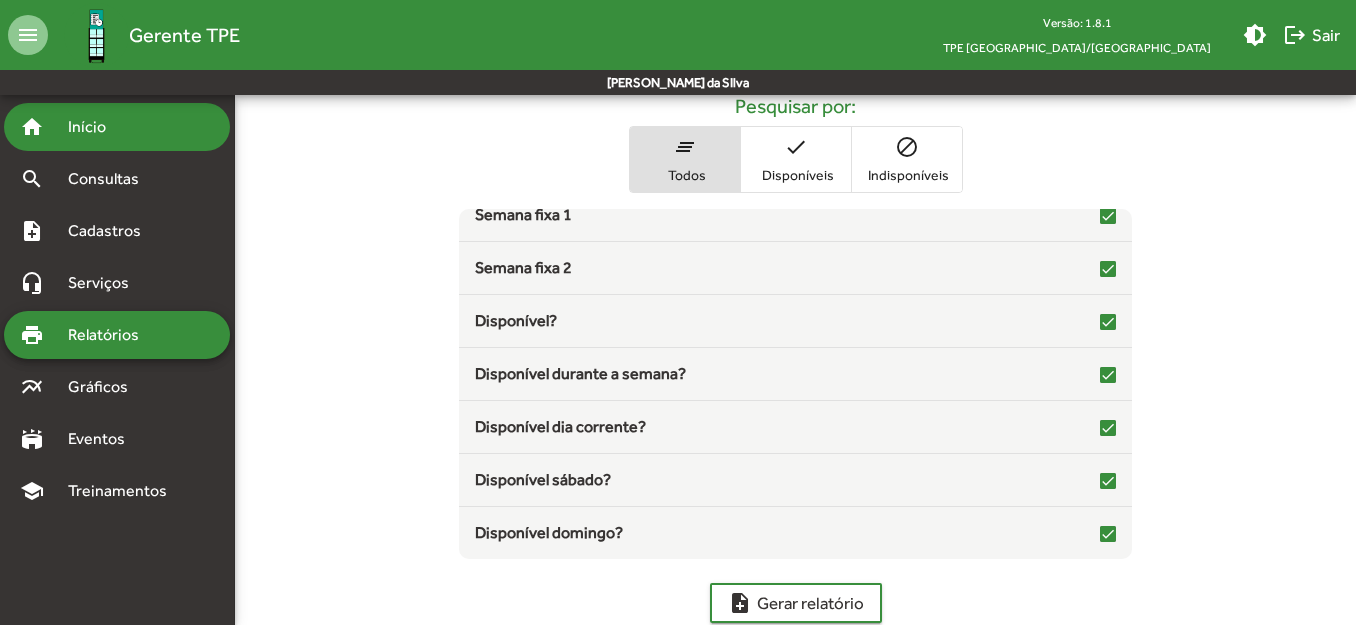 click on "Início" at bounding box center [95, 127] 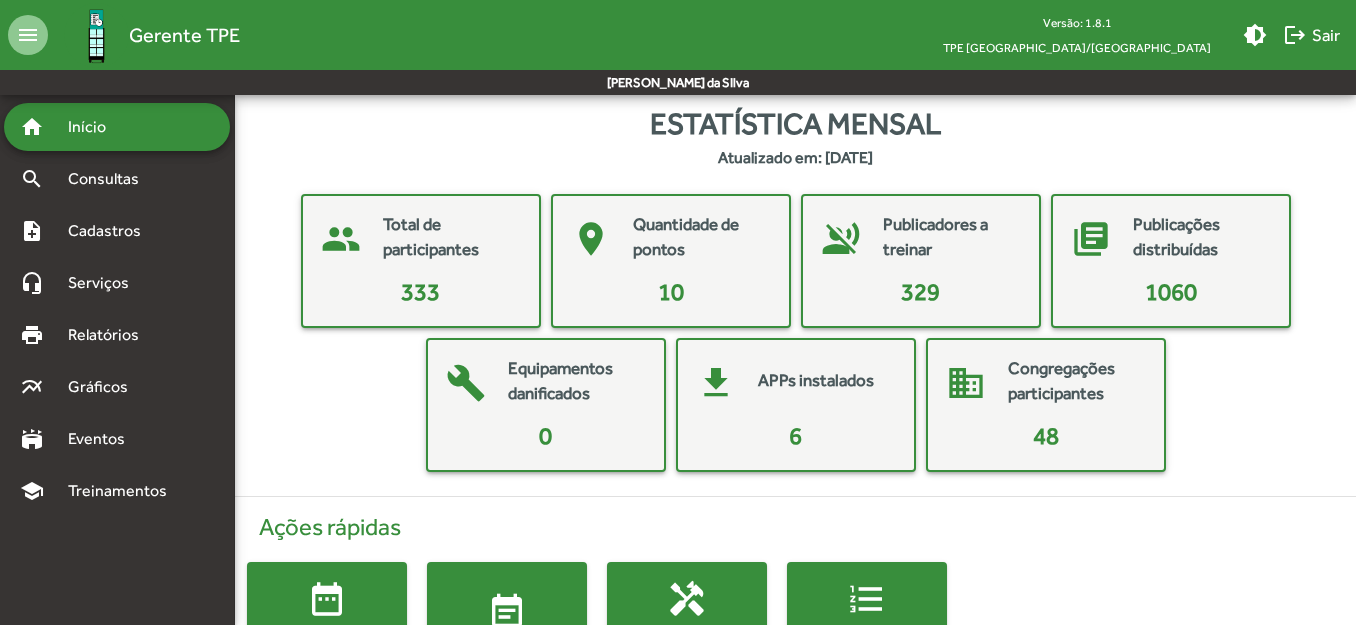 scroll, scrollTop: 0, scrollLeft: 0, axis: both 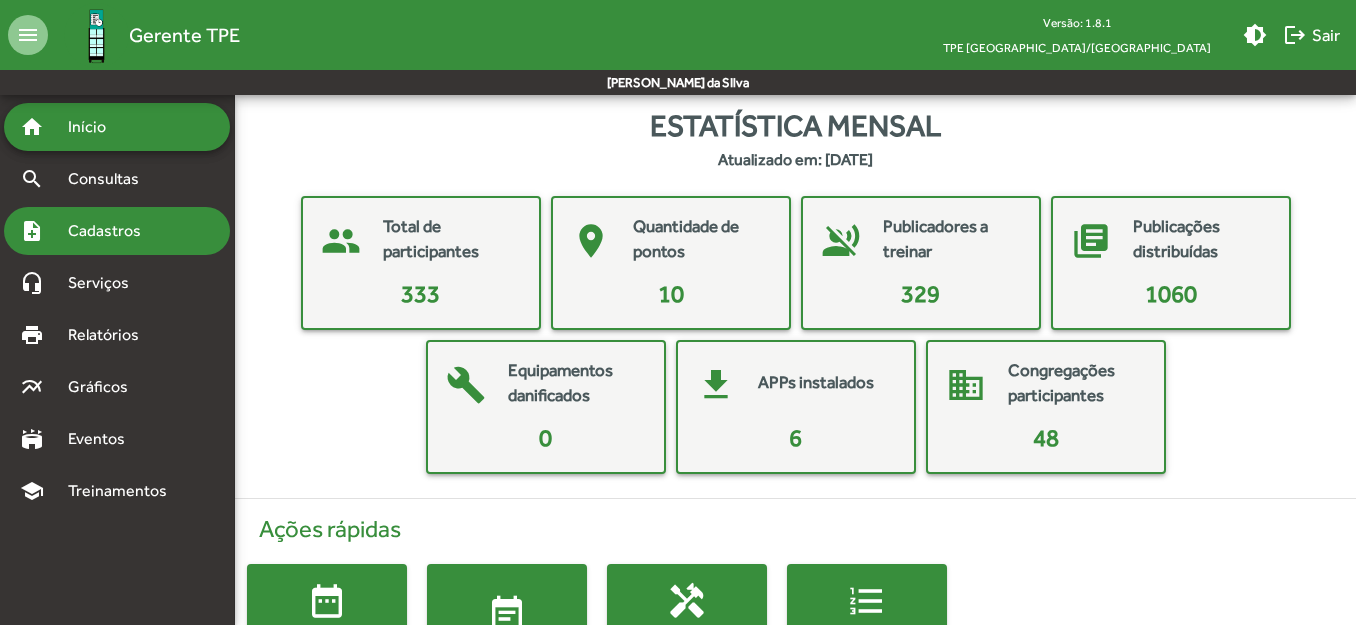 click on "Cadastros" at bounding box center (111, 231) 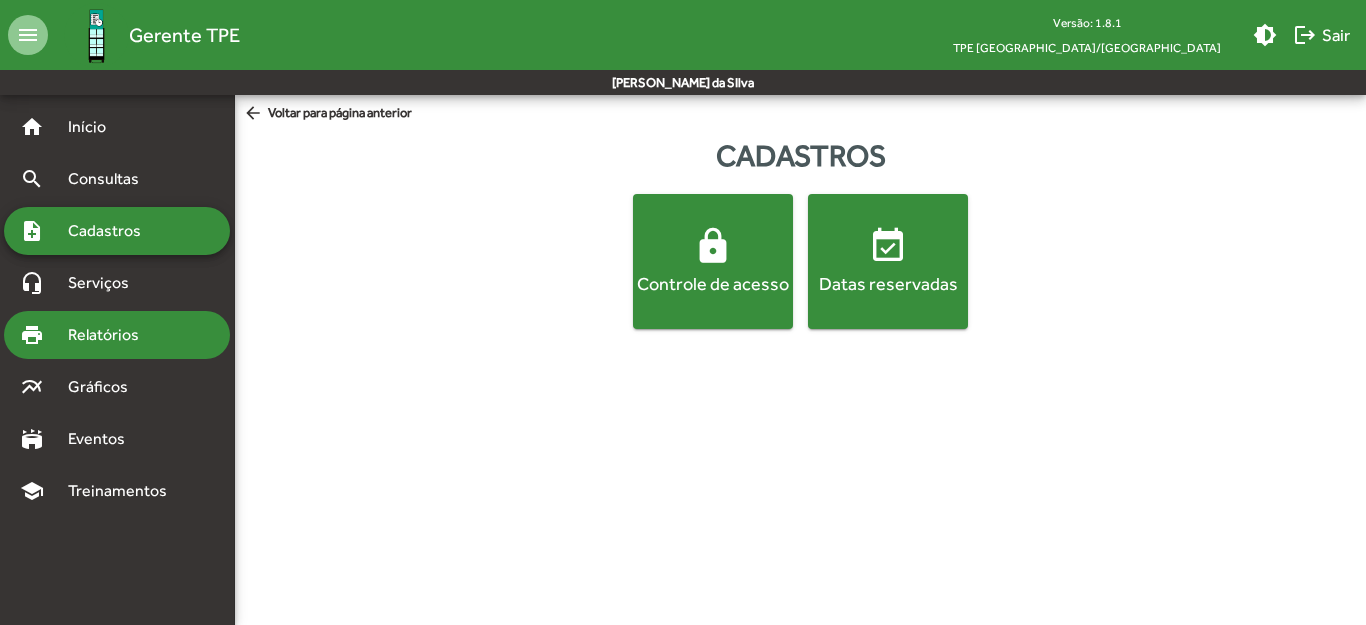 click on "print Relatórios" at bounding box center [117, 335] 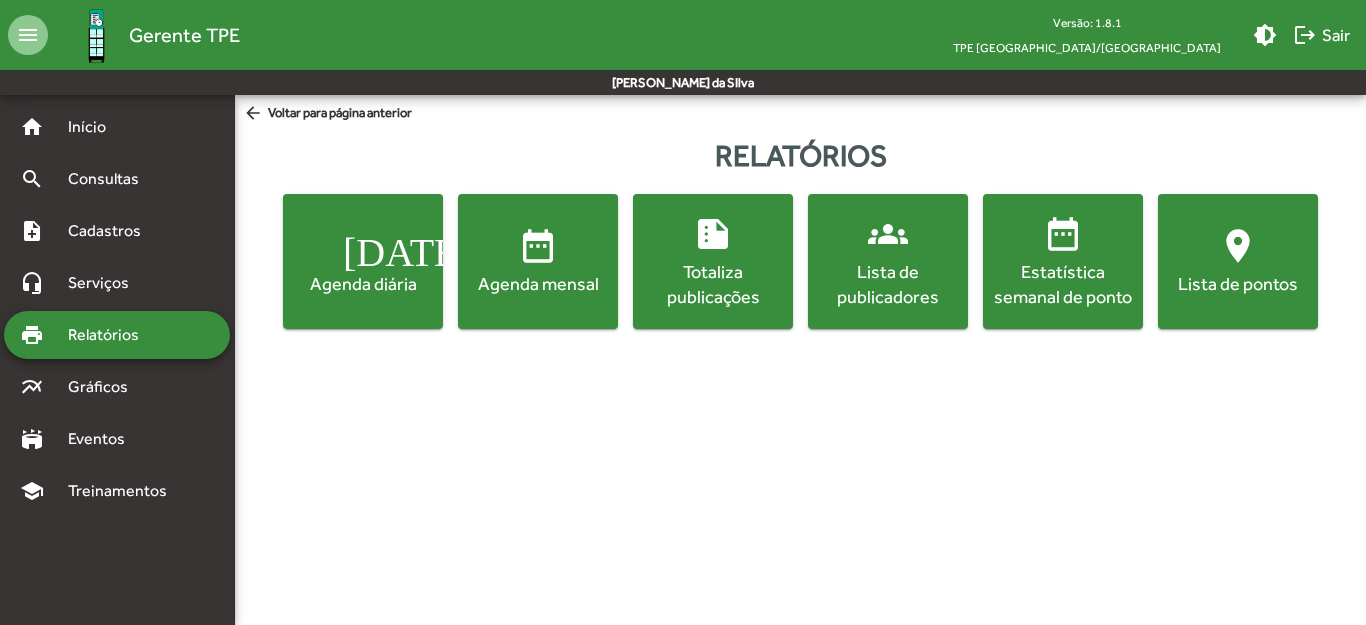 click on "location_on" 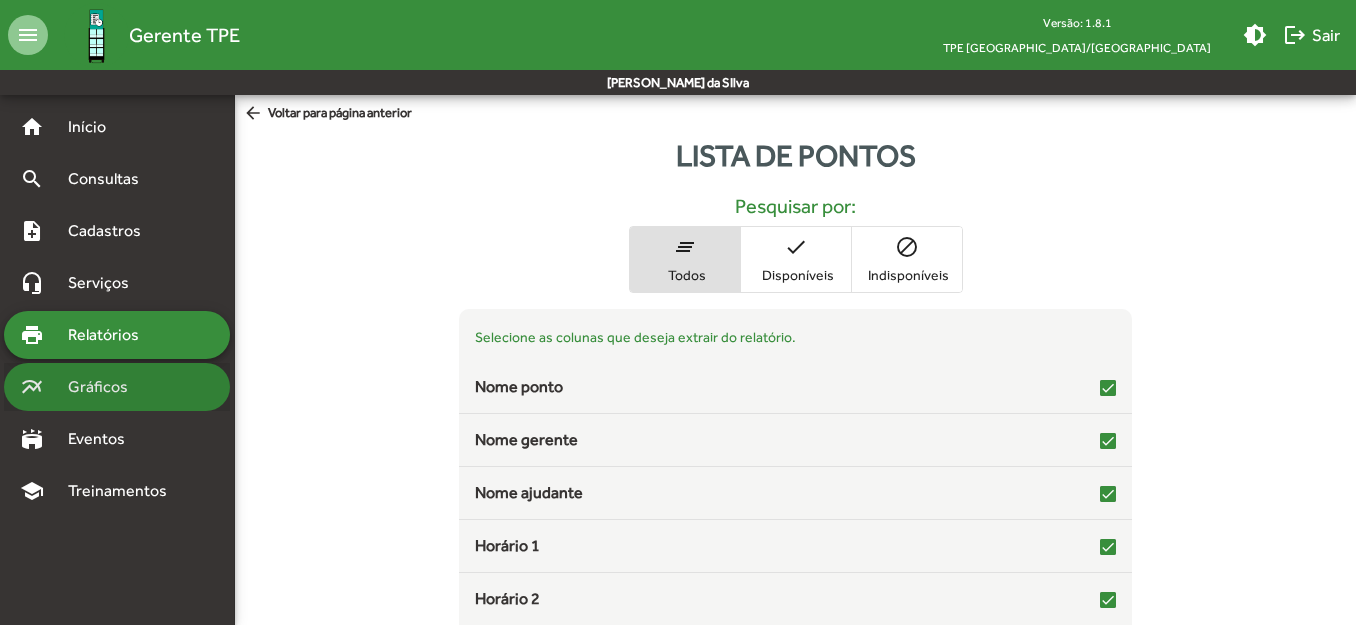 click on "Gráficos" at bounding box center [105, 387] 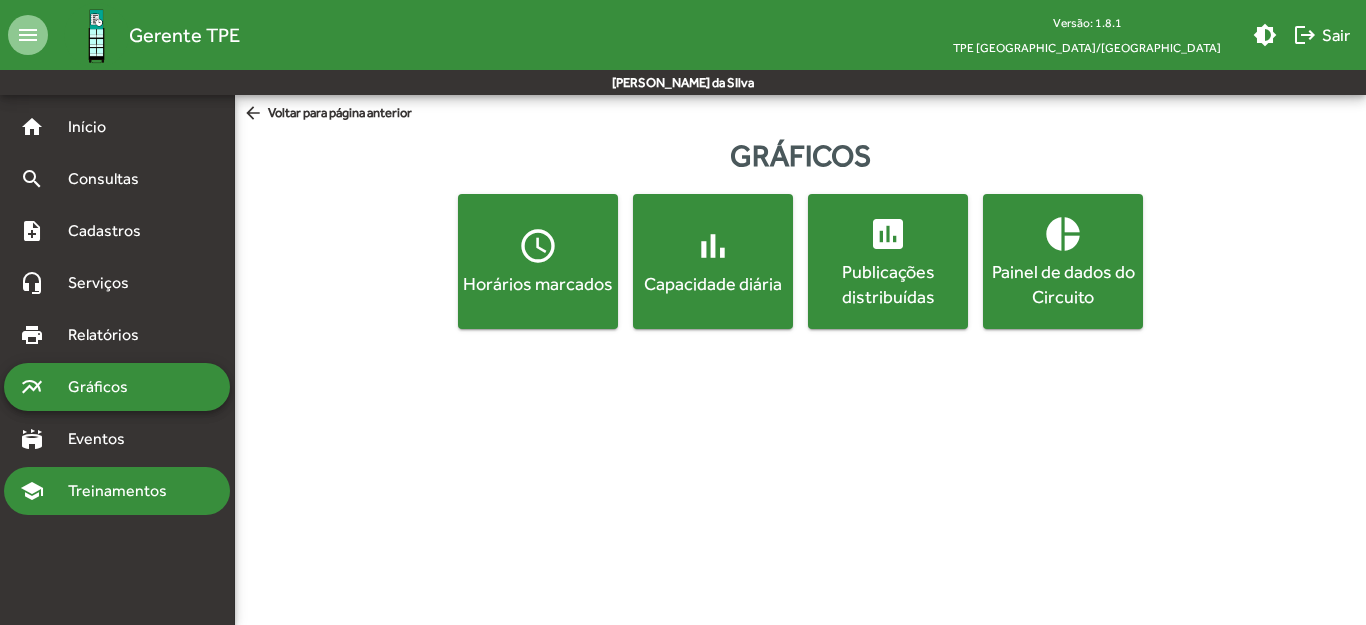 click on "school Treinamentos" at bounding box center [117, 491] 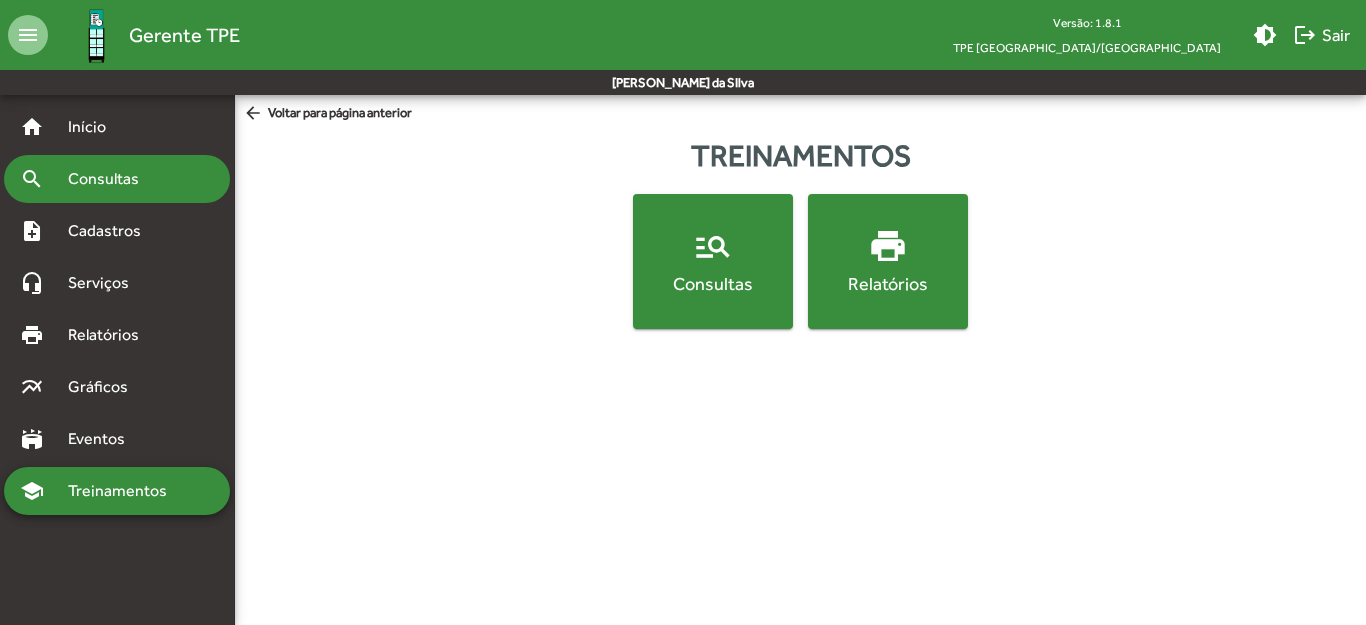 click on "Consultas" at bounding box center [110, 179] 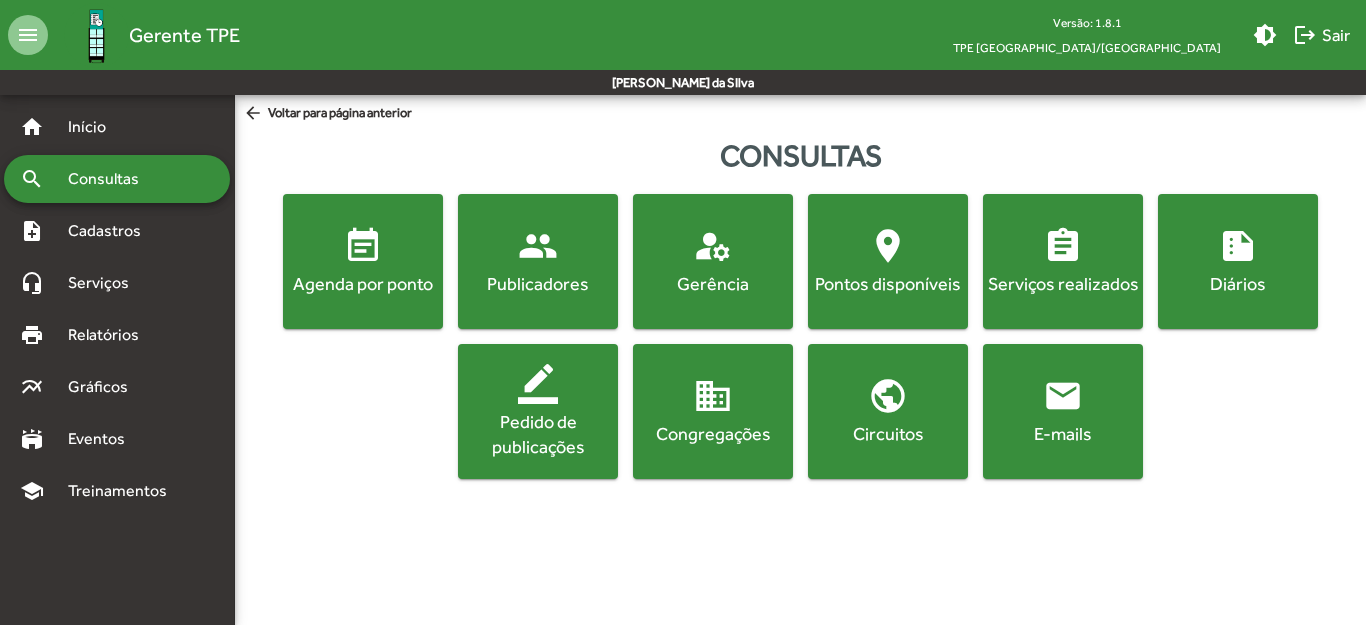 click on "location_on  Pontos disponíveis" 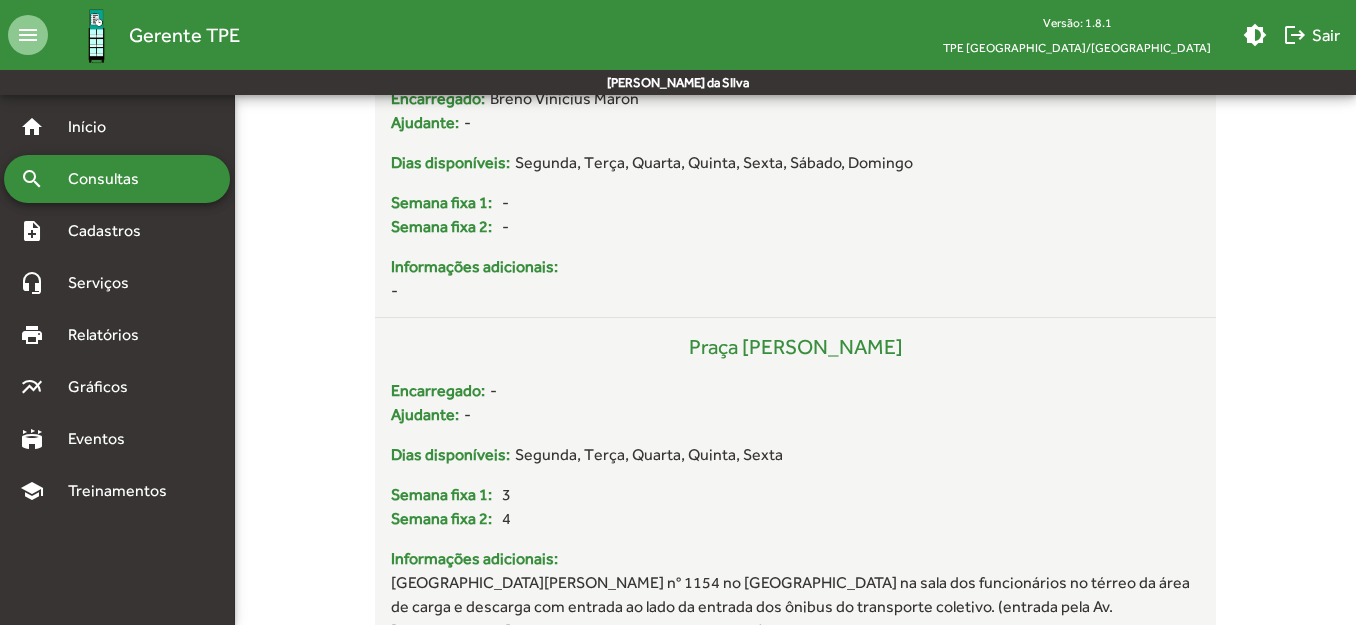 scroll, scrollTop: 1300, scrollLeft: 0, axis: vertical 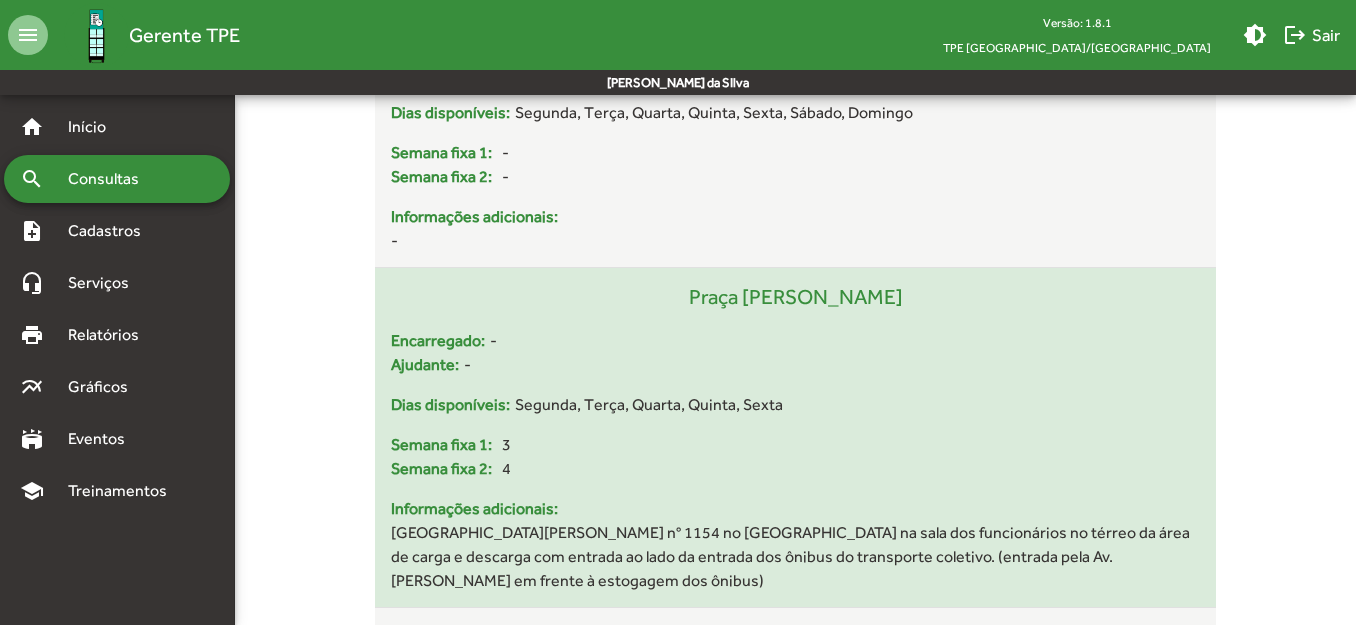 click on "Encarregado:" 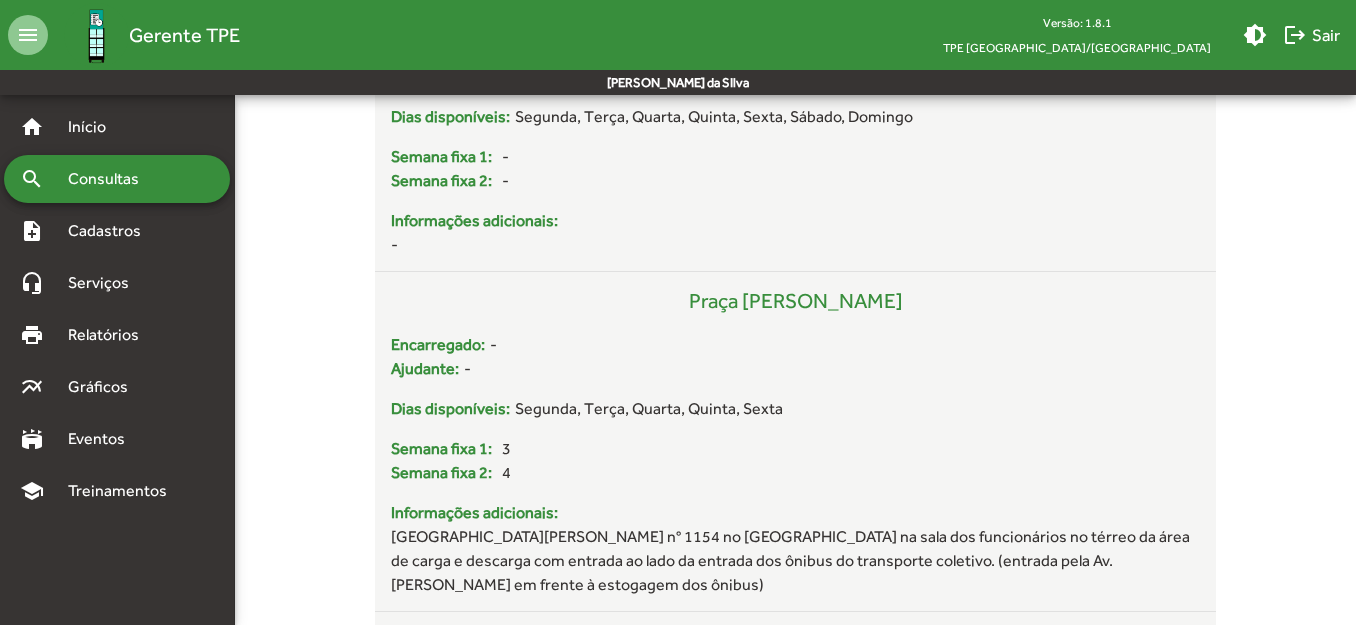 scroll, scrollTop: 1300, scrollLeft: 0, axis: vertical 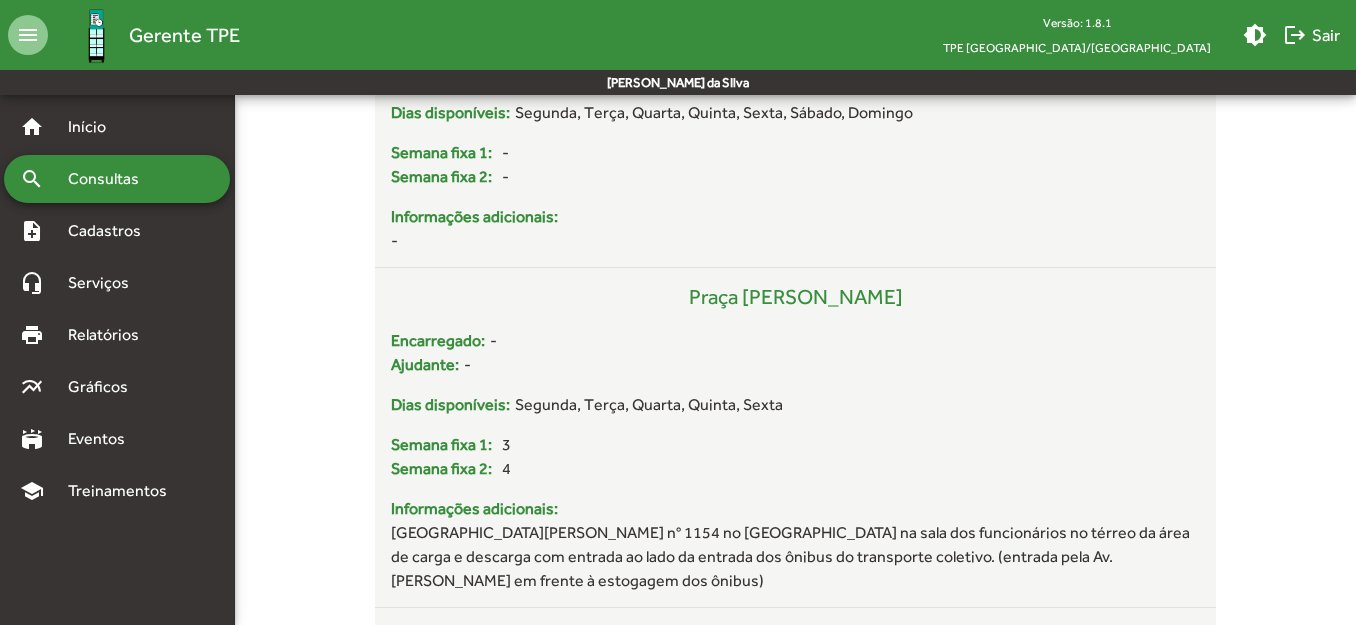 click on "Consultas" at bounding box center [110, 179] 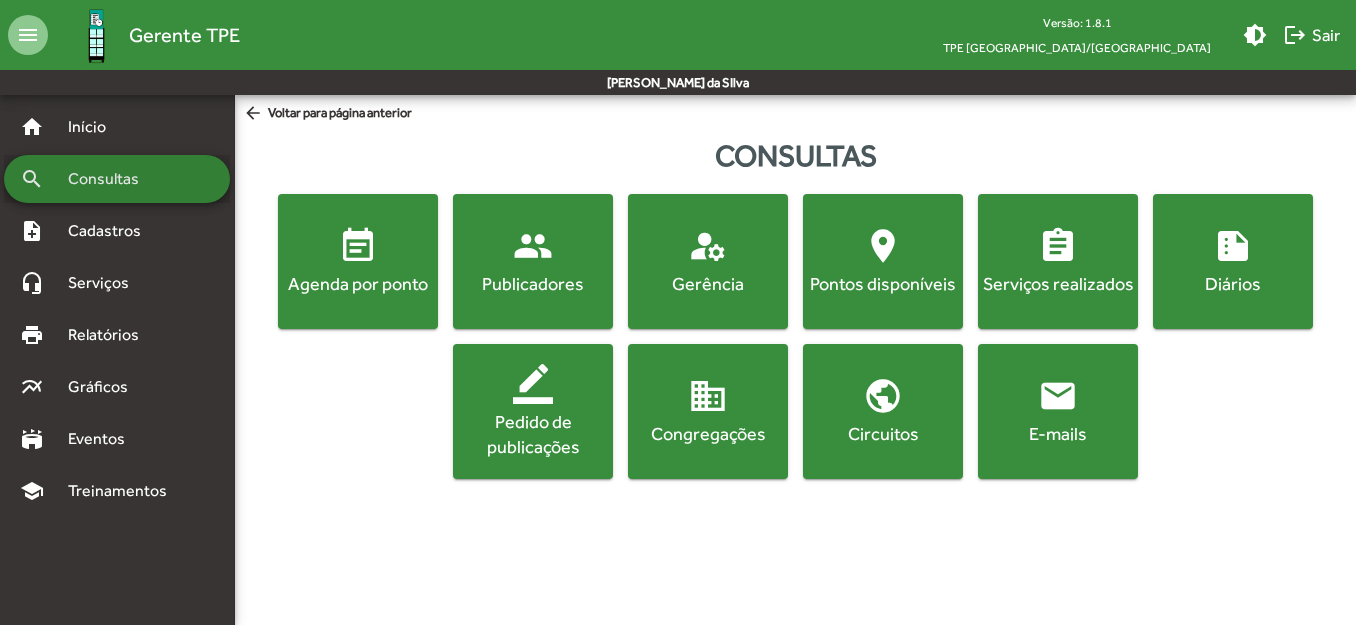 scroll, scrollTop: 0, scrollLeft: 0, axis: both 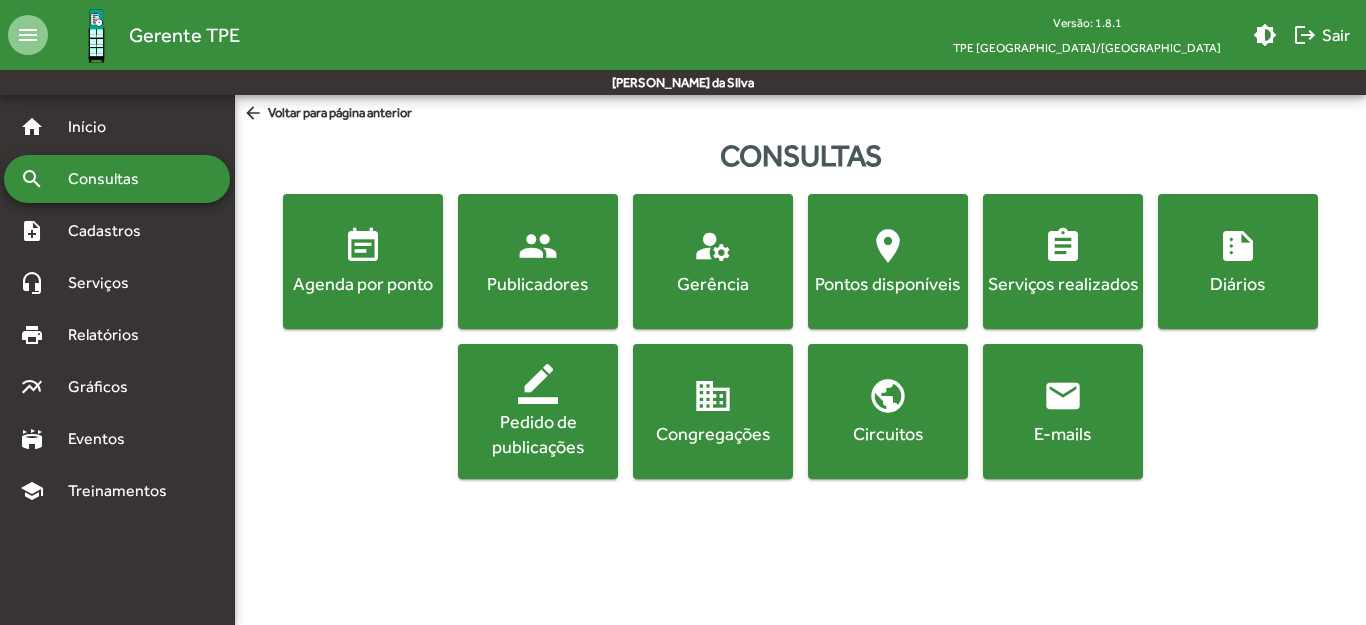 click on "location_on" 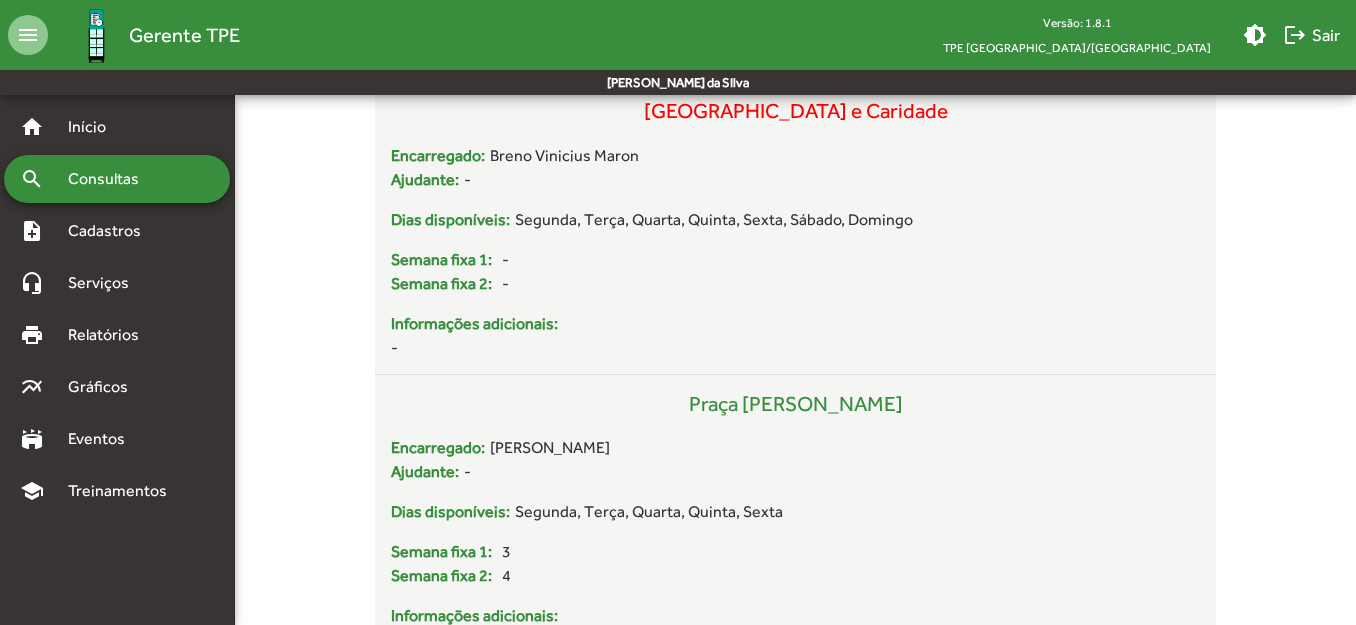 scroll, scrollTop: 1200, scrollLeft: 0, axis: vertical 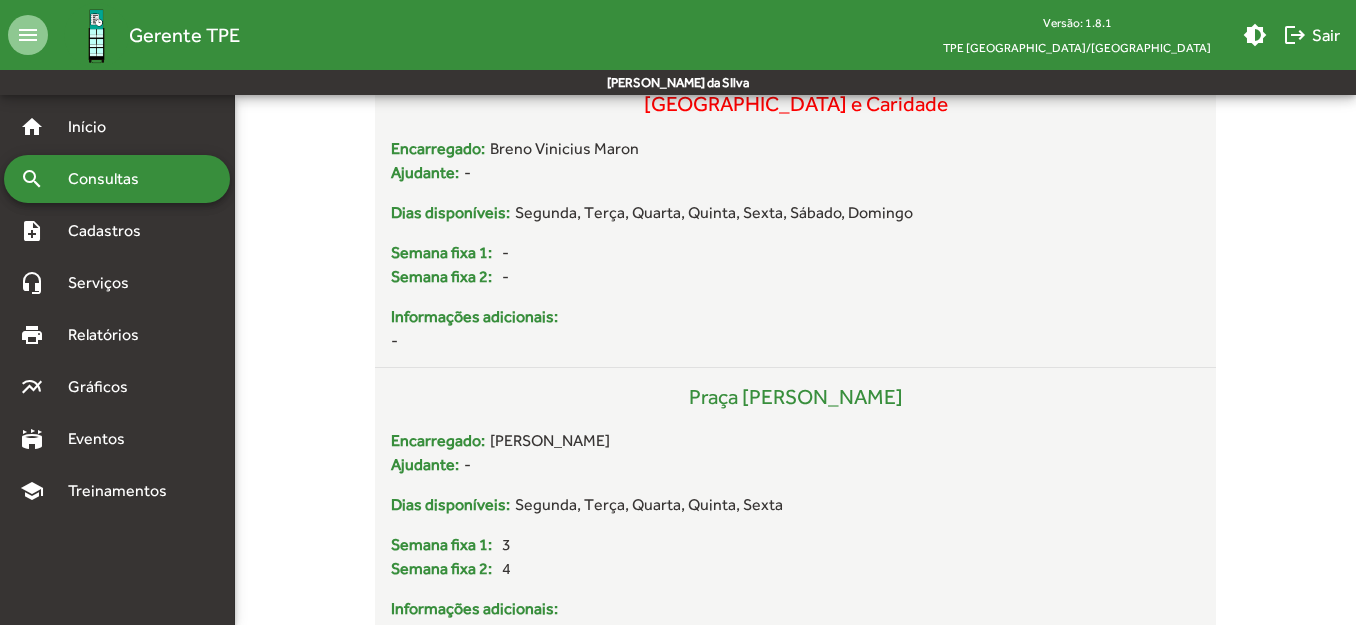 click on "Consultas" at bounding box center (110, 179) 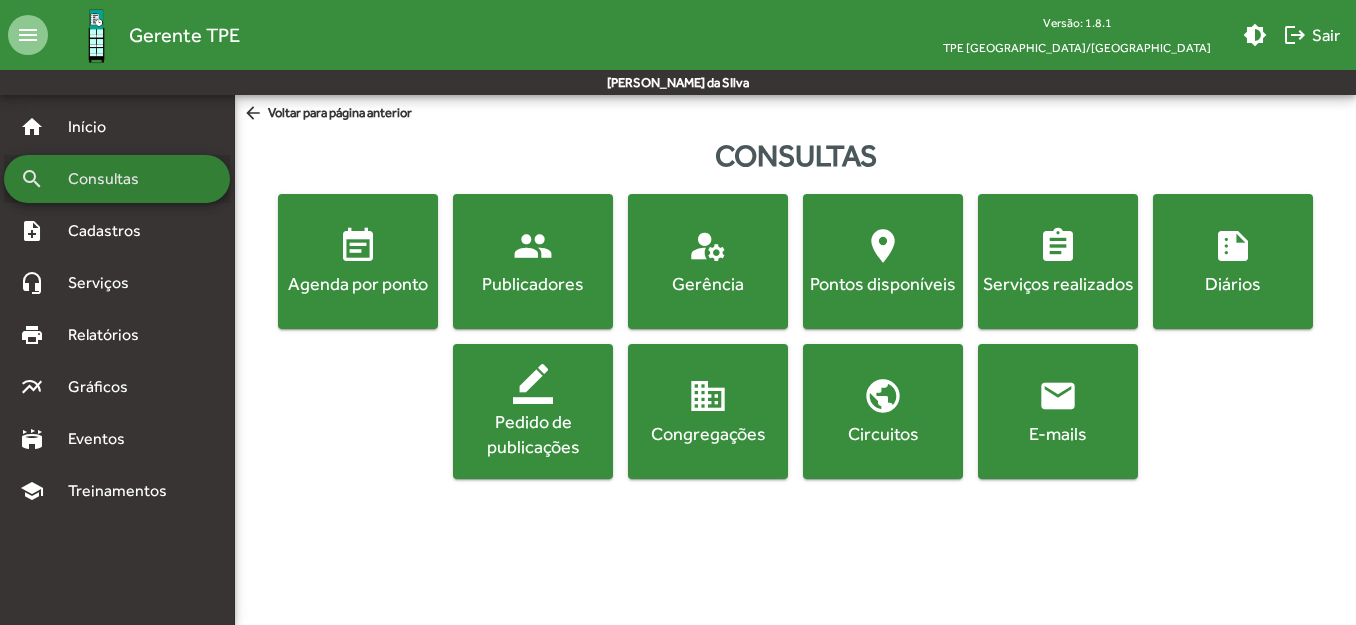 scroll, scrollTop: 0, scrollLeft: 0, axis: both 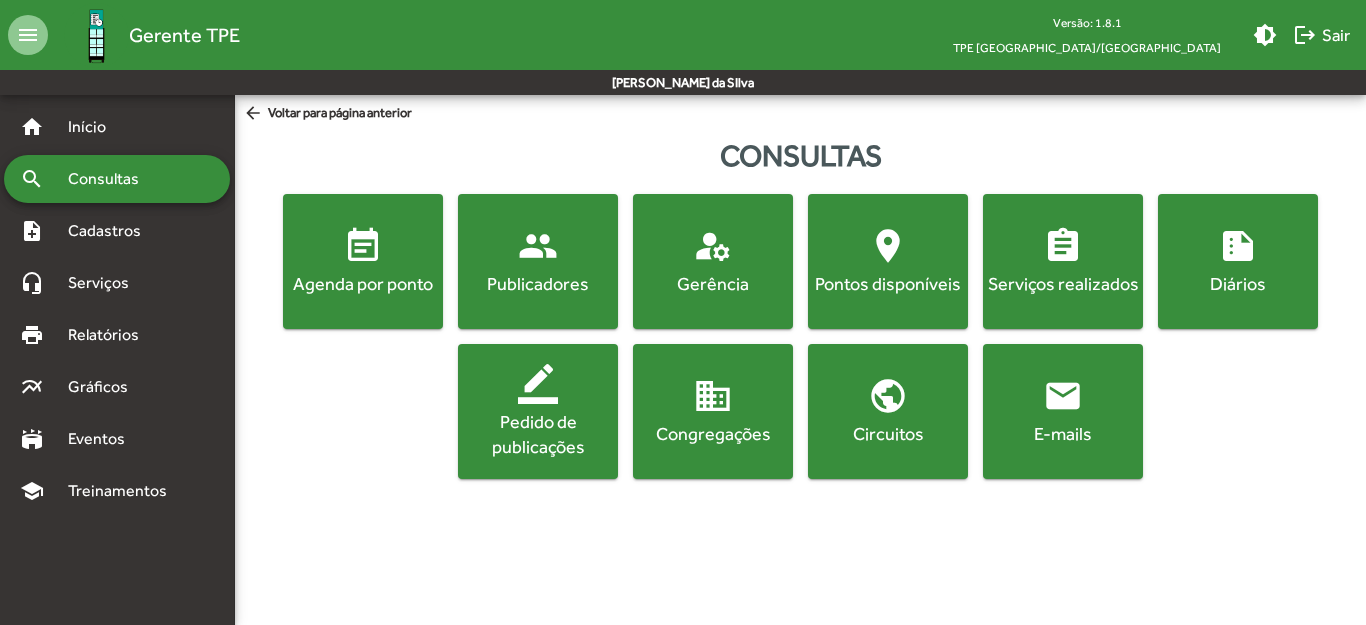 click on "location_on" 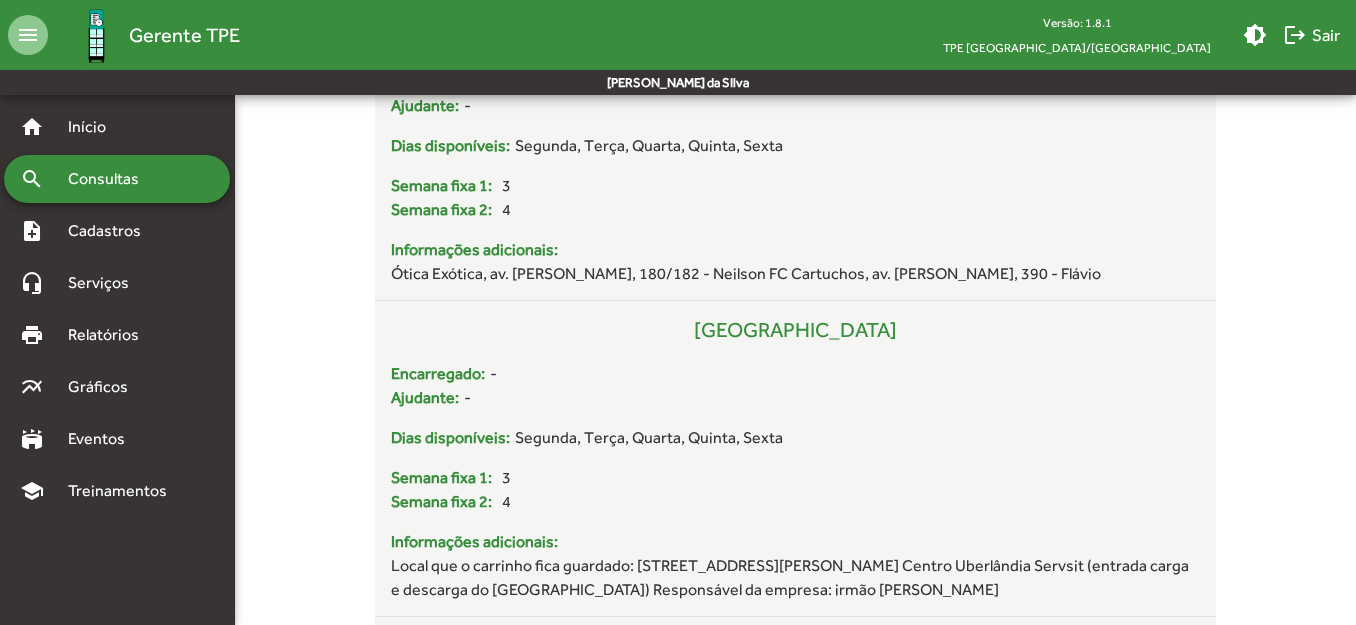 scroll, scrollTop: 2000, scrollLeft: 0, axis: vertical 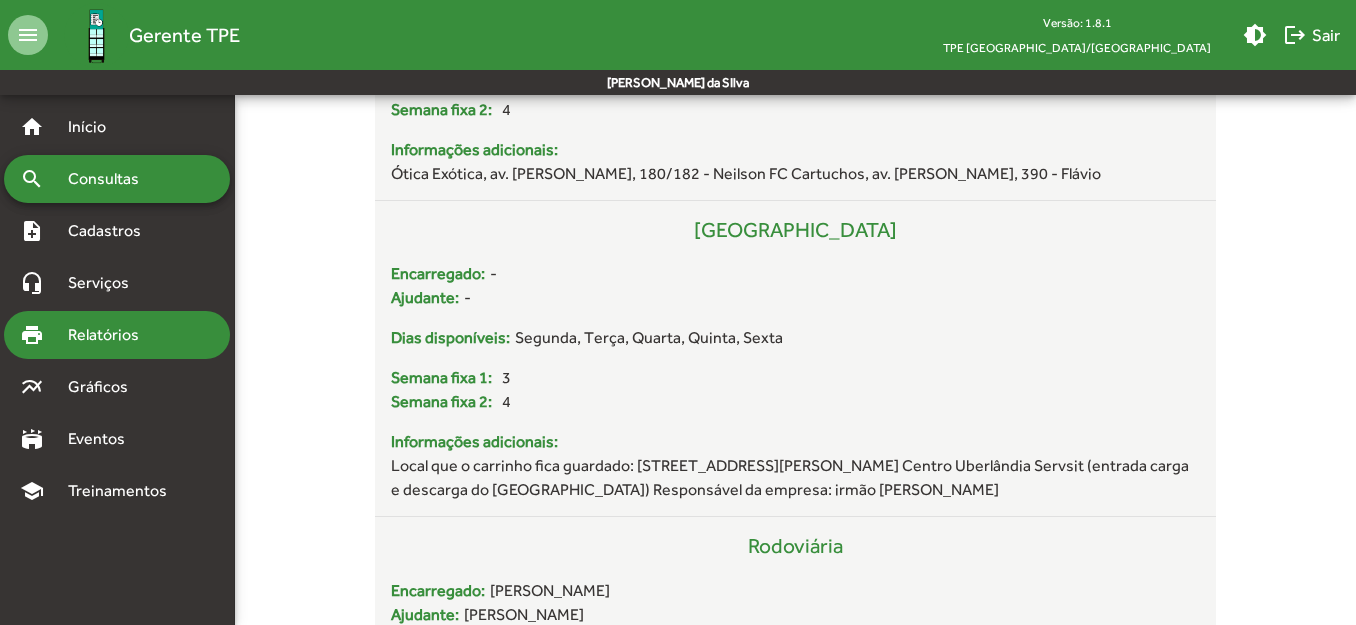 click on "Relatórios" at bounding box center (110, 335) 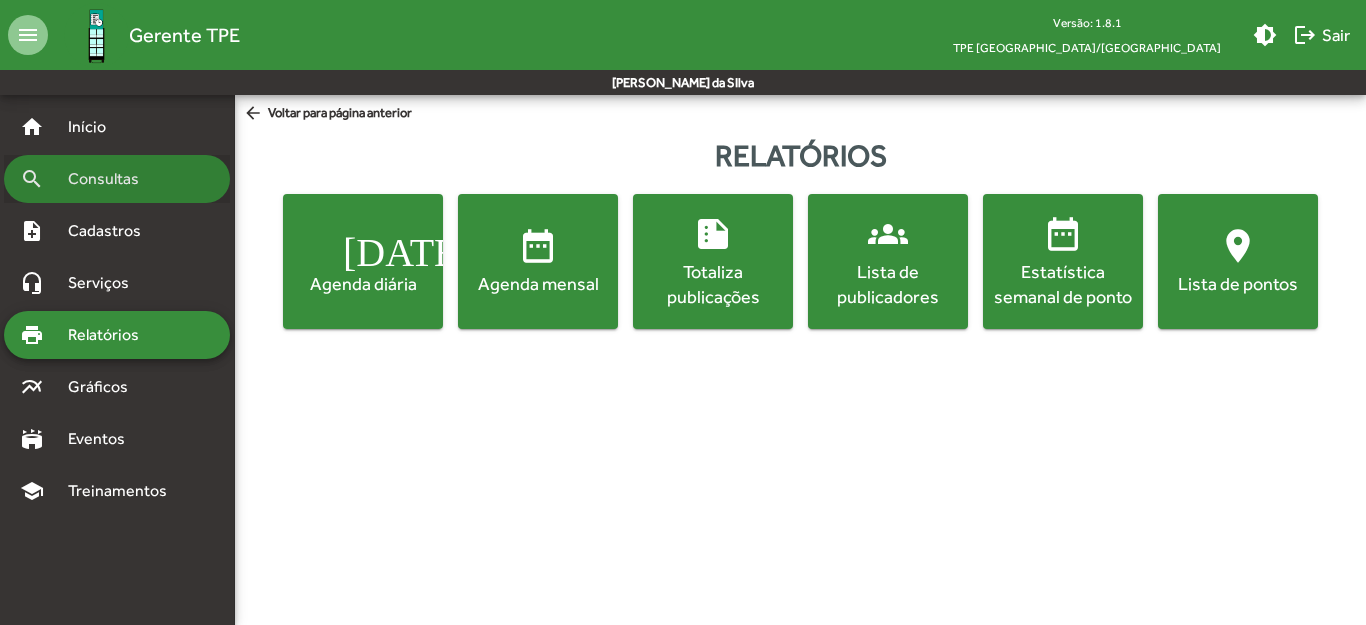 click on "search Consultas" at bounding box center (117, 179) 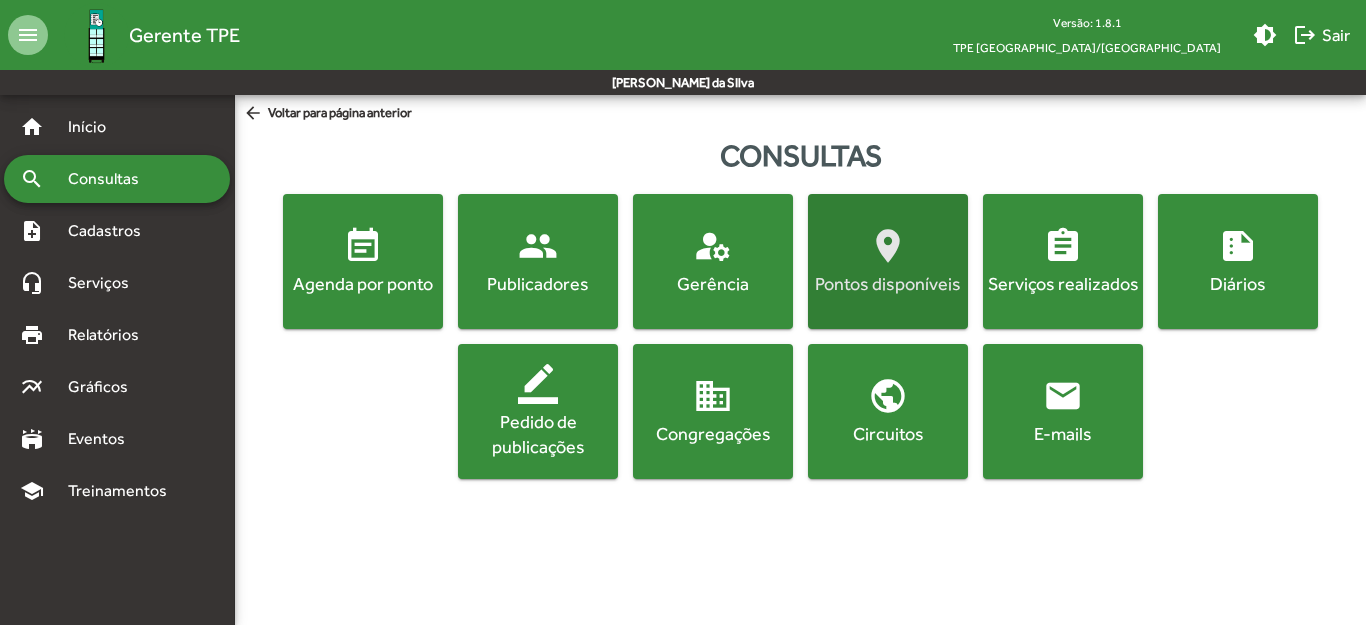 click on "location_on" 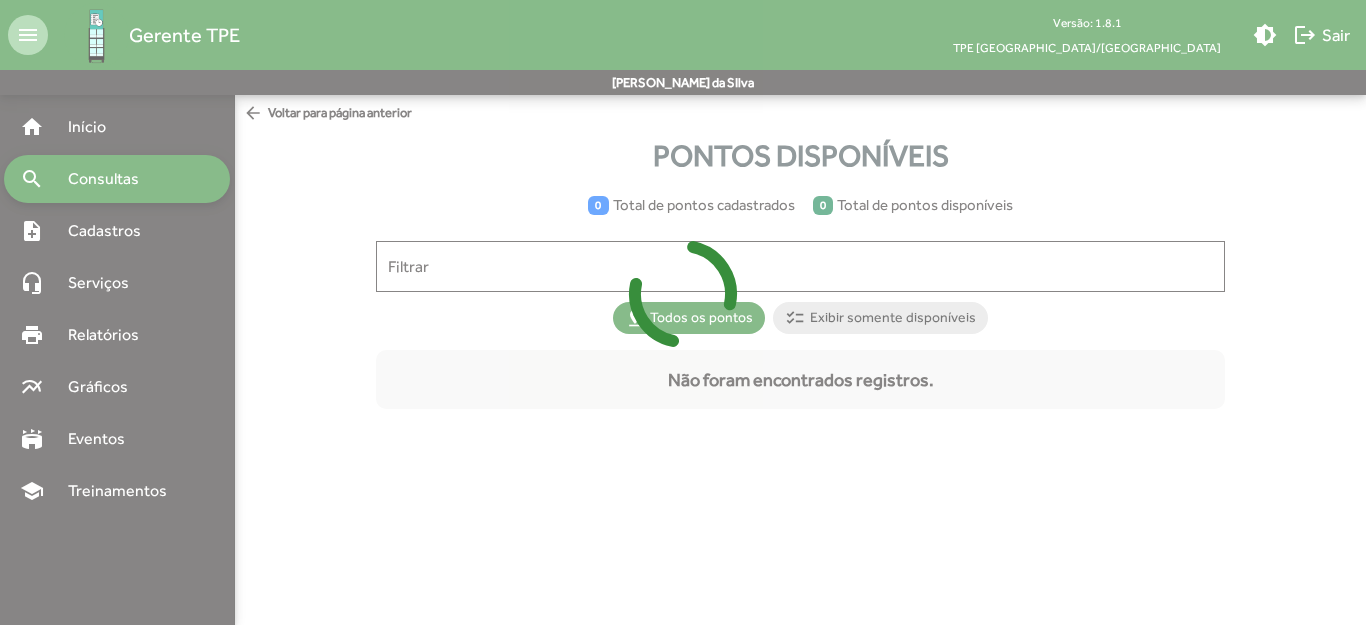 click at bounding box center [683, 312] 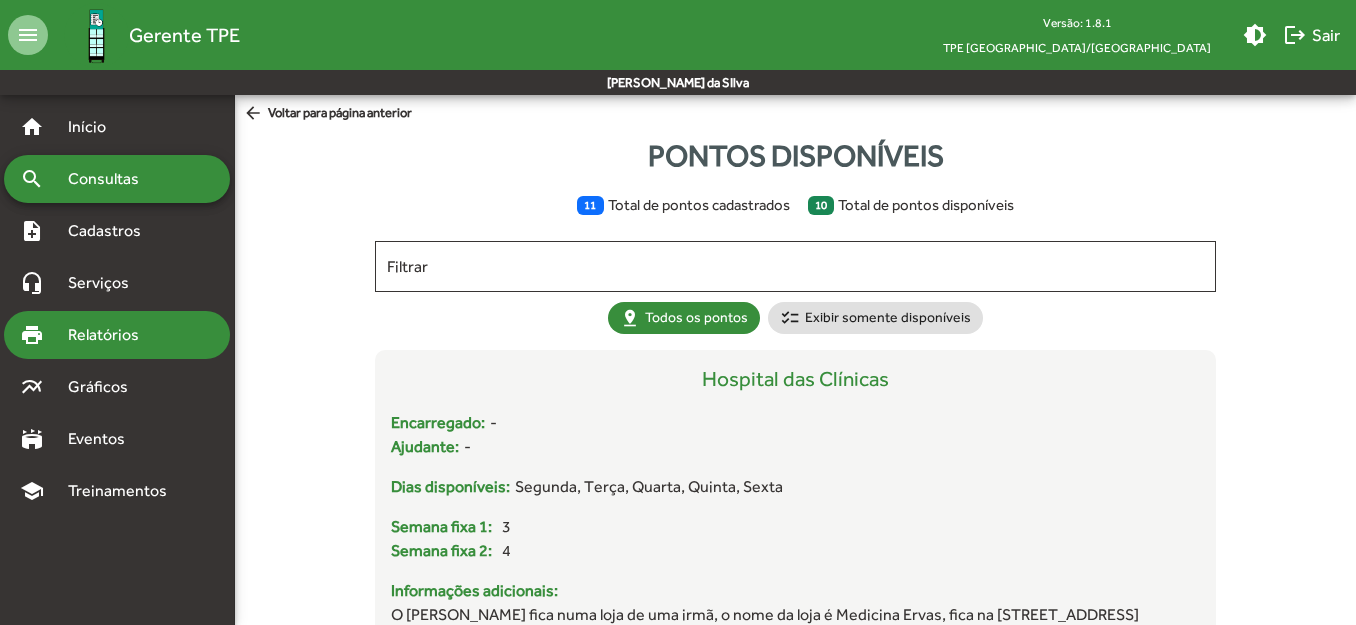 click on "Relatórios" at bounding box center (110, 335) 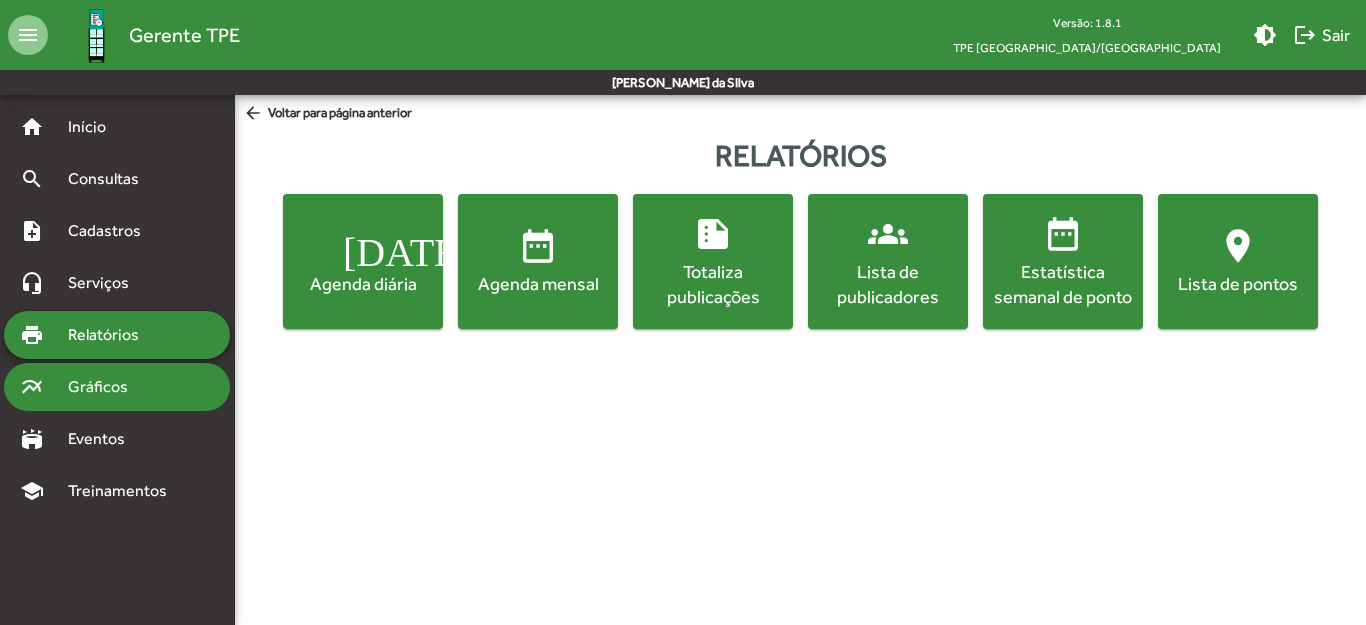 click on "Gráficos" at bounding box center (105, 387) 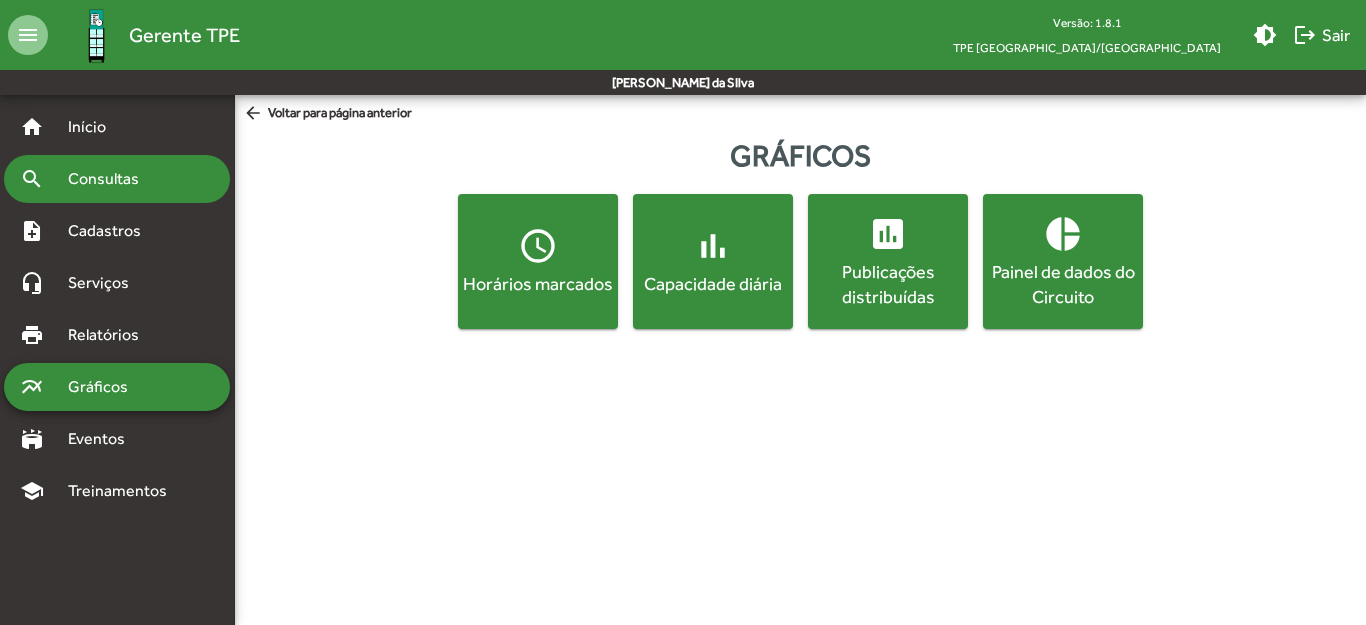 click on "search Consultas" at bounding box center [117, 179] 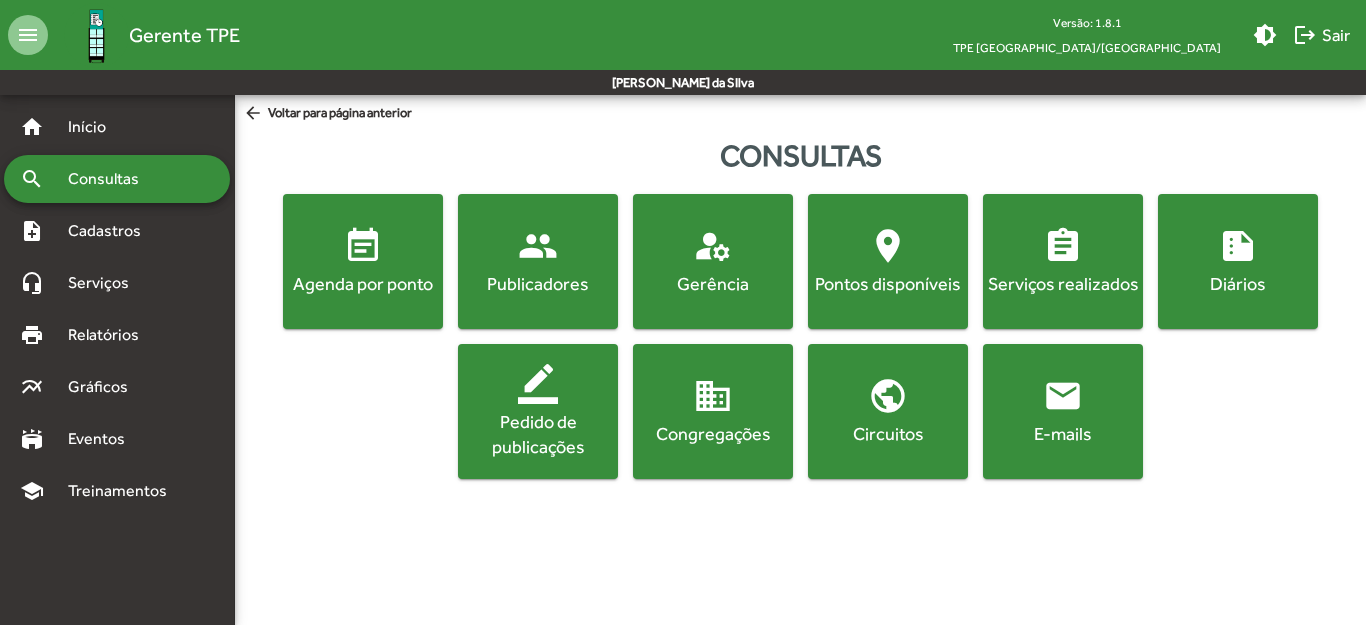 click on "manage_accounts" 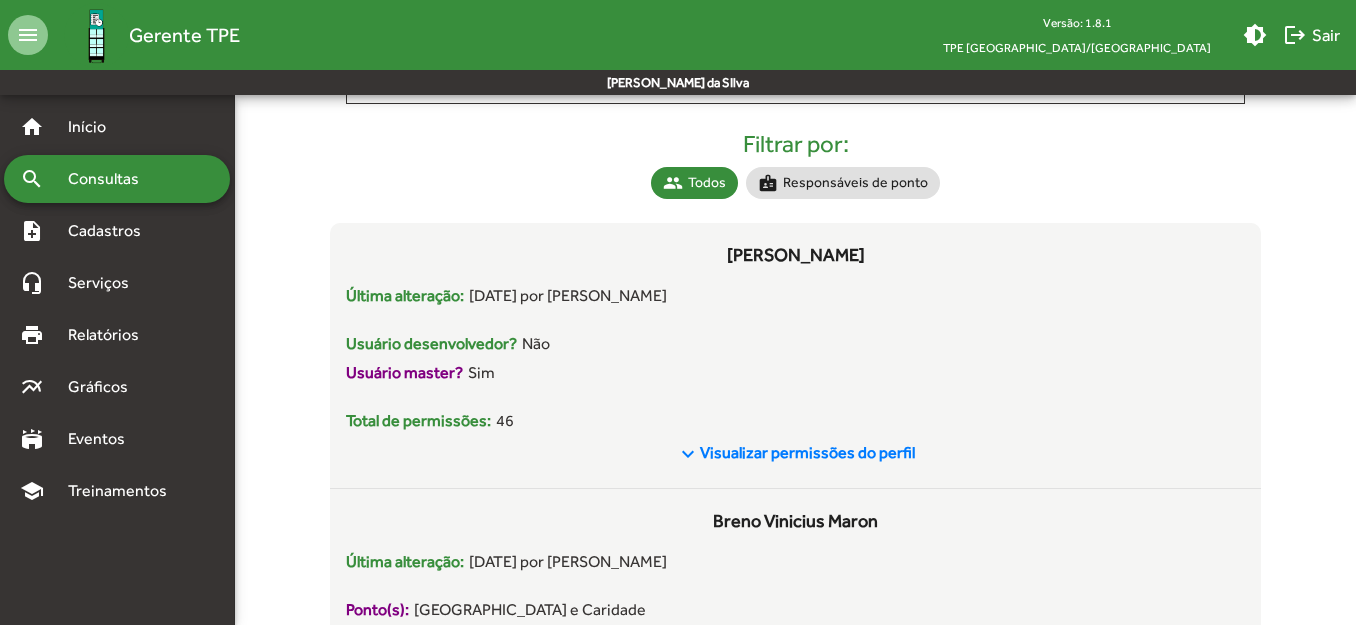 scroll, scrollTop: 300, scrollLeft: 0, axis: vertical 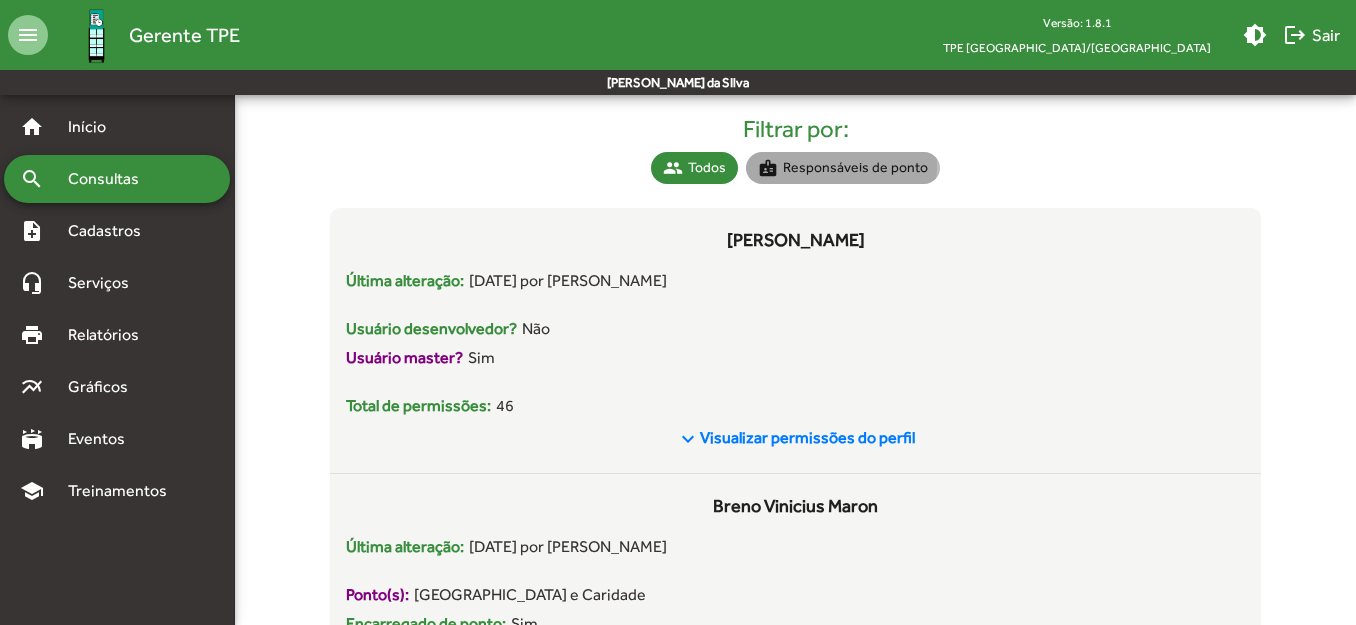 click on "badge  Responsáveis de ponto" at bounding box center [843, 168] 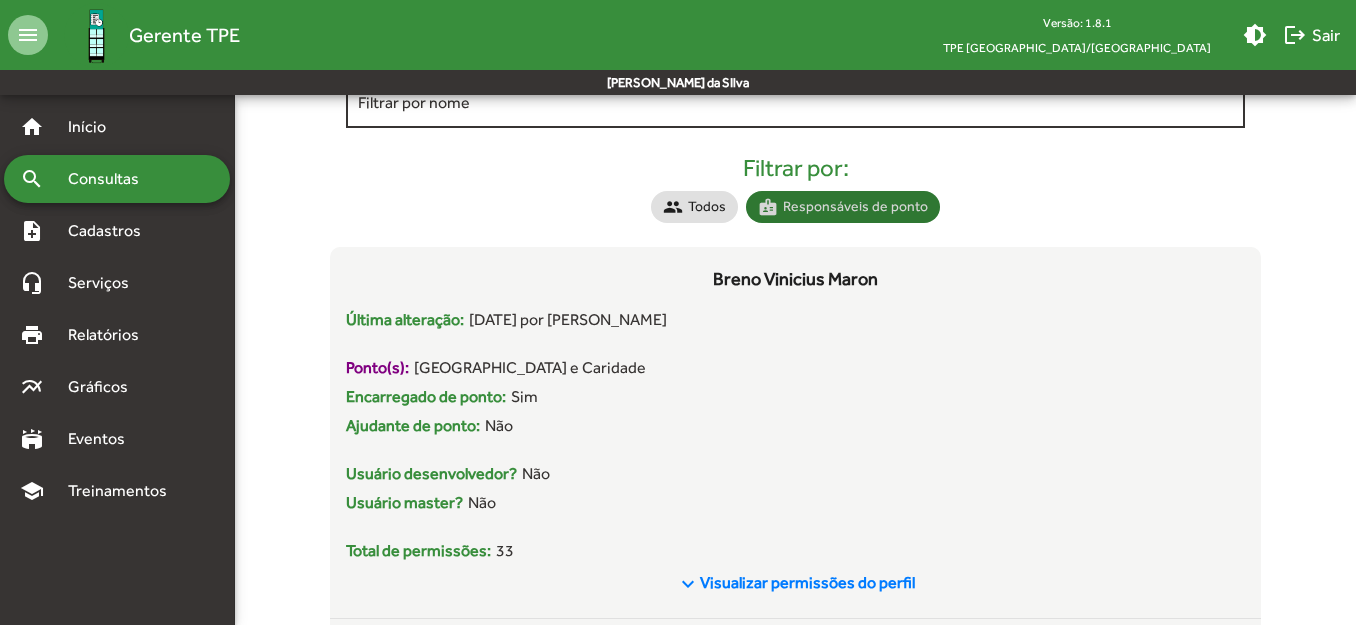 scroll, scrollTop: 300, scrollLeft: 0, axis: vertical 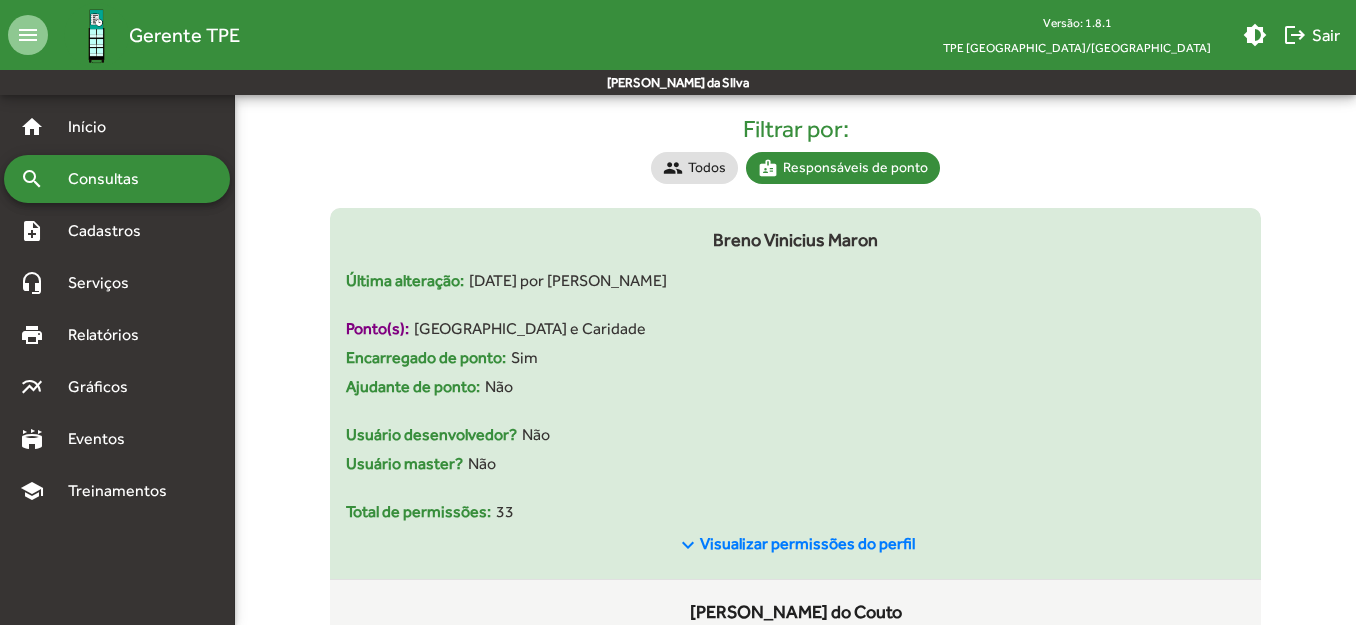 click on "Visualizar permissões do perfil" 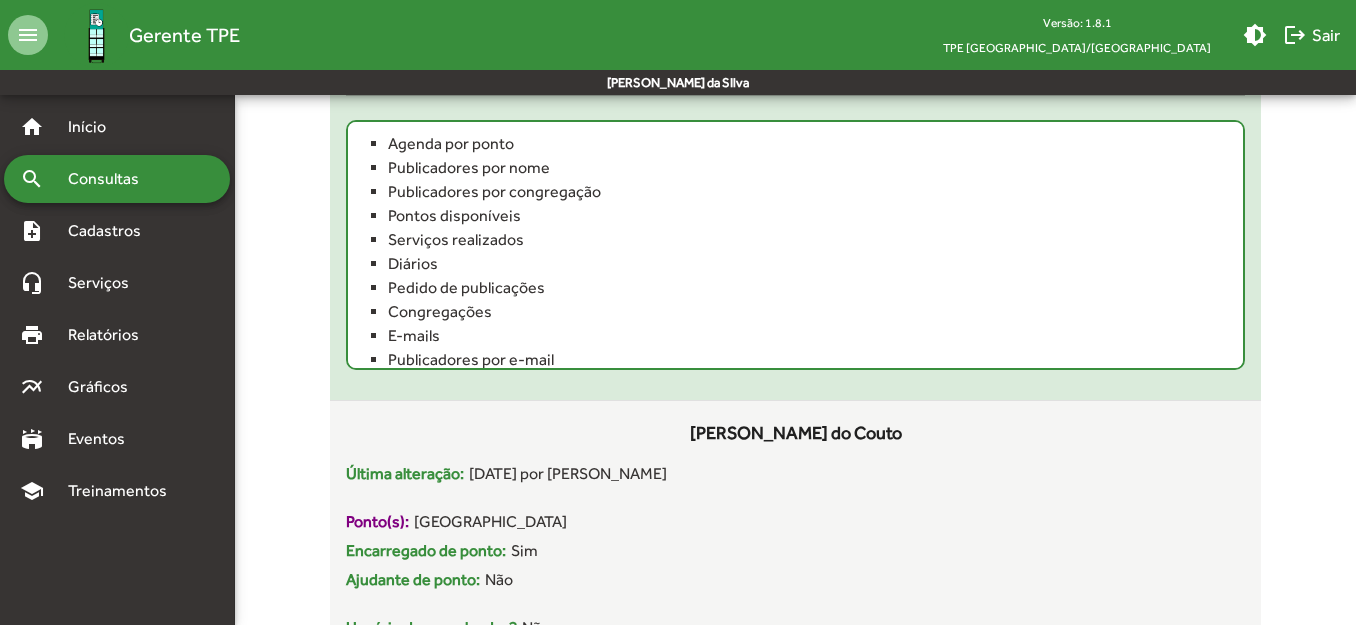 scroll, scrollTop: 800, scrollLeft: 0, axis: vertical 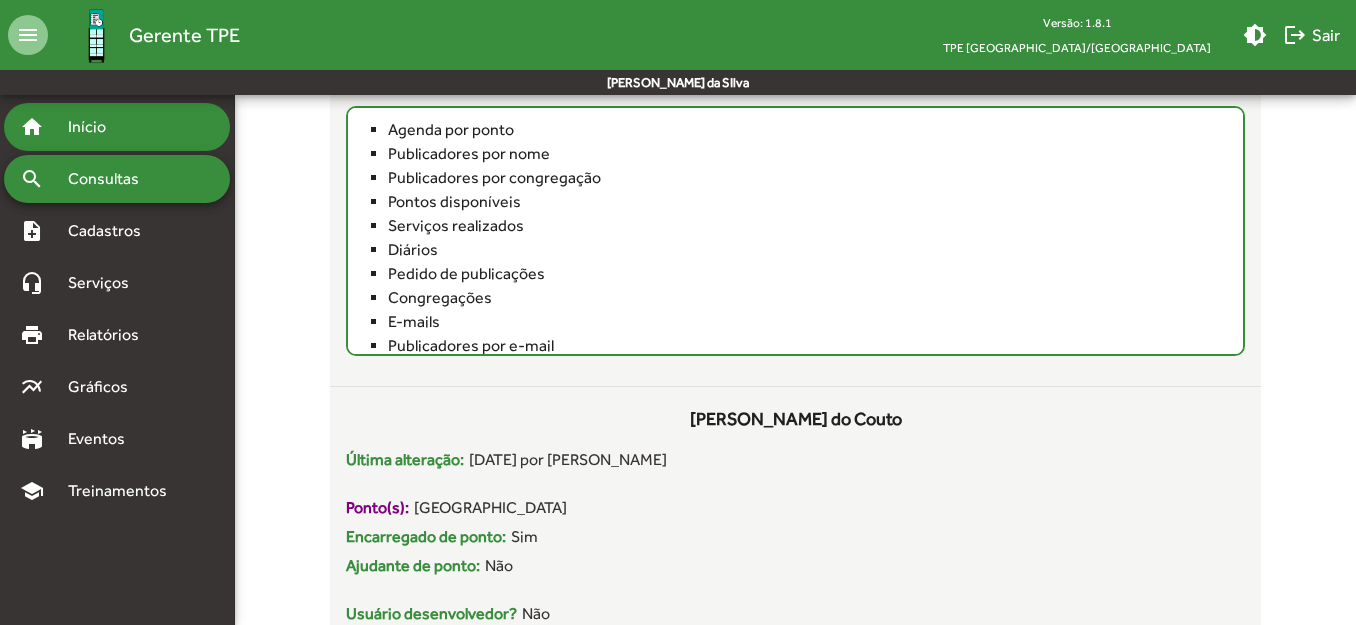 click on "Início" at bounding box center [95, 127] 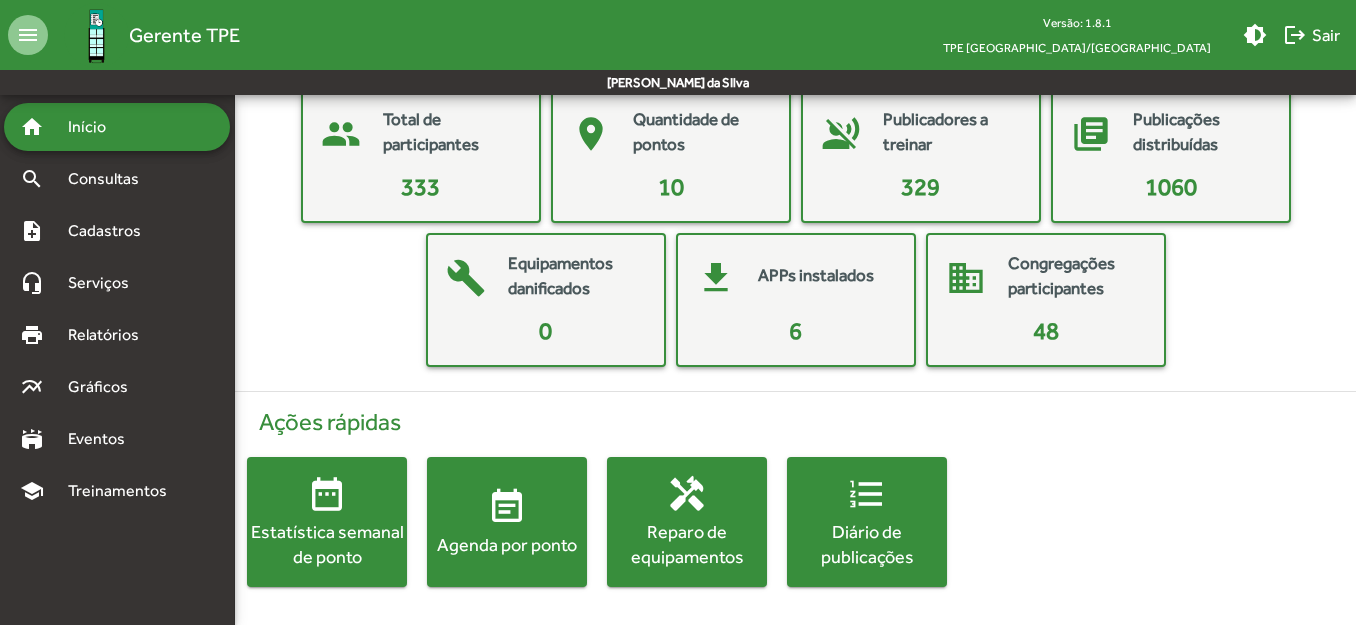 scroll, scrollTop: 109, scrollLeft: 0, axis: vertical 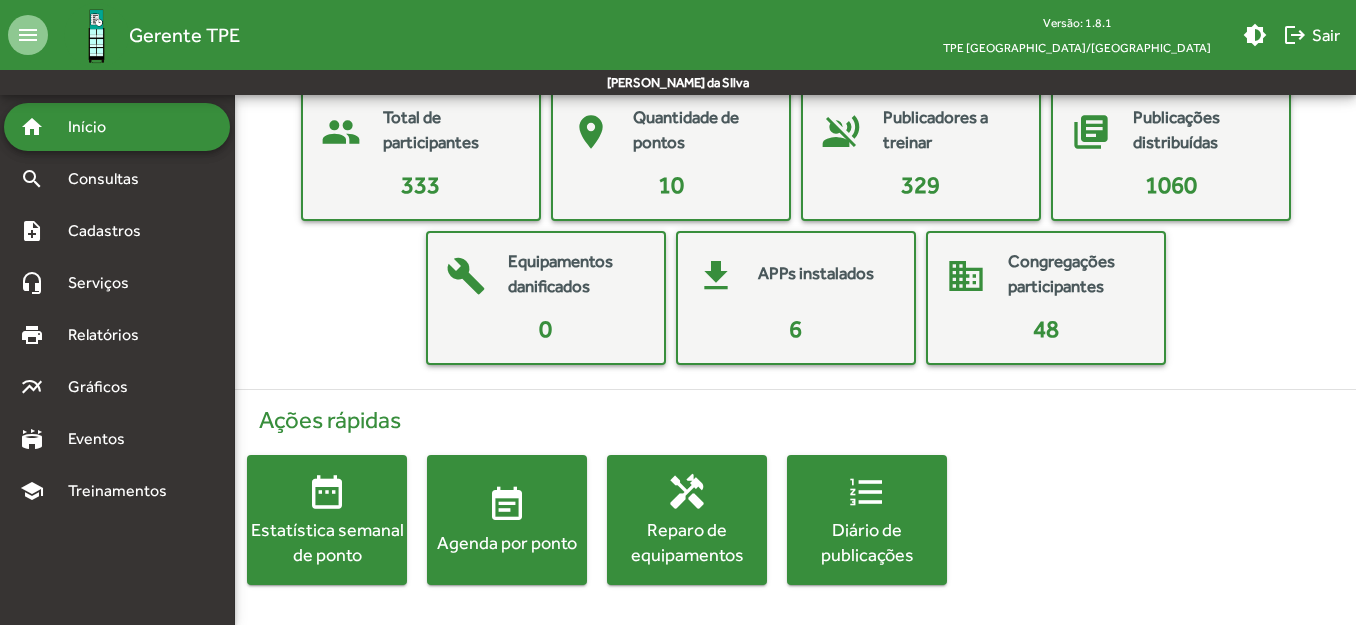 click on "event_note" 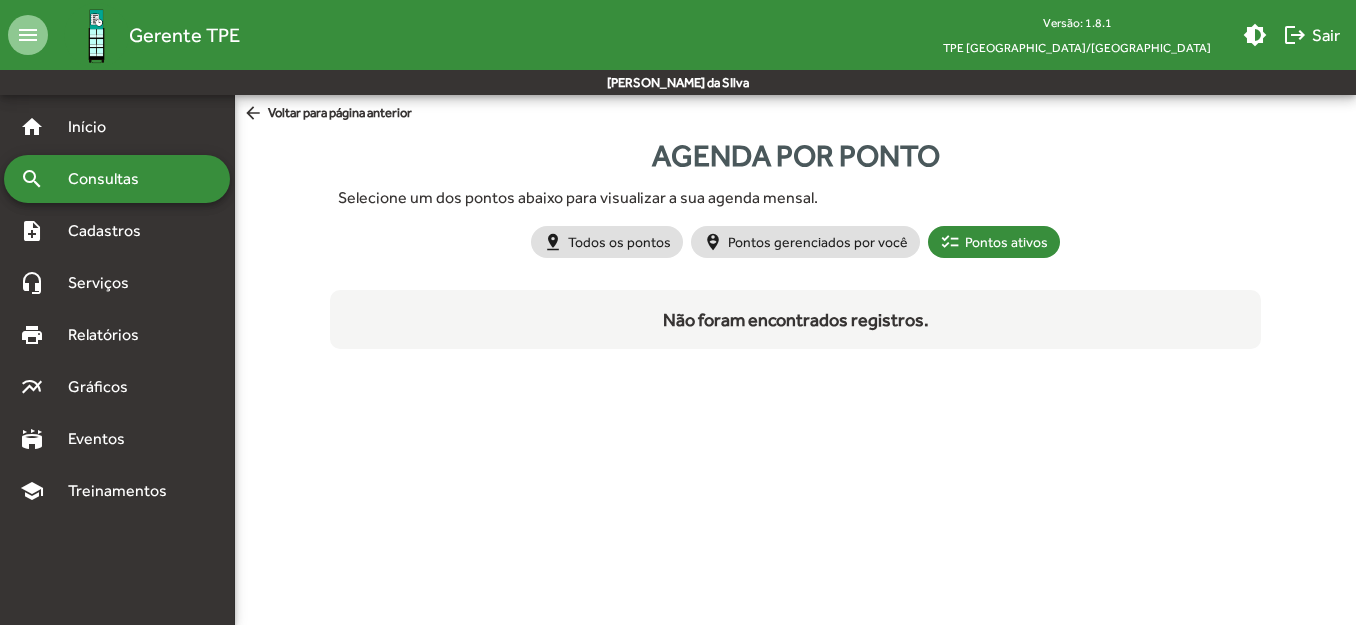 scroll, scrollTop: 0, scrollLeft: 0, axis: both 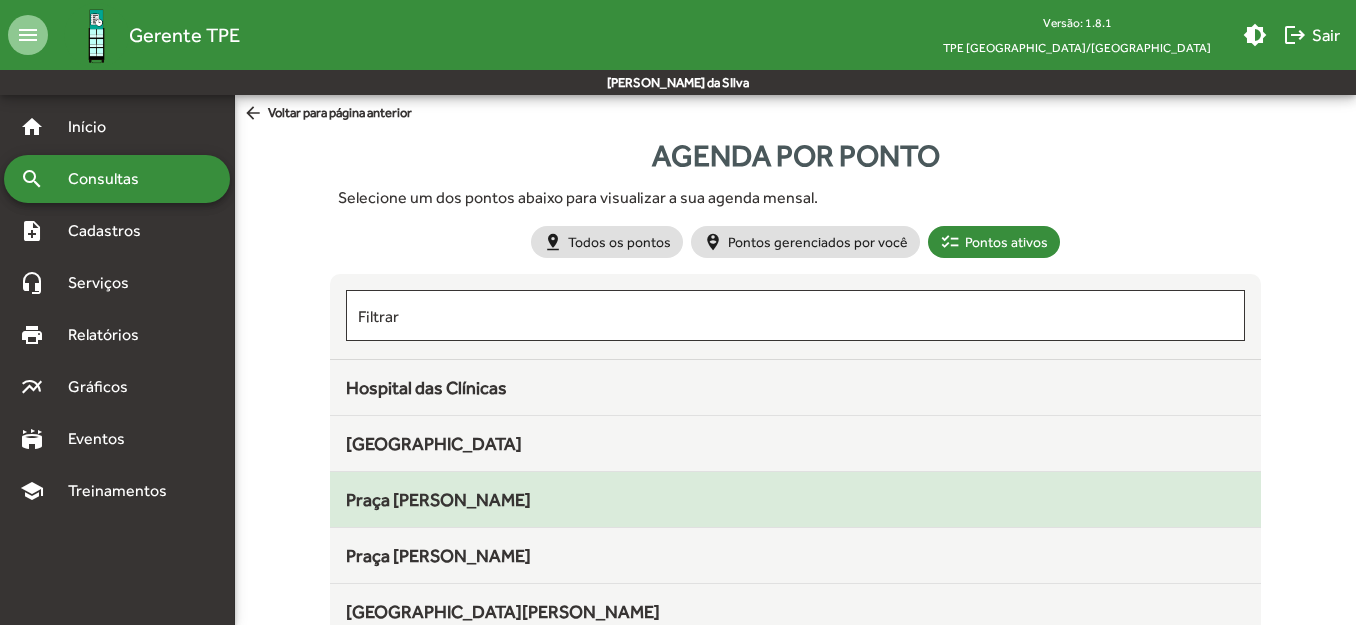 click on "Praça Clarimundo Carneiro" 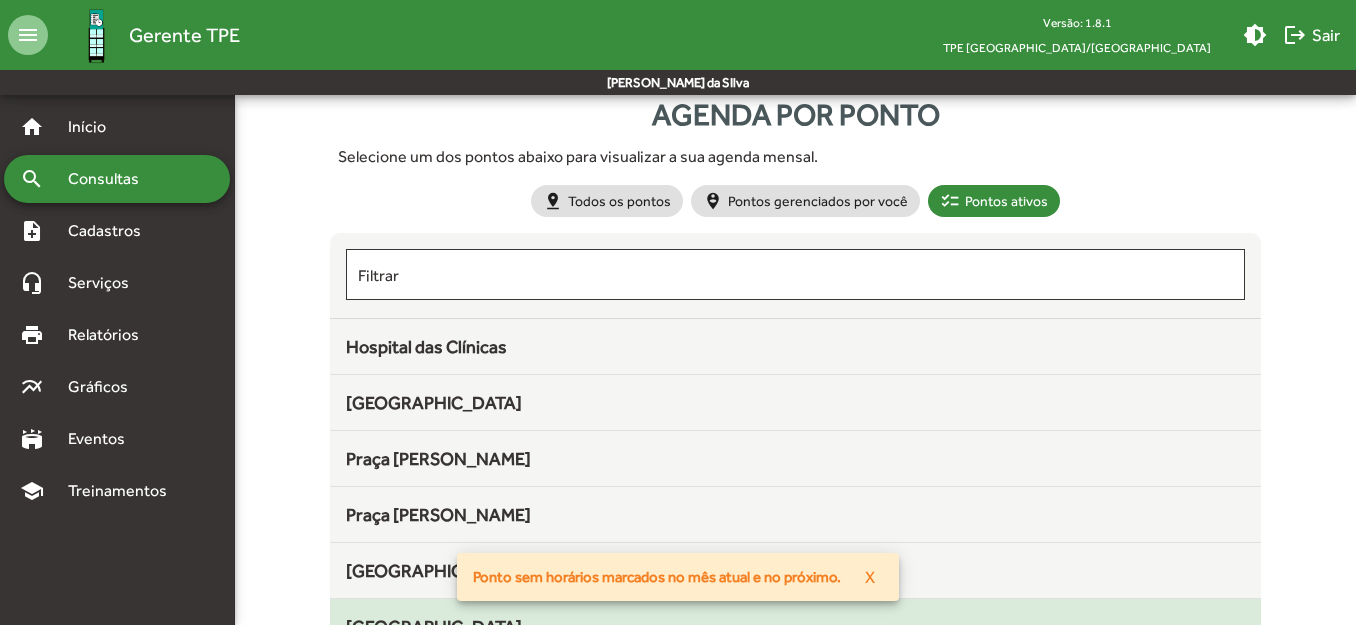 scroll, scrollTop: 0, scrollLeft: 0, axis: both 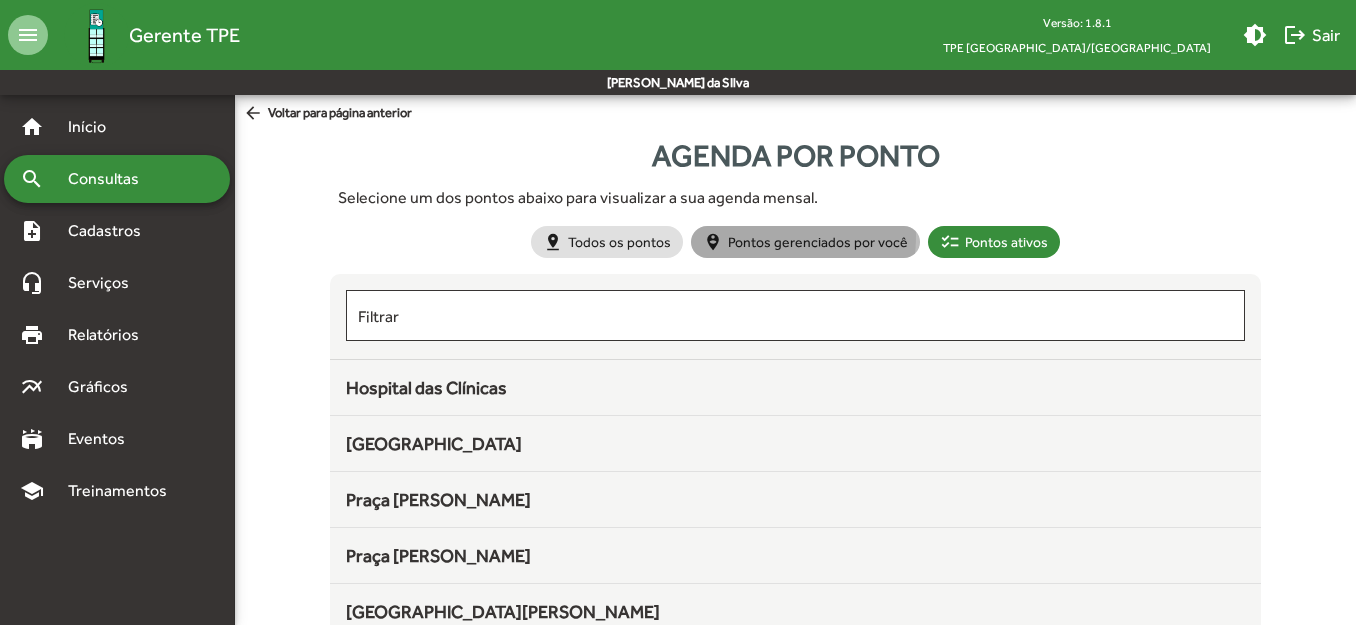 click on "person_pin_circle  Pontos gerenciados por você" at bounding box center (805, 242) 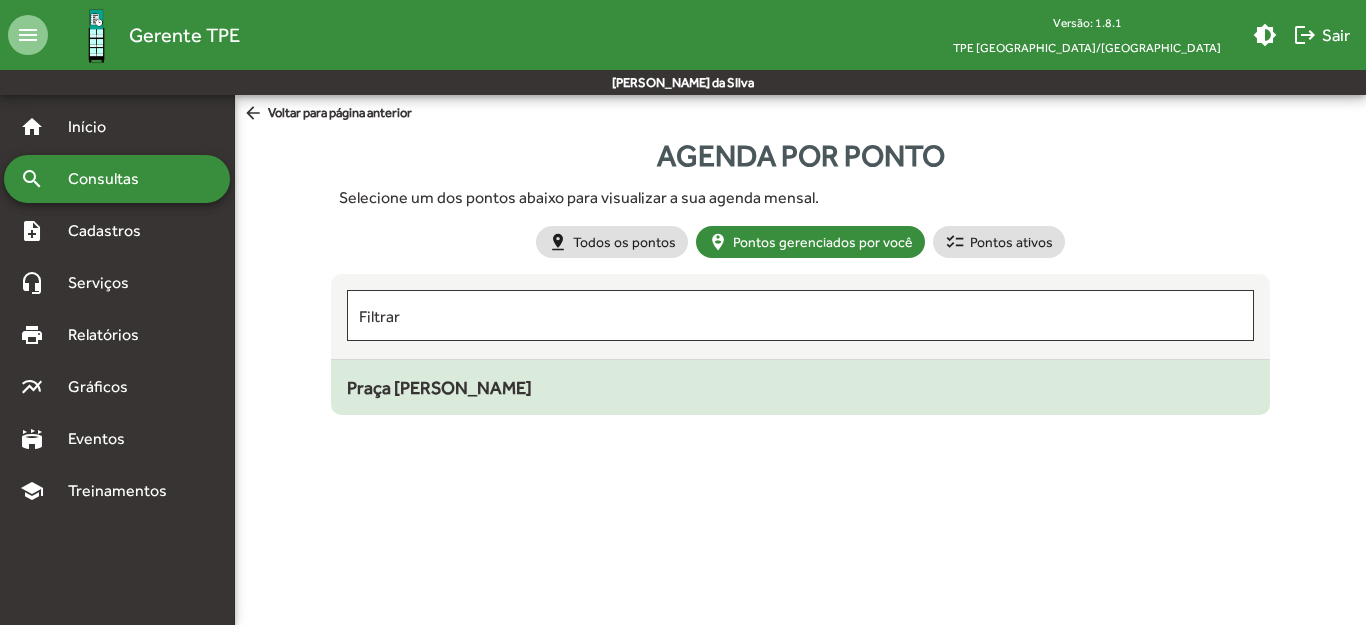 click on "Praça Clarimundo Carneiro" 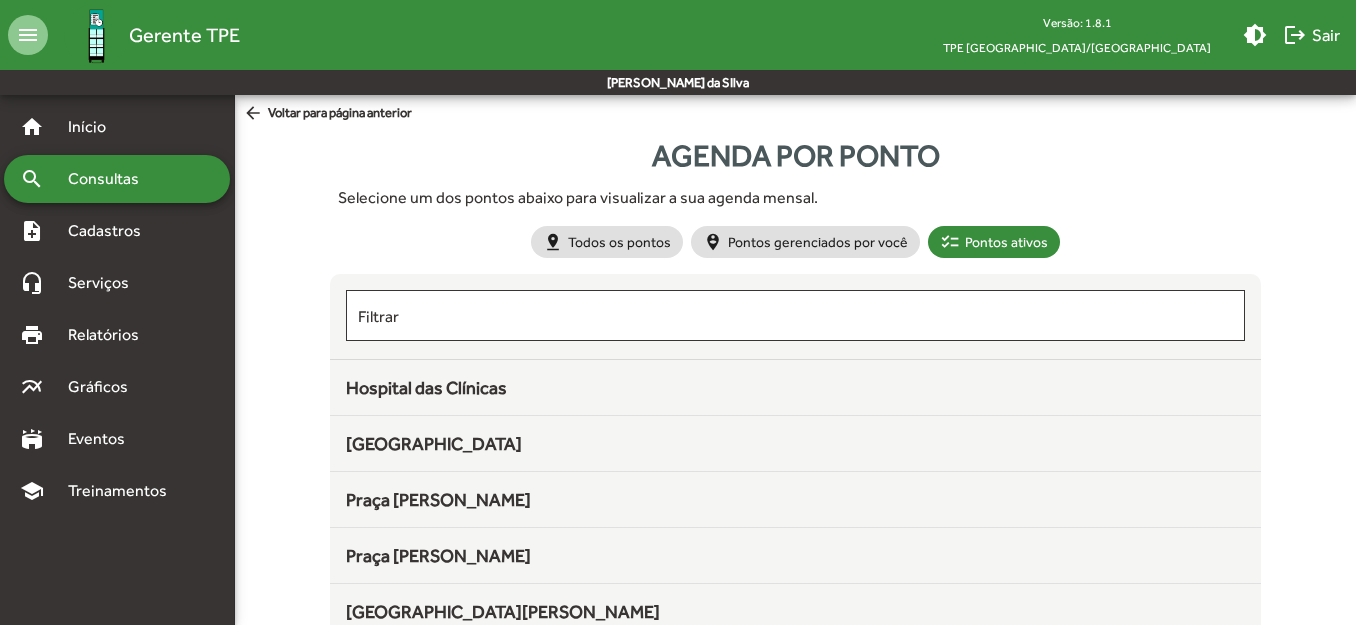 click on "Praça Clarimundo Carneiro" 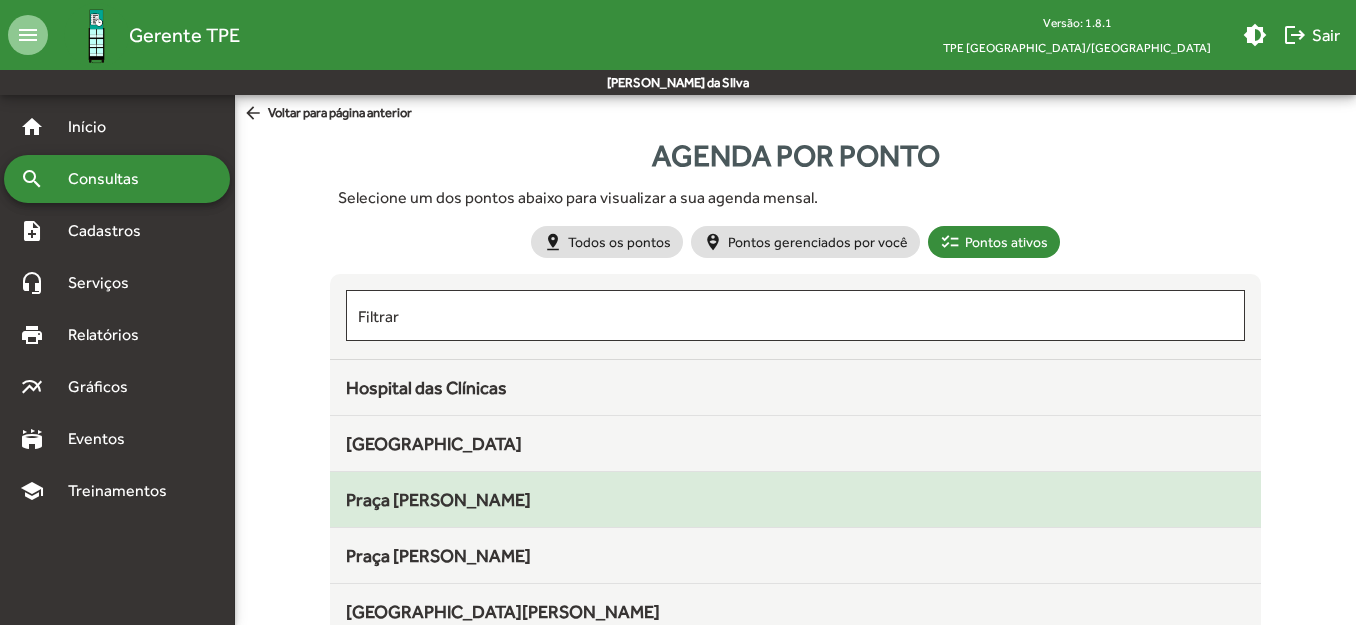 click on "Praça Clarimundo Carneiro" 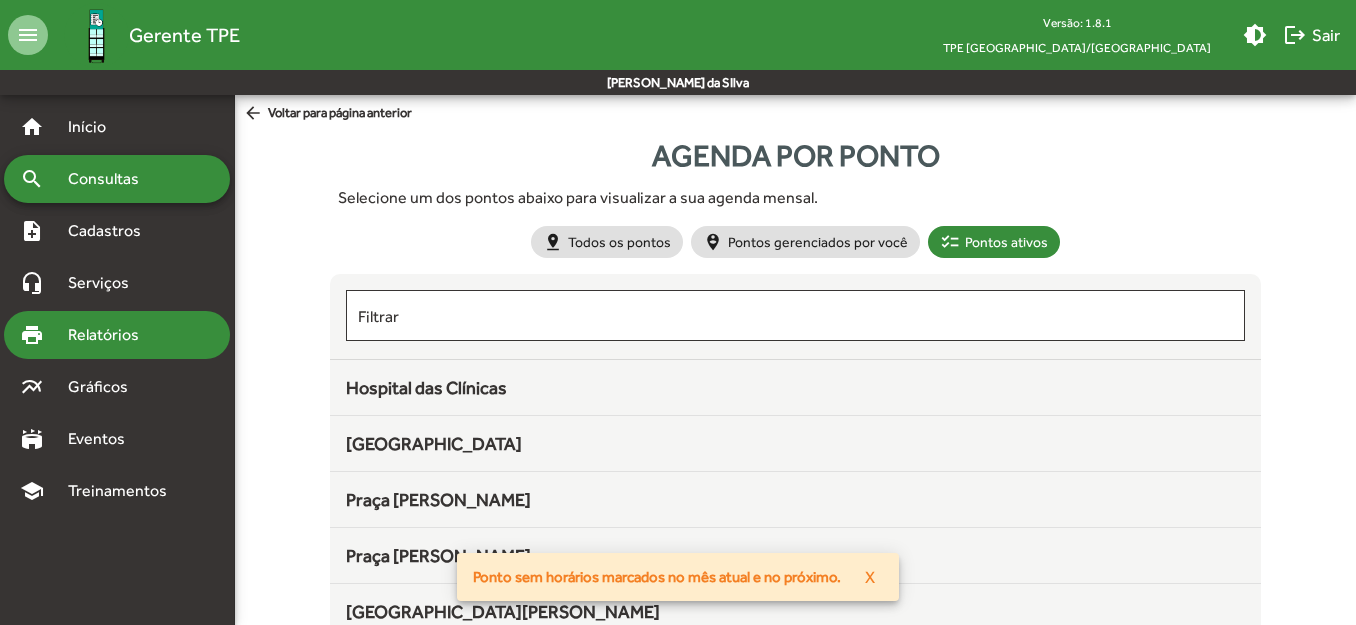 click on "Relatórios" at bounding box center (110, 335) 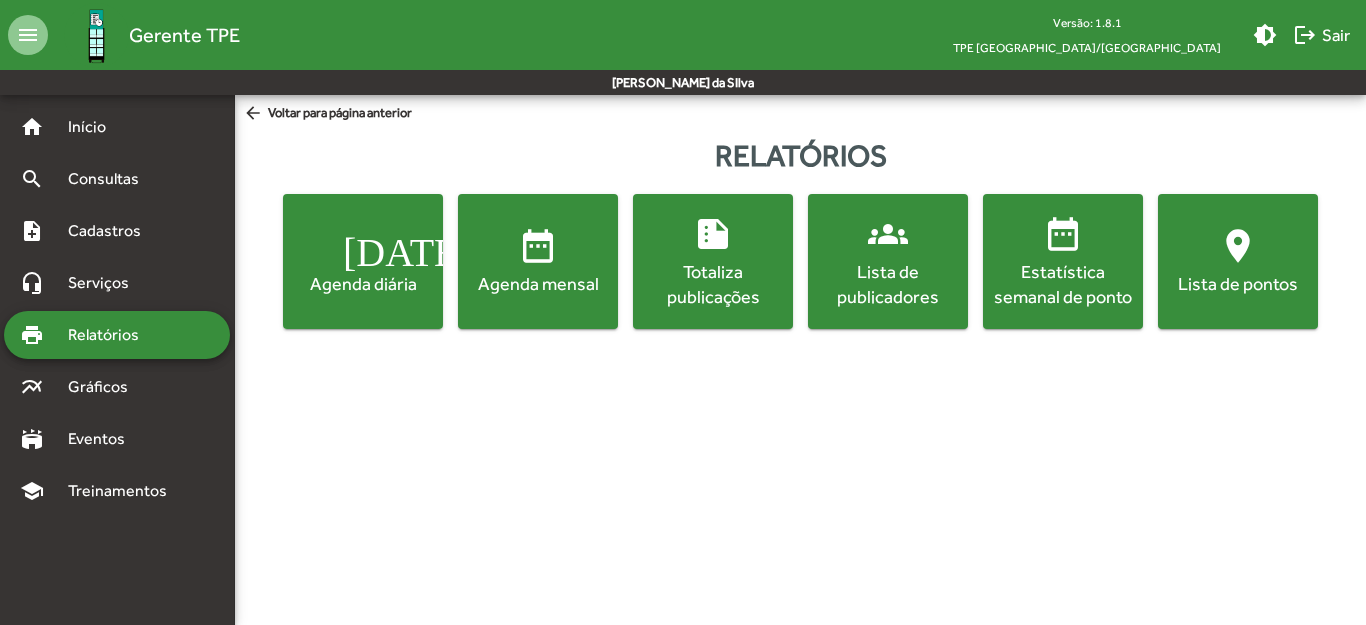 click on "today" 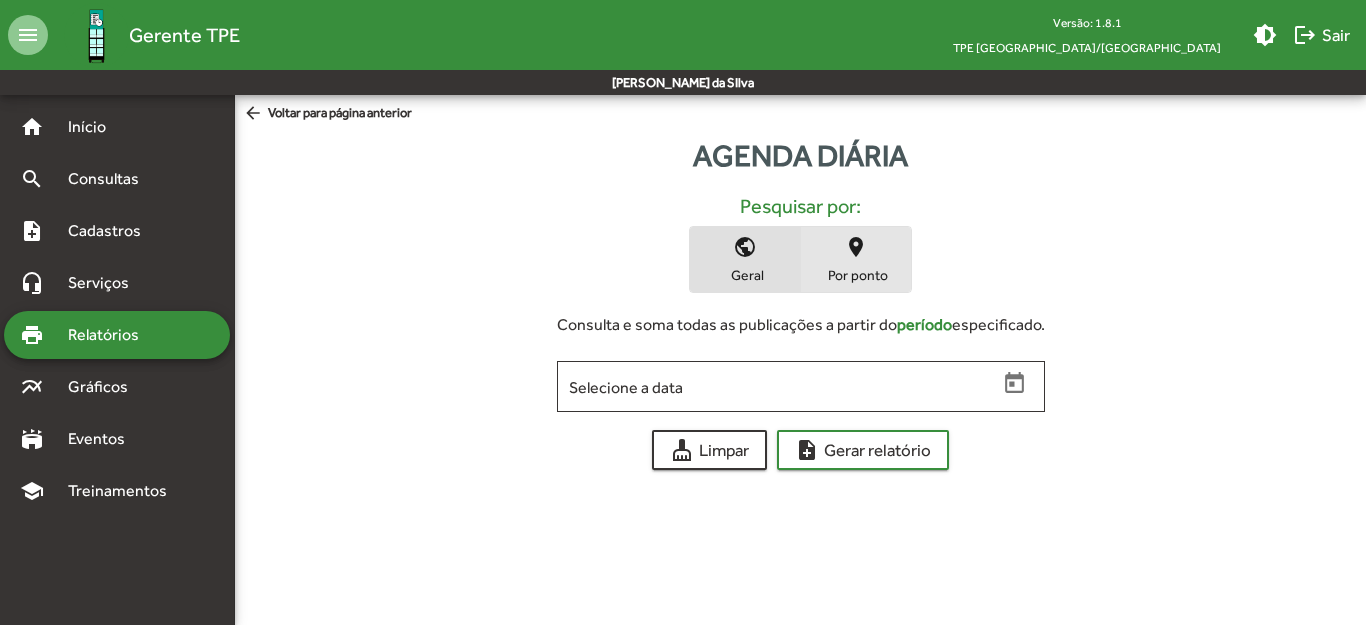 click on "place" at bounding box center [856, 247] 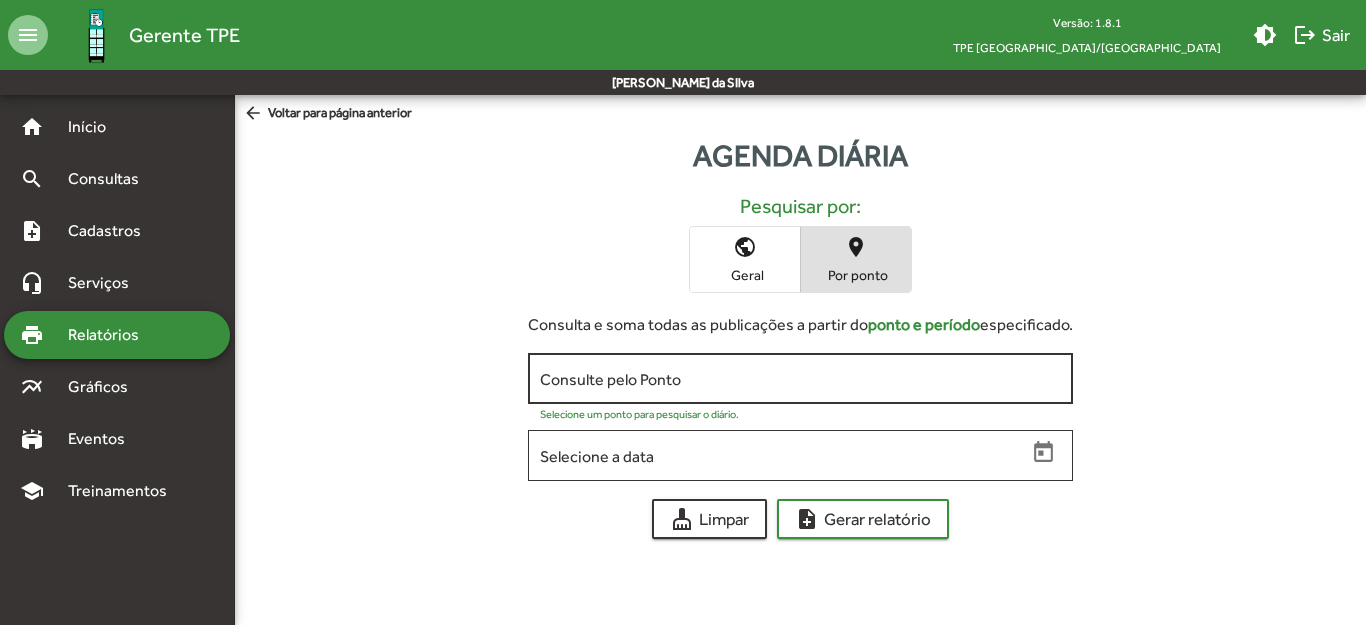 click on "Consulte pelo Ponto" at bounding box center (800, 379) 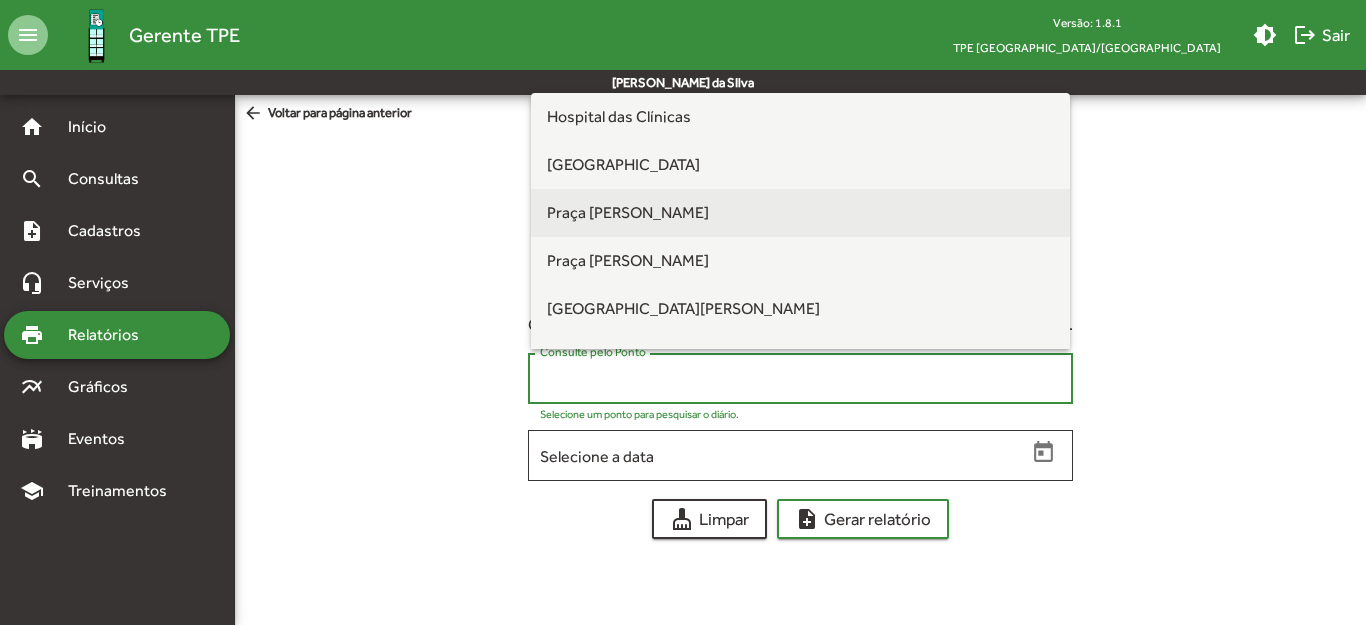 type on "**********" 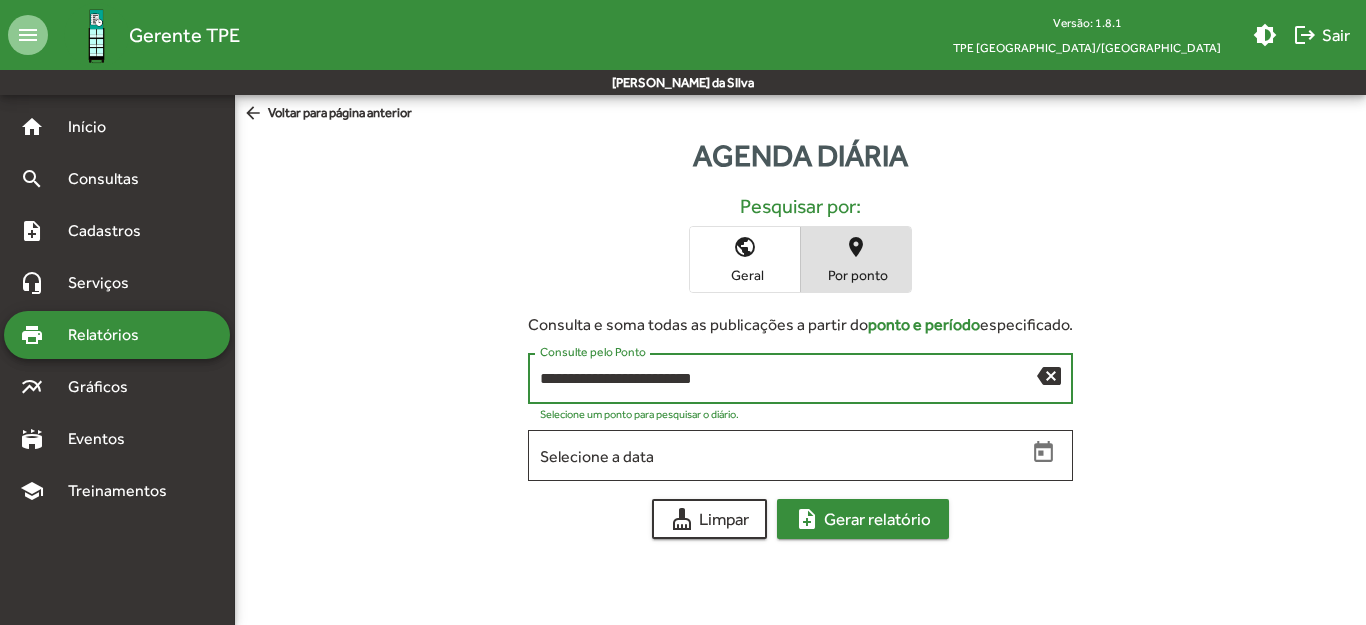 click on "note_add  Gerar relatório" 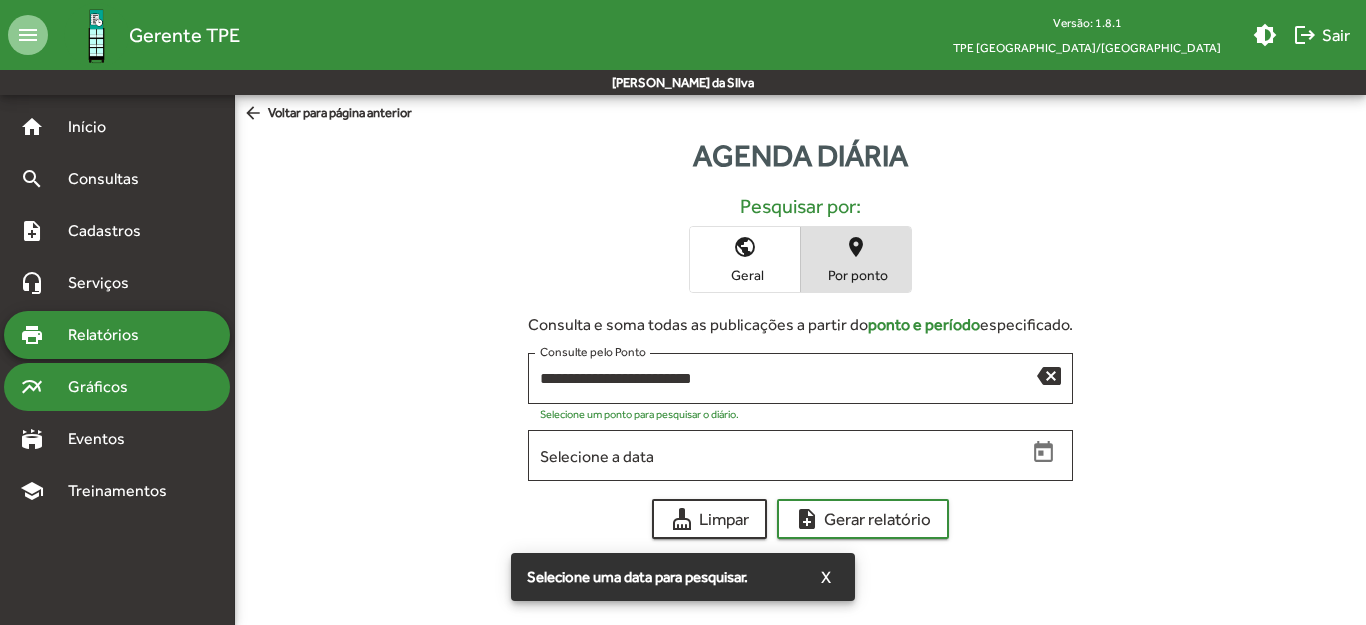 click on "multiline_chart Gráficos" at bounding box center (117, 387) 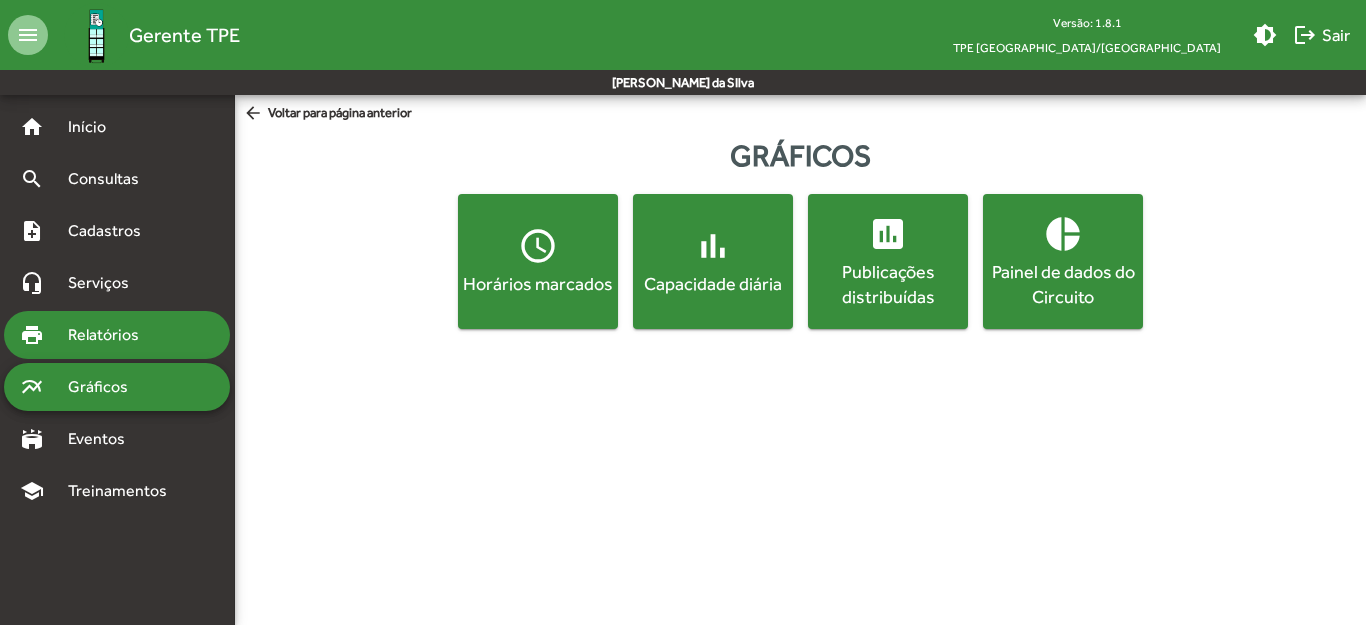 click on "Relatórios" at bounding box center (110, 335) 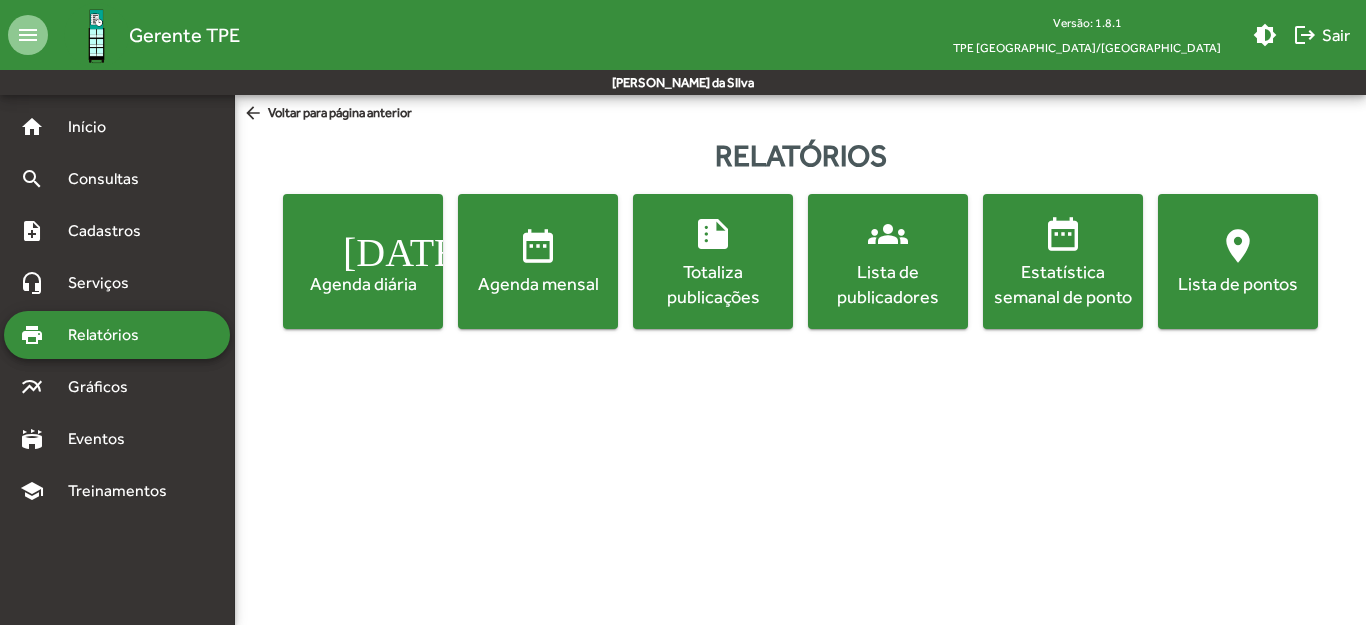 click on "Estatística semanal de ponto" 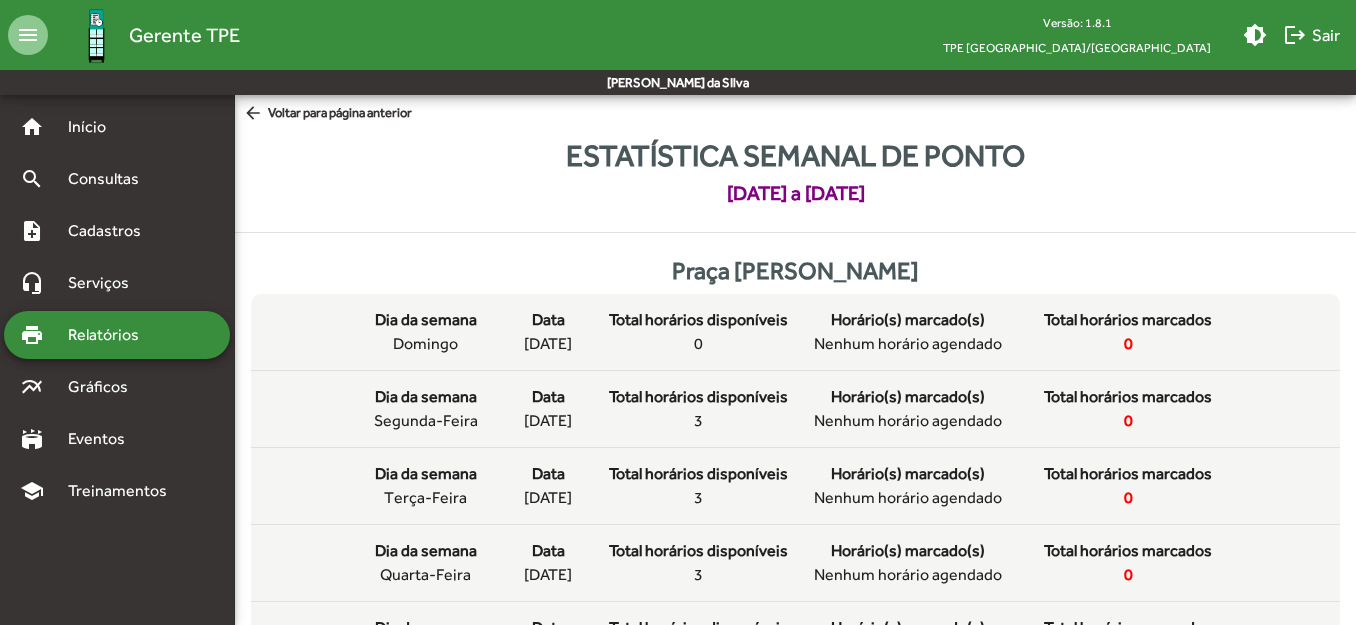 click on "Relatórios" at bounding box center (110, 335) 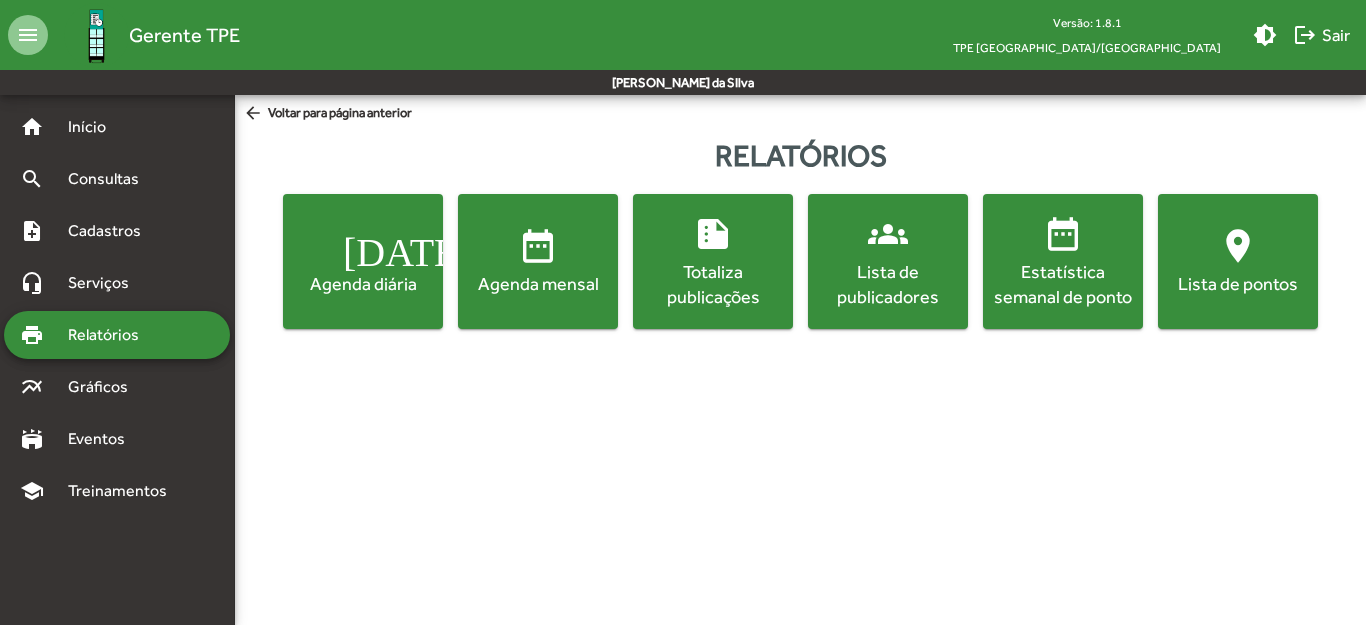 click on "location_on" 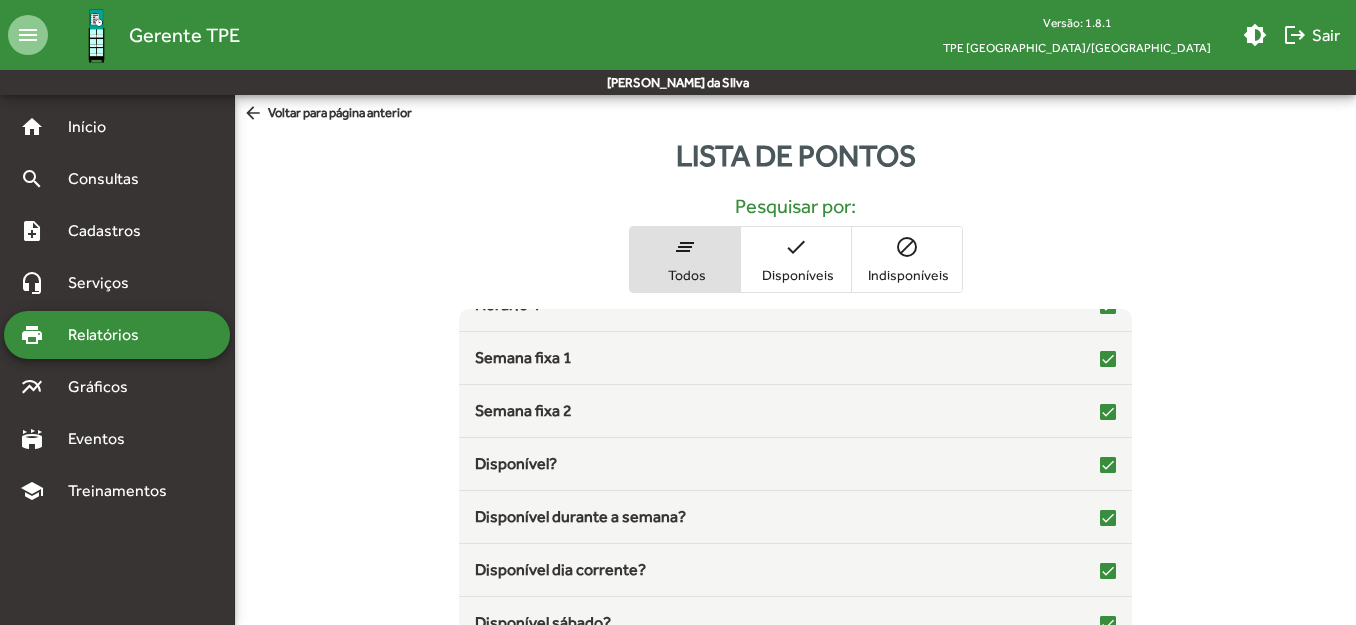 scroll, scrollTop: 443, scrollLeft: 0, axis: vertical 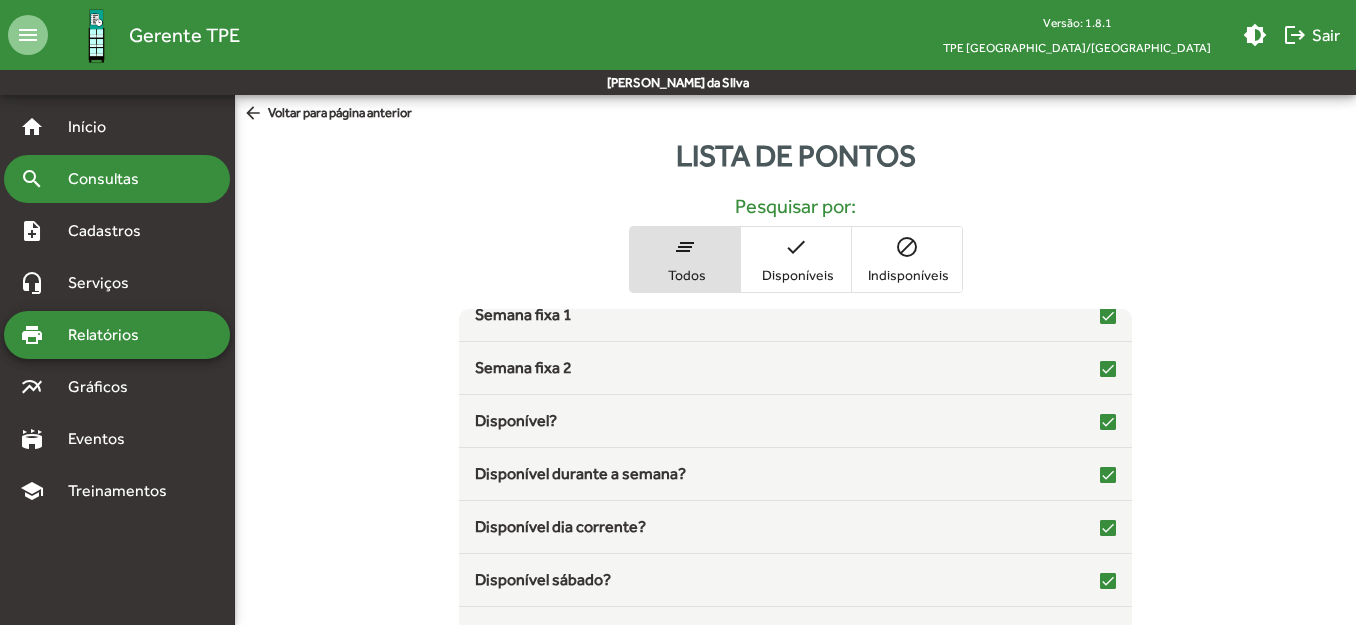 click on "Consultas" at bounding box center (110, 179) 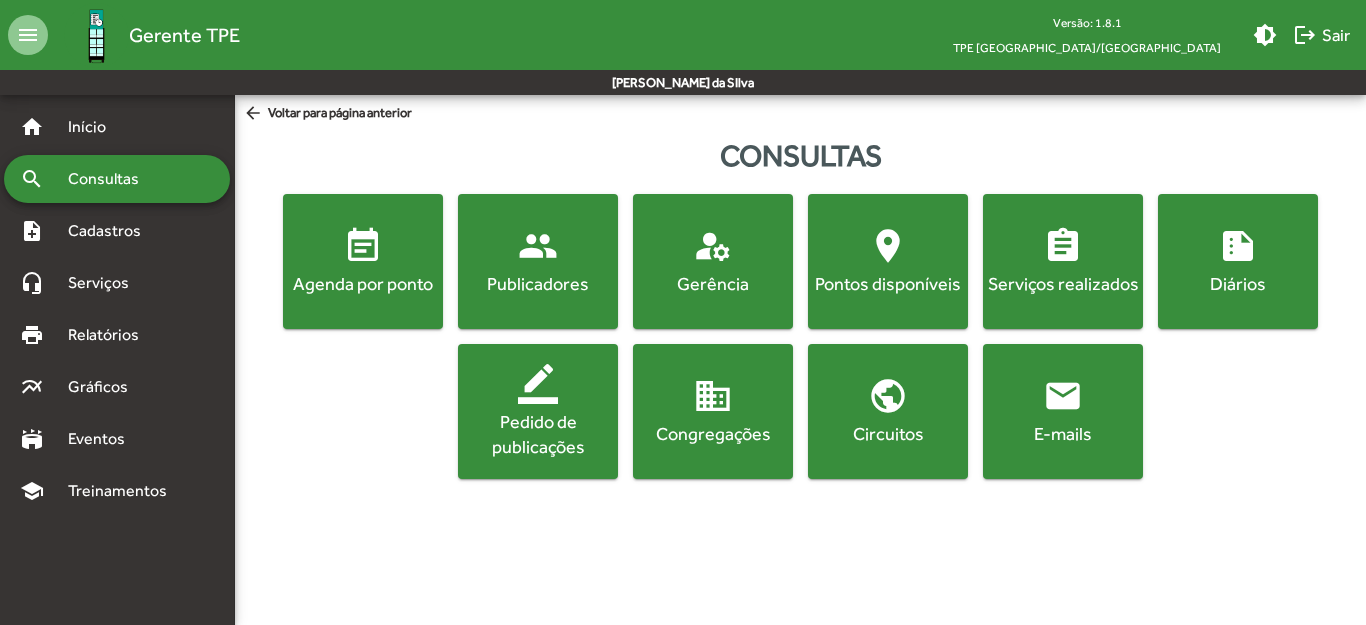 click on "Pedido de publicações" 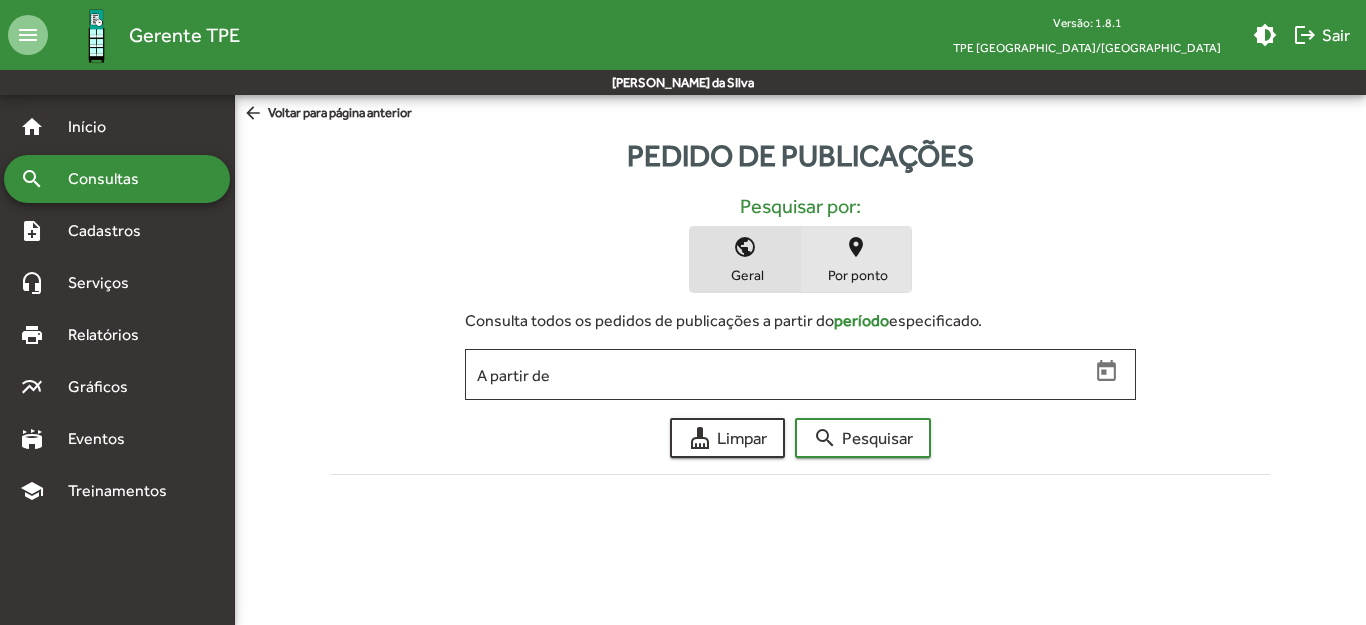 click on "Por ponto" at bounding box center (856, 275) 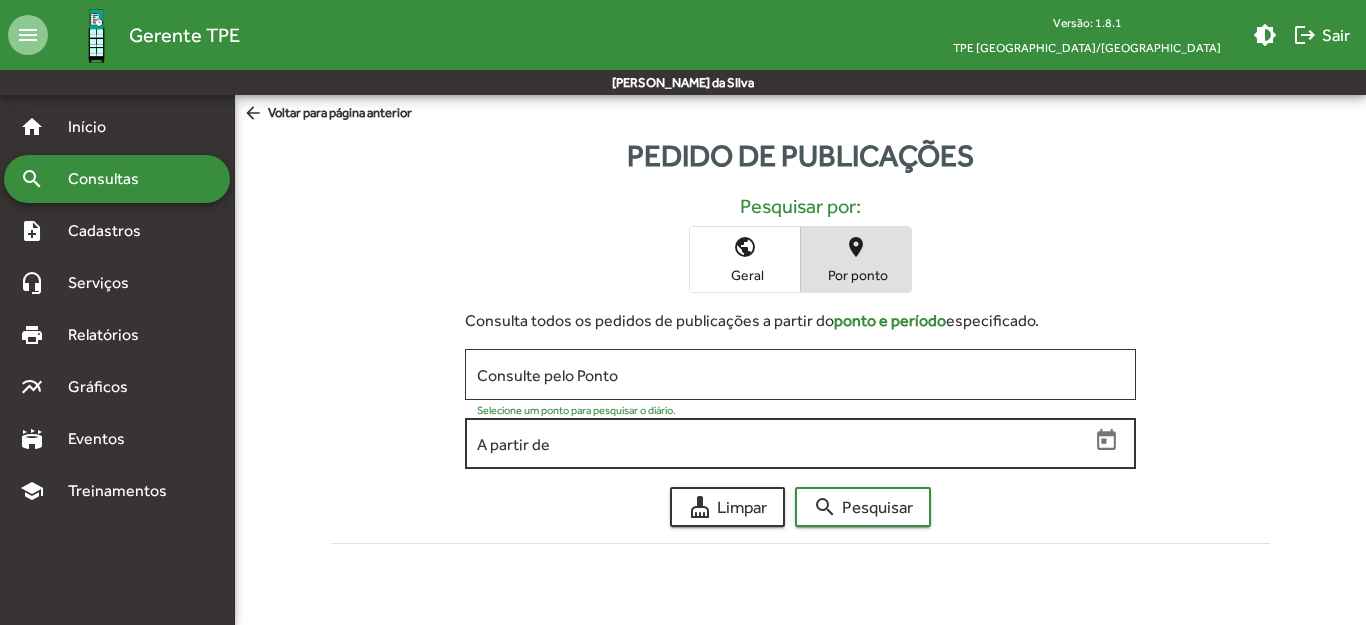 click 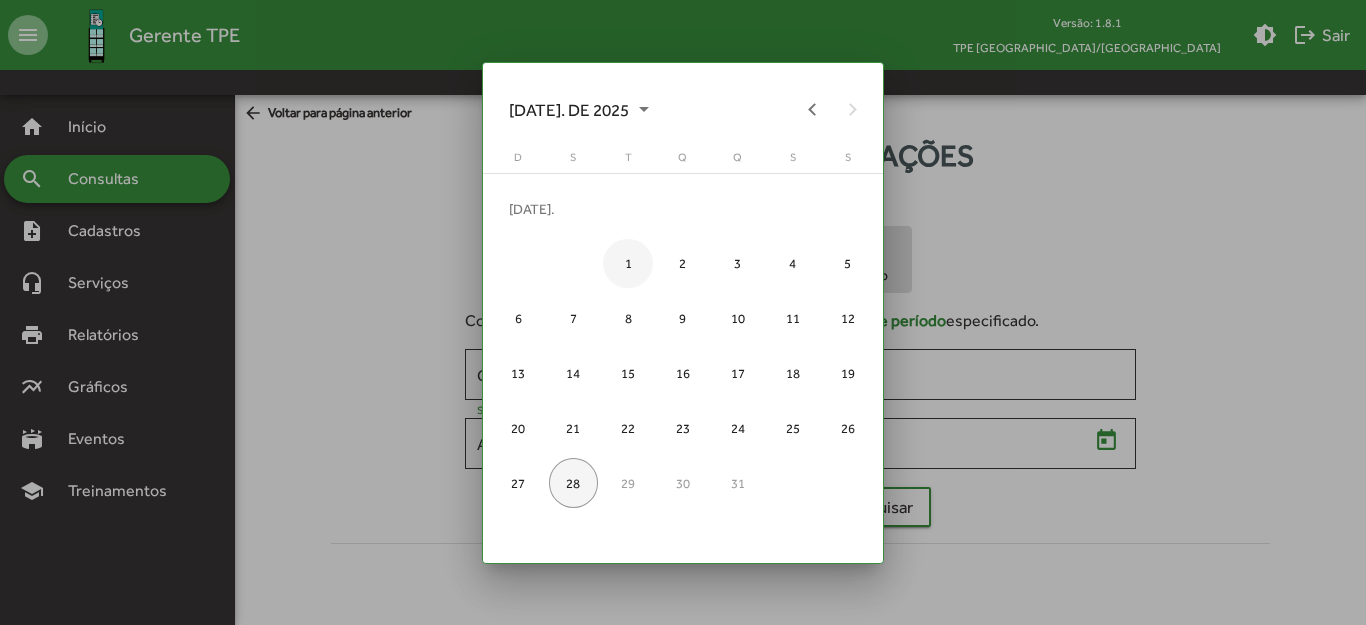 click on "1" at bounding box center (627, 263) 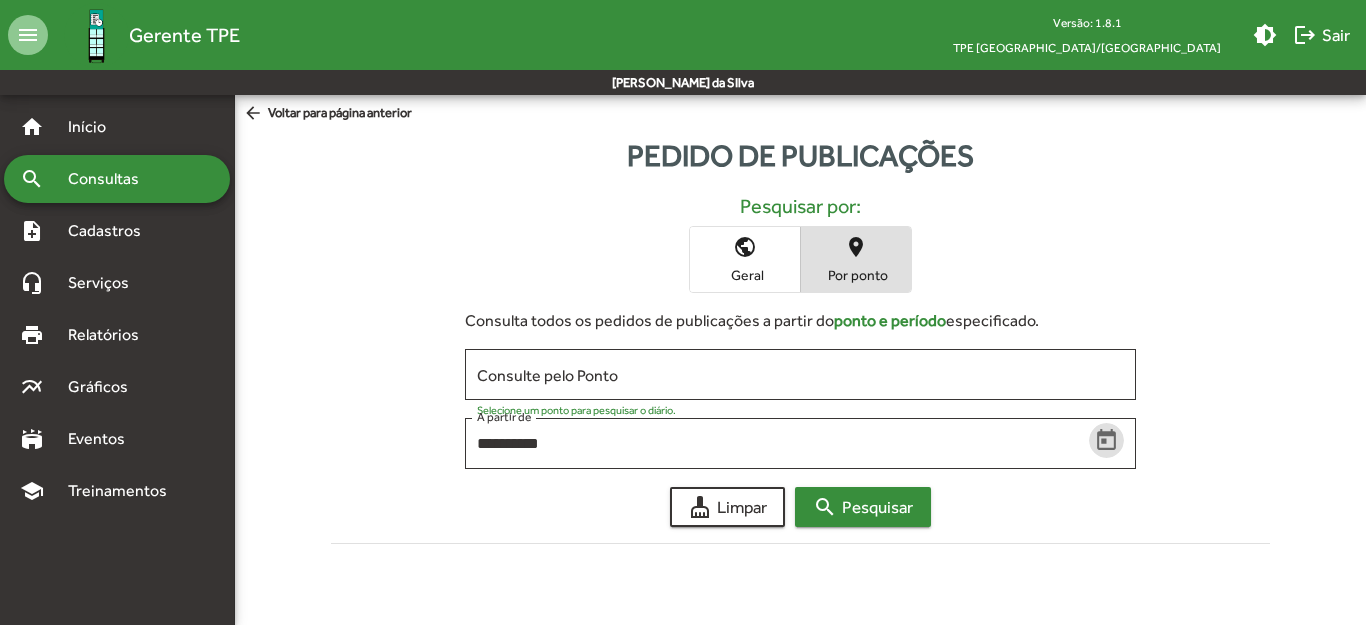 click on "search  Pesquisar" 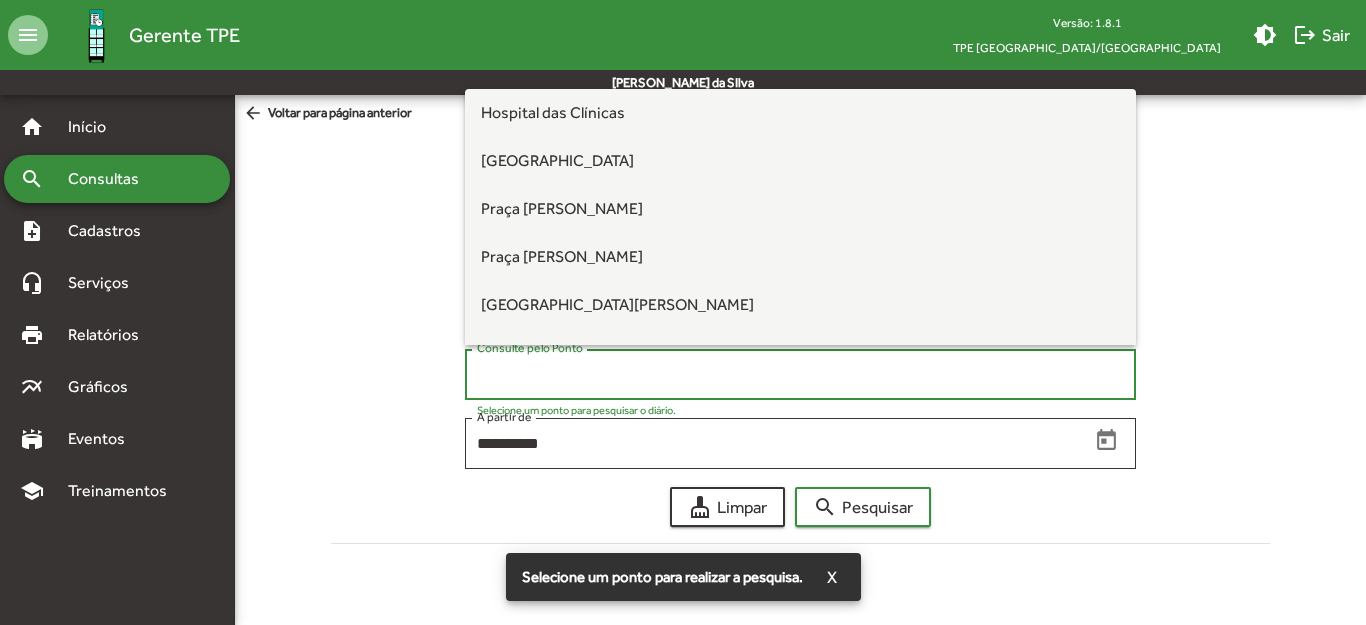 click on "Consulte pelo Ponto" at bounding box center (801, 375) 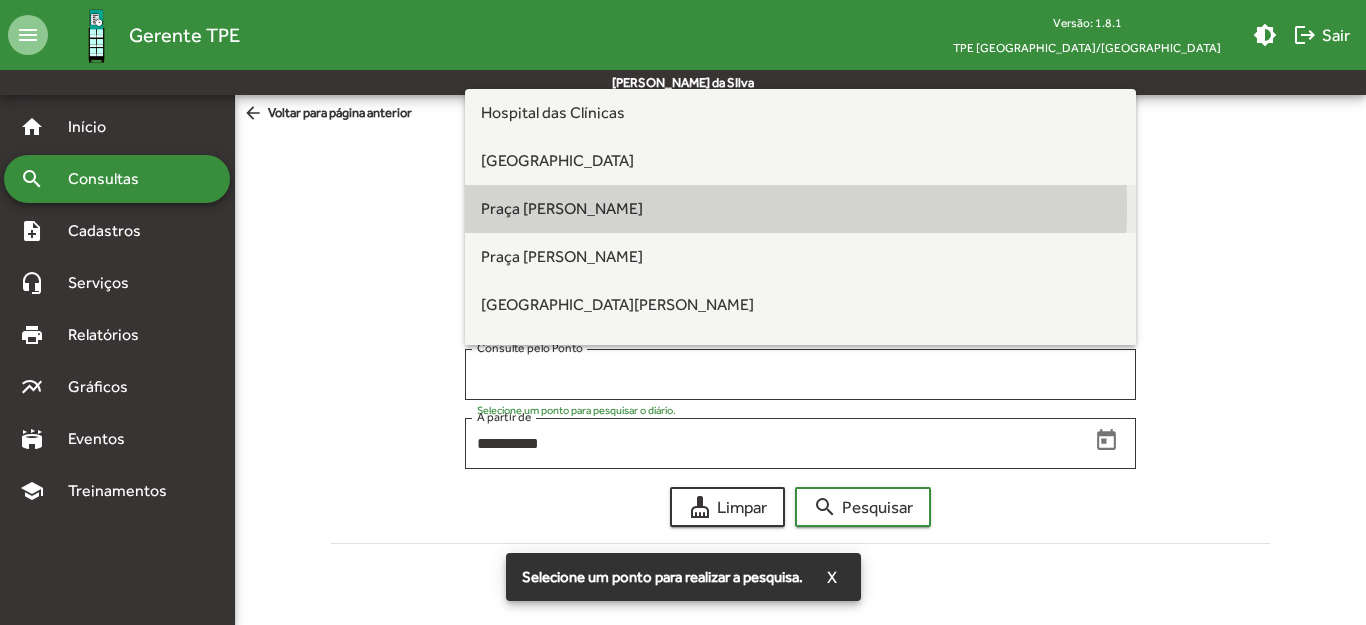 click on "Praça Clarimundo Carneiro" at bounding box center (562, 208) 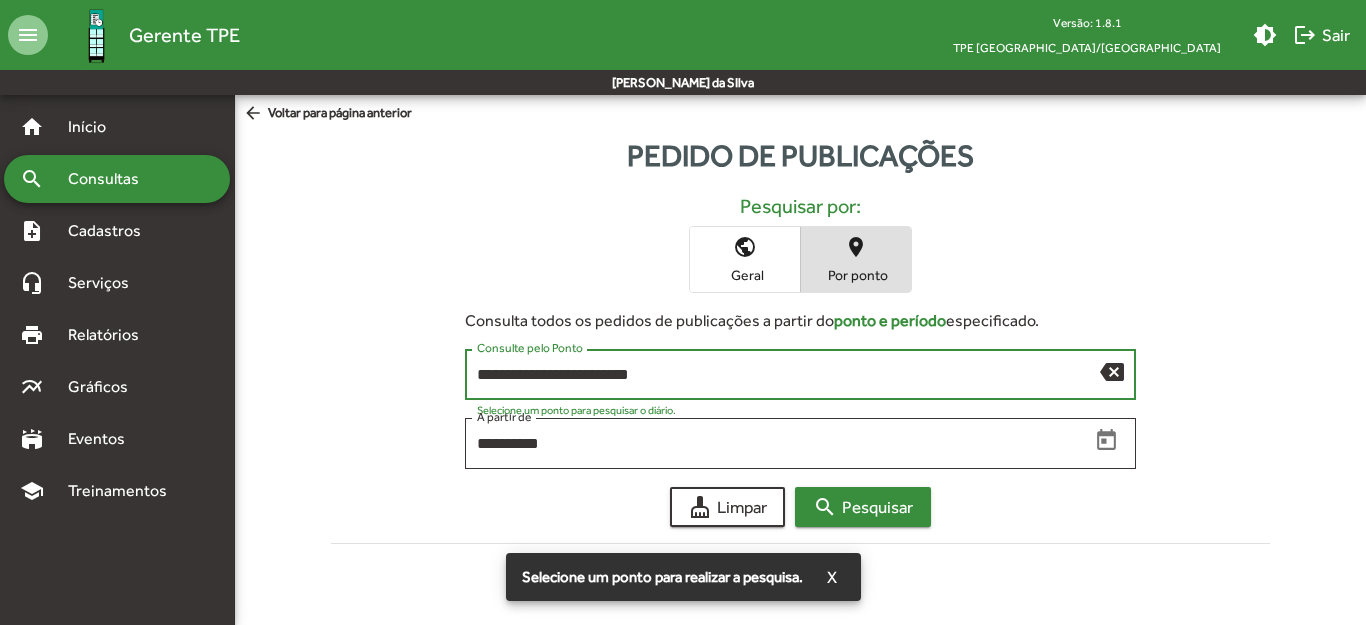 click on "search" 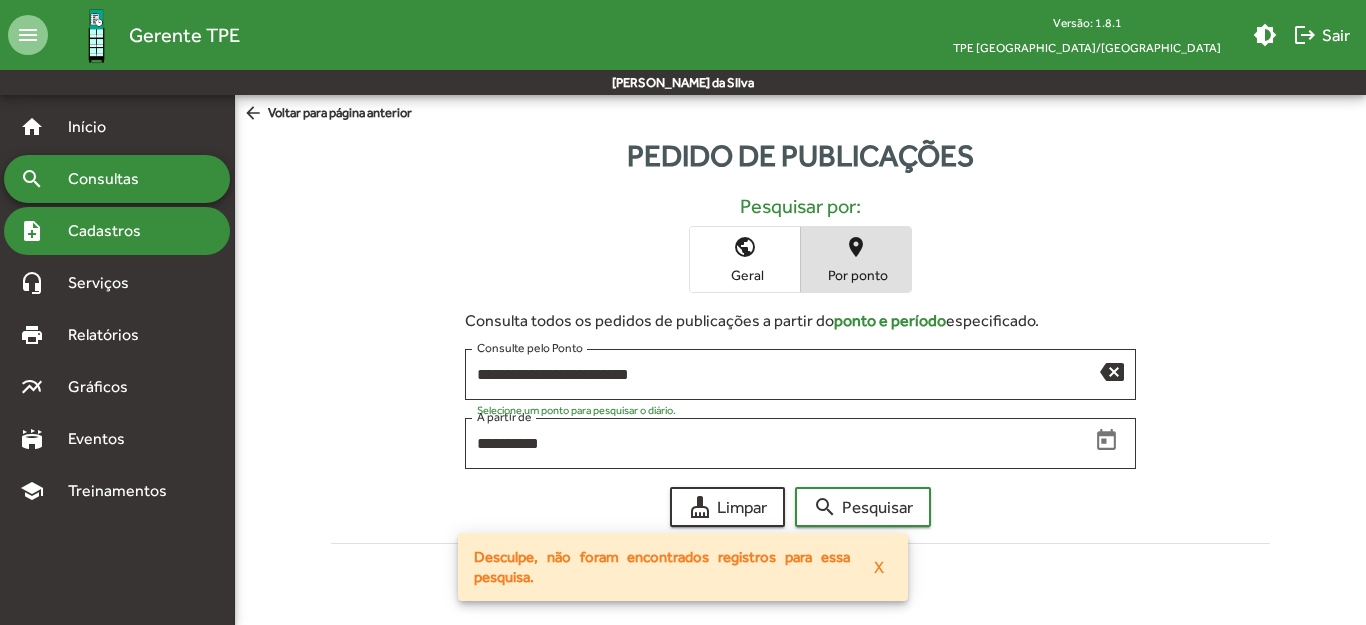 click on "Cadastros" at bounding box center [111, 231] 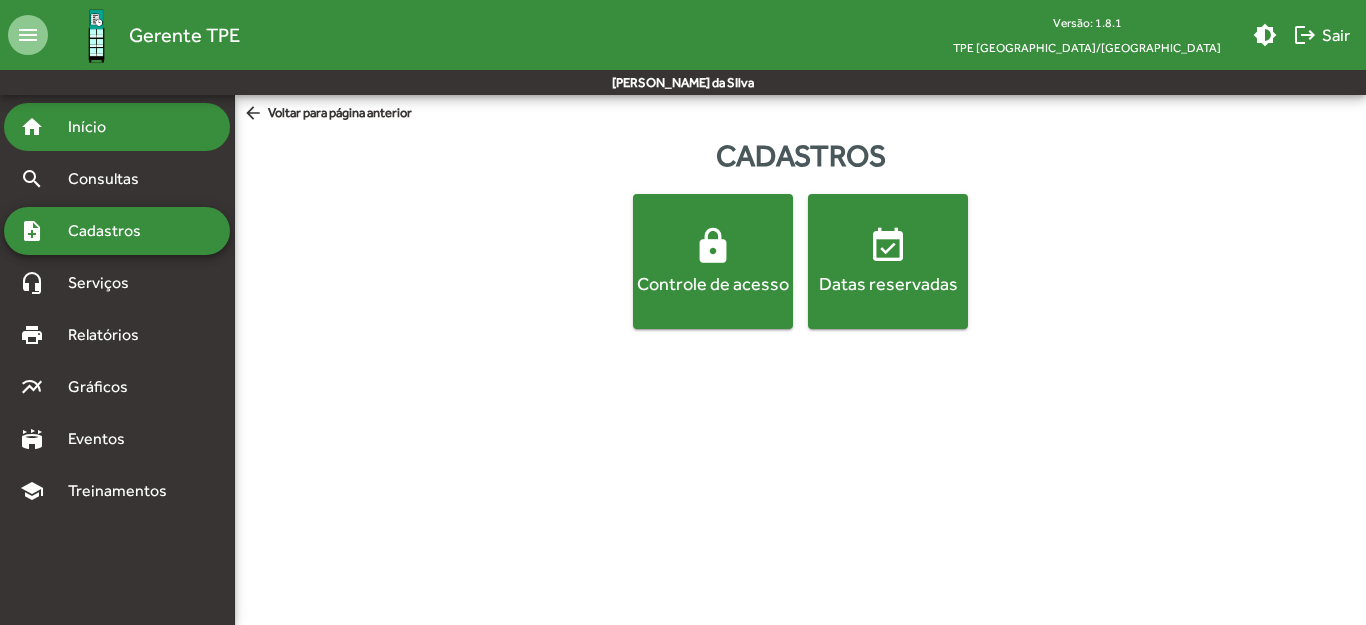 click on "Início" at bounding box center [95, 127] 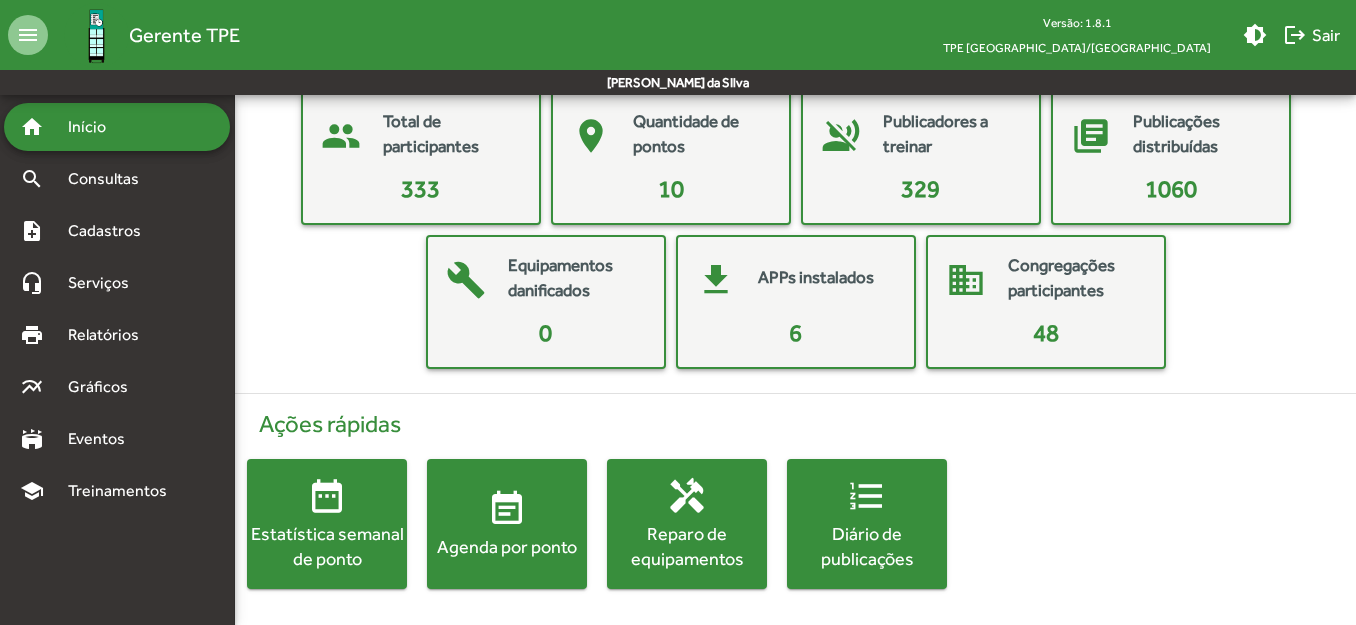 scroll, scrollTop: 109, scrollLeft: 0, axis: vertical 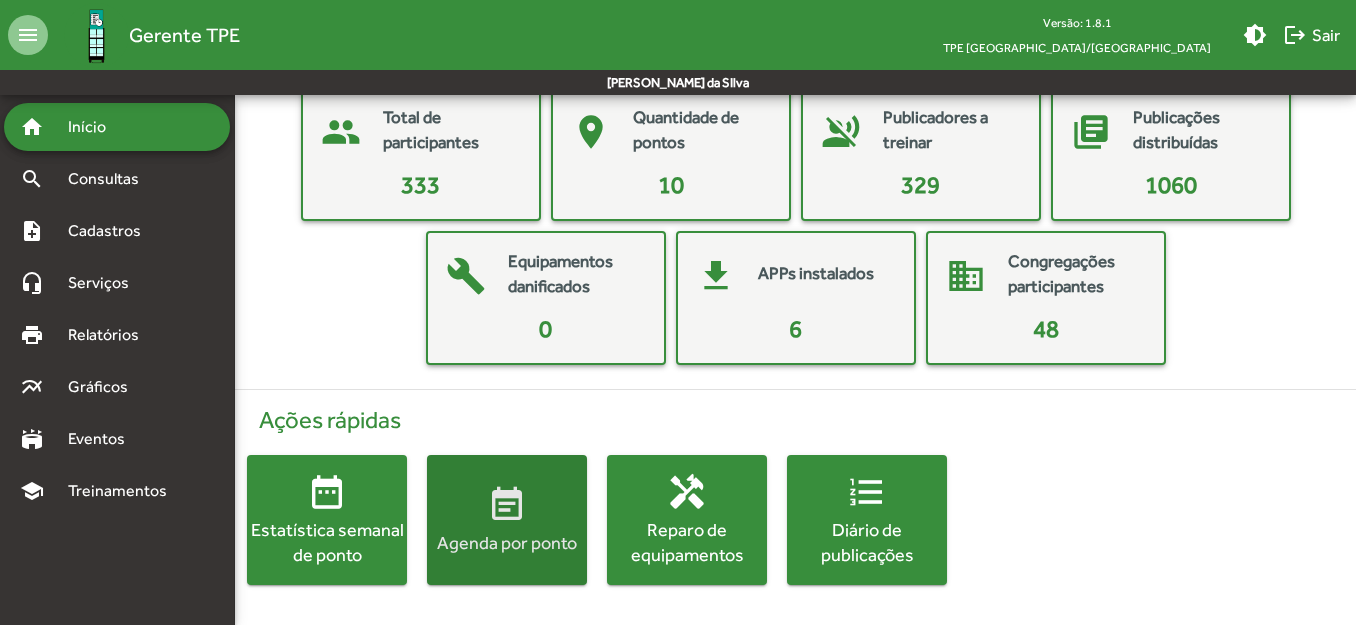 click on "event_note  Agenda por ponto" 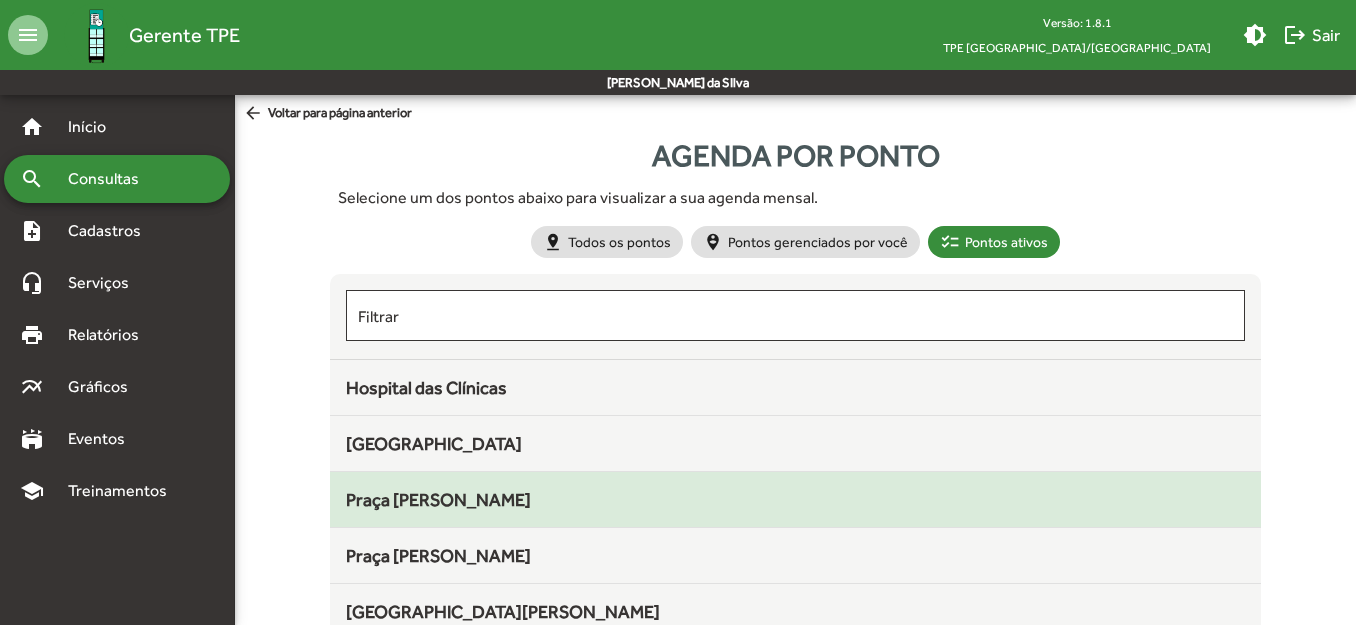 click on "Praça Clarimundo Carneiro" 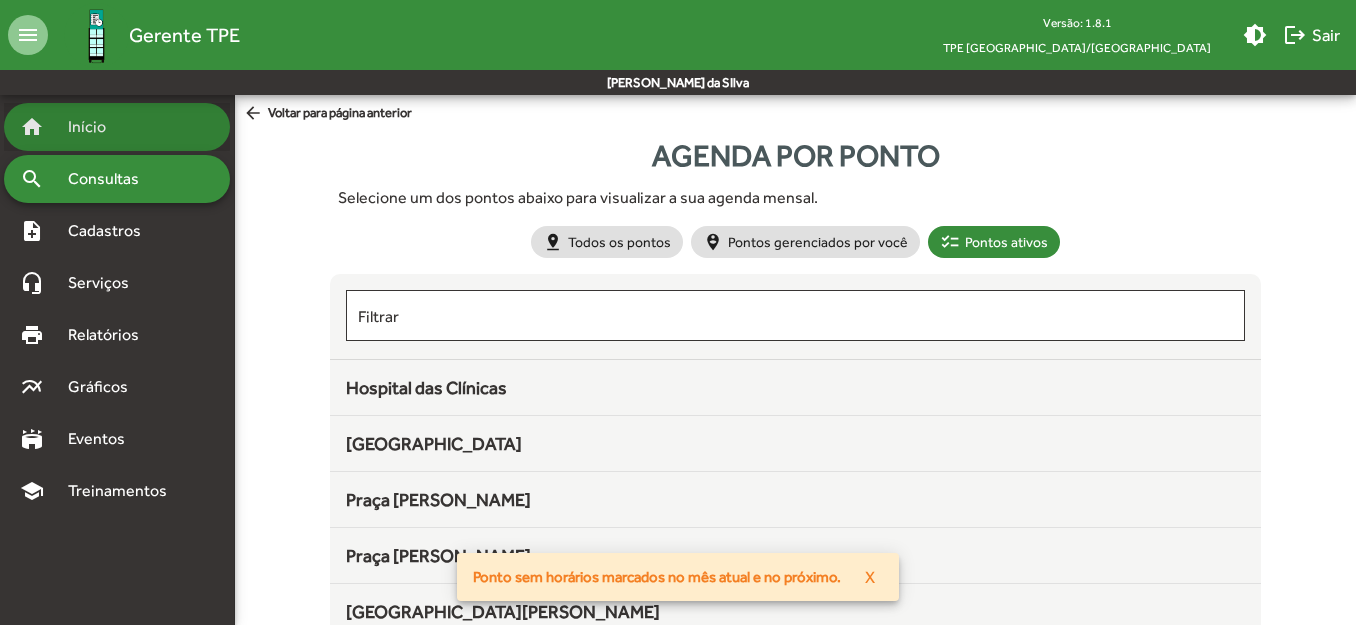 click on "Início" at bounding box center (95, 127) 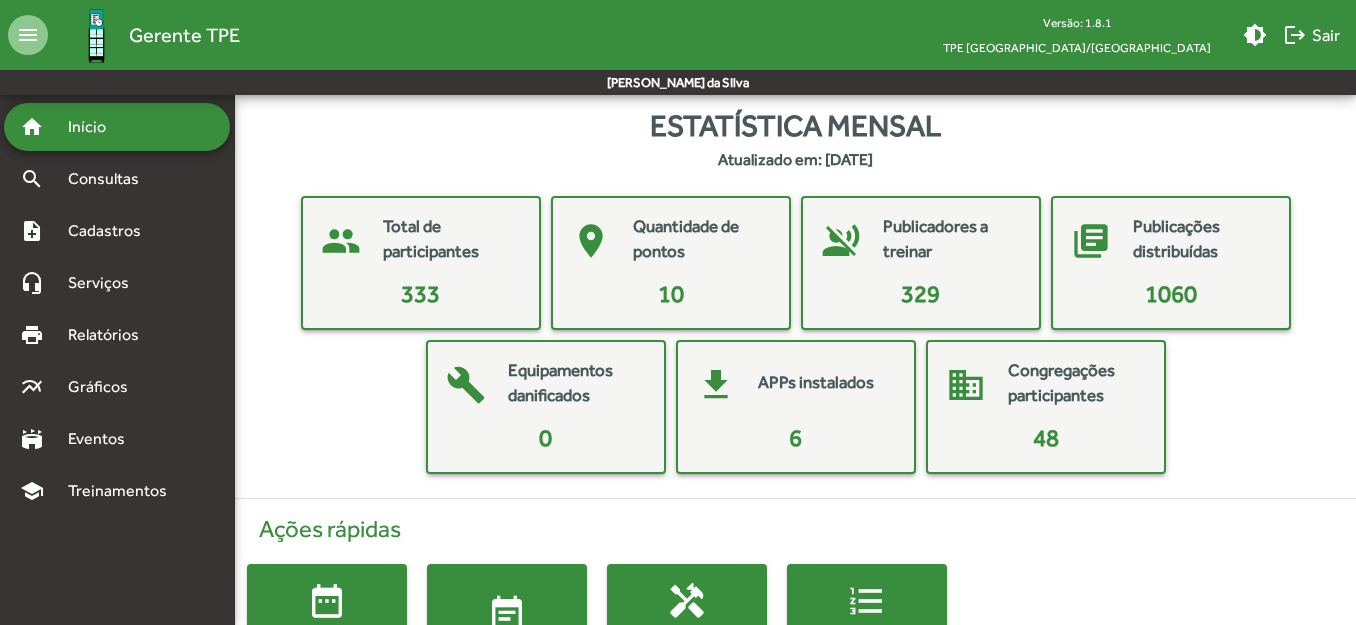 click on "Ações rápidas" 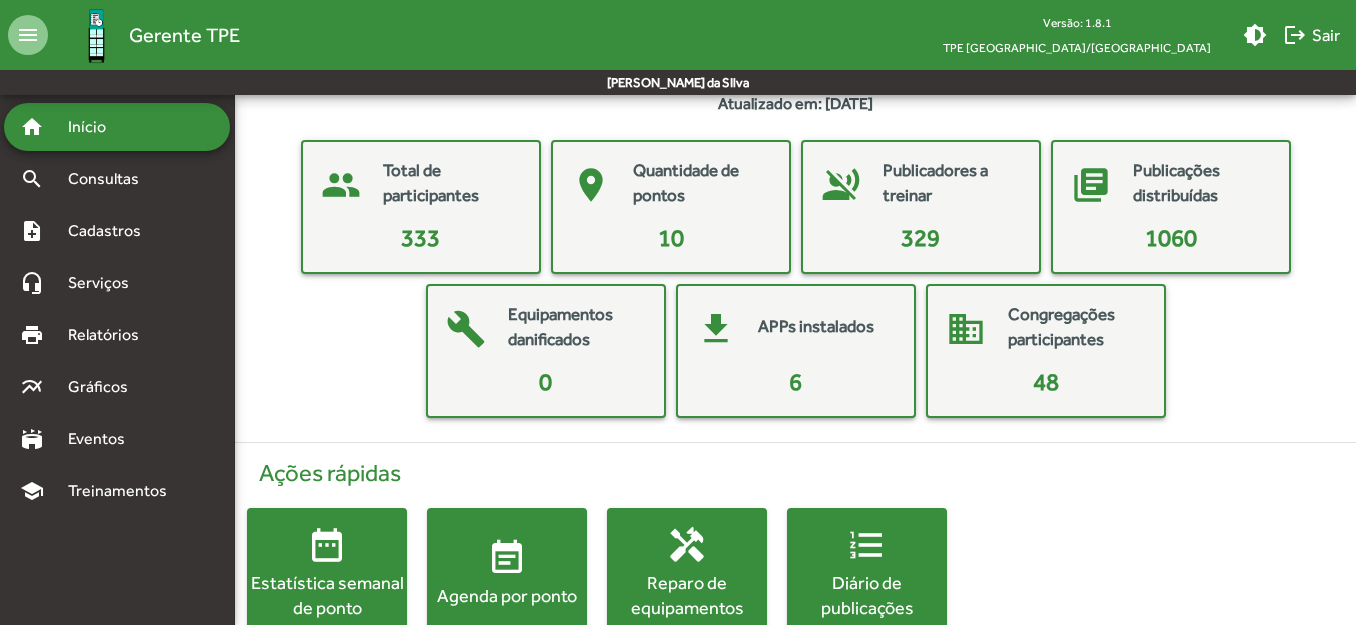 scroll, scrollTop: 109, scrollLeft: 0, axis: vertical 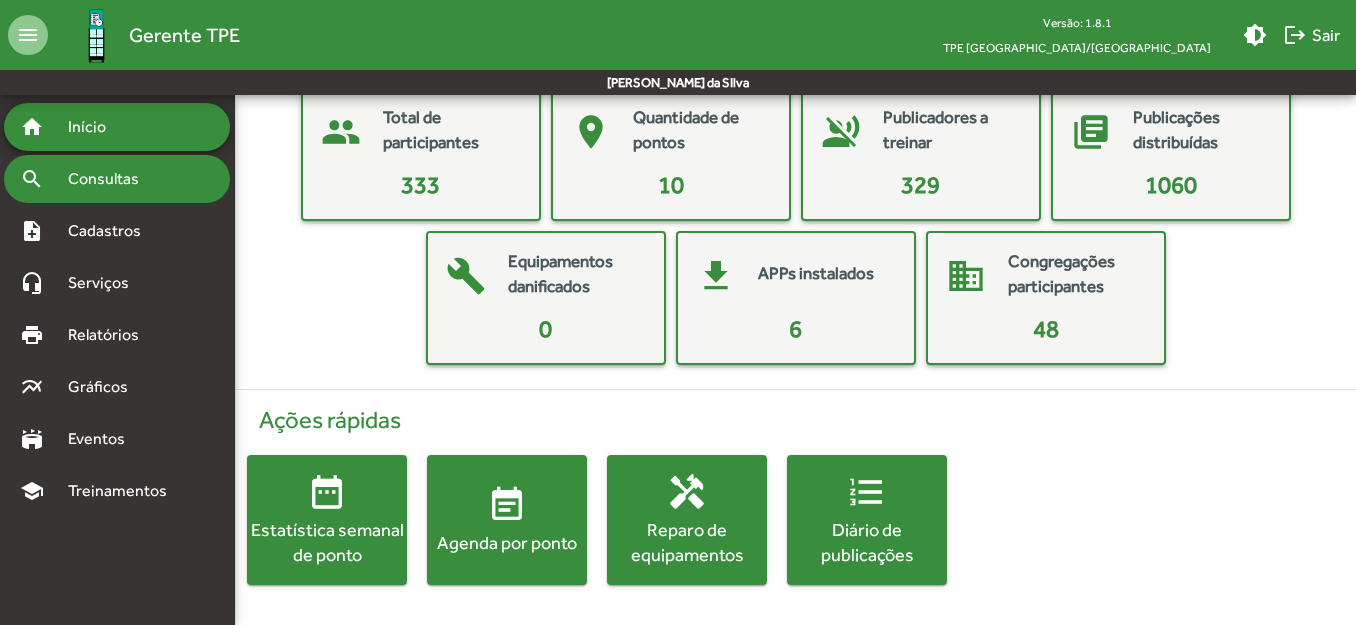 click on "Consultas" at bounding box center (110, 179) 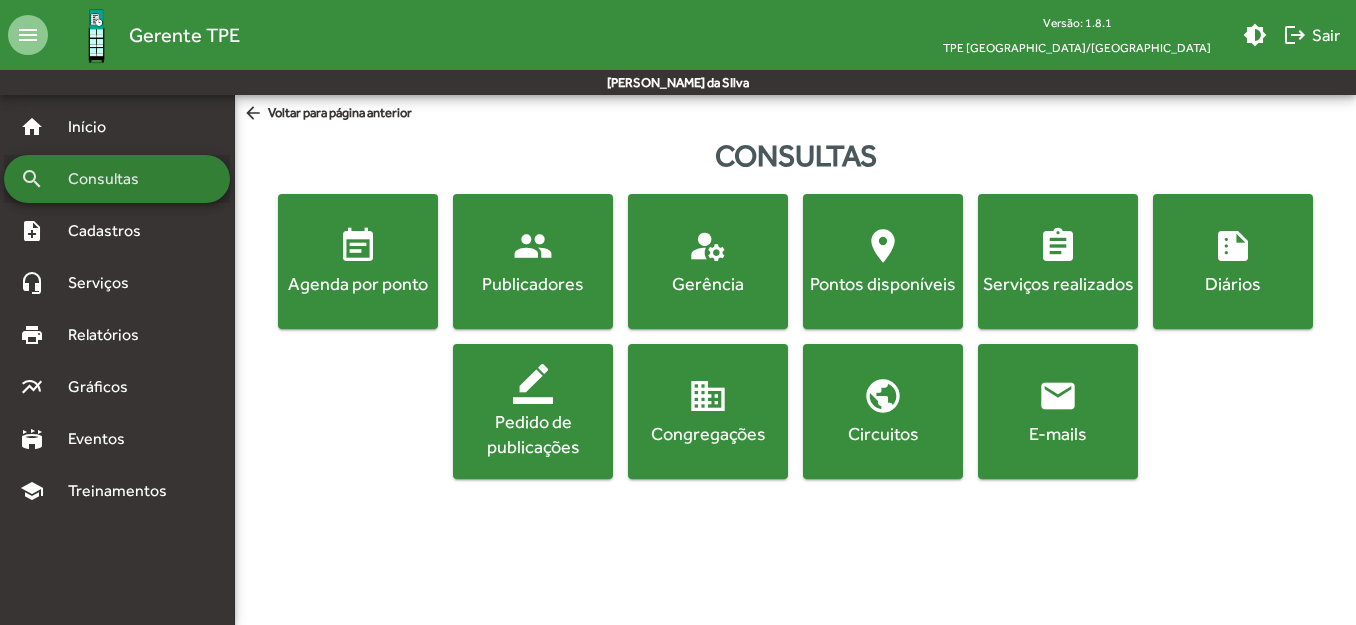 scroll, scrollTop: 0, scrollLeft: 0, axis: both 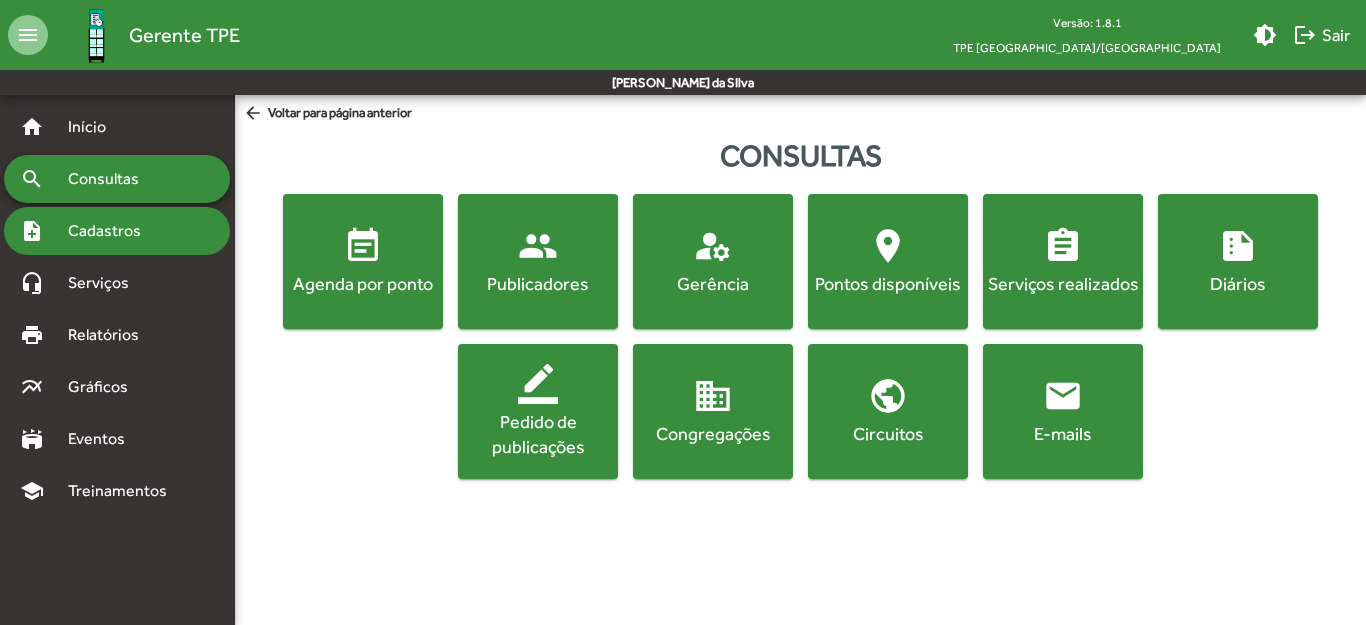 click on "Cadastros" at bounding box center [111, 231] 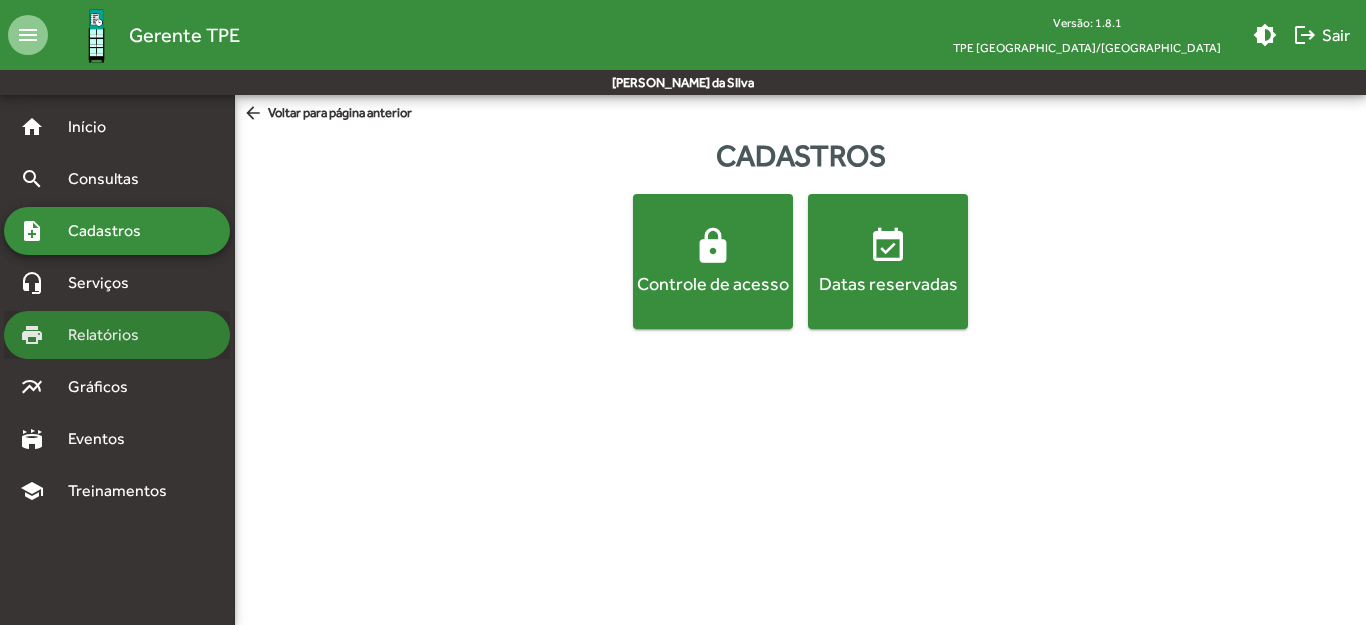 click on "Relatórios" at bounding box center (110, 335) 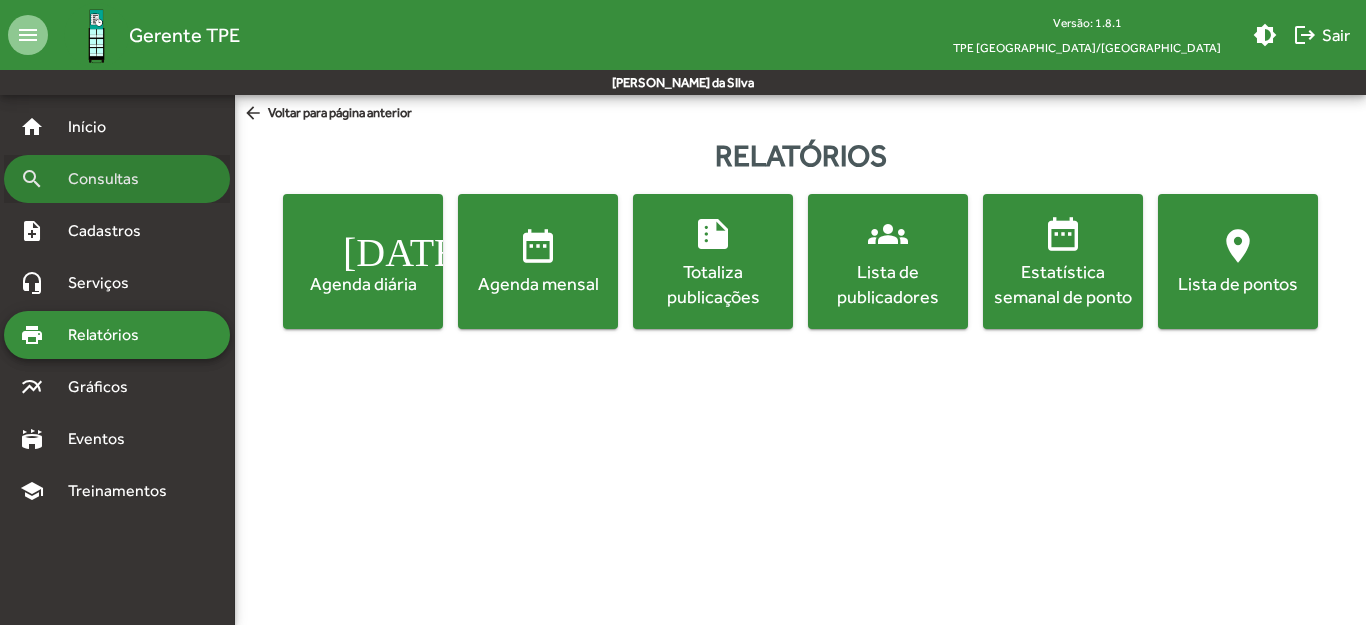 click on "Consultas" at bounding box center [110, 179] 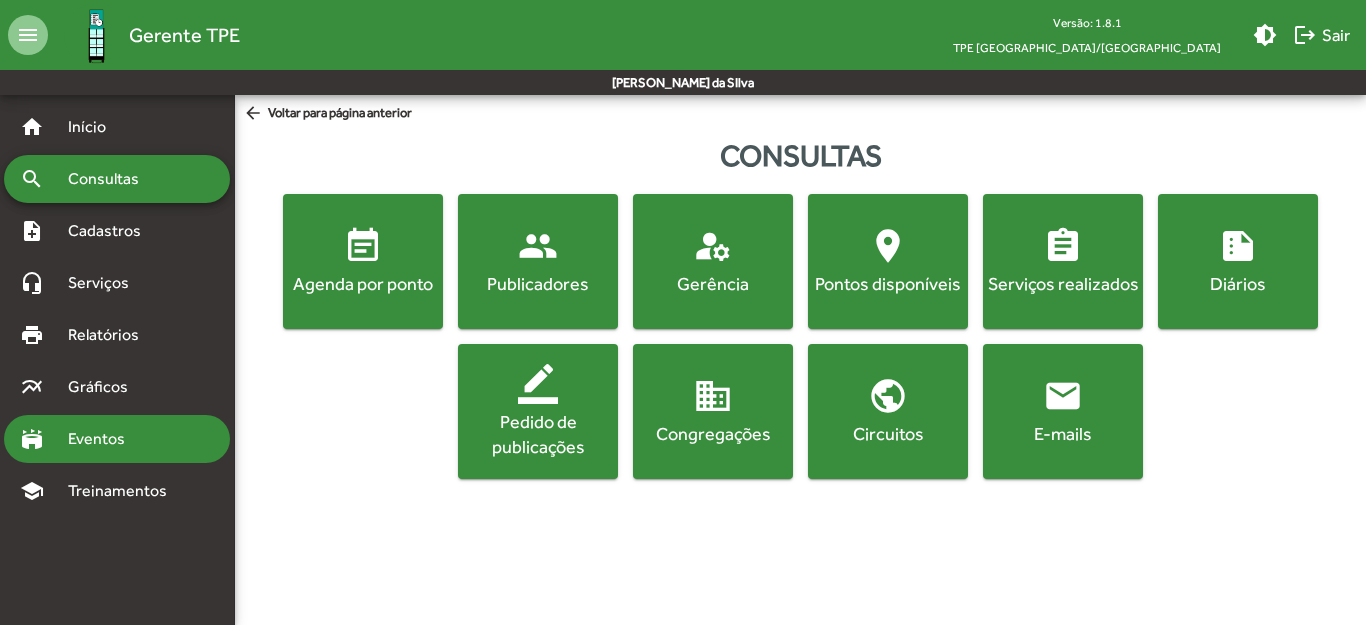 click on "Eventos" at bounding box center (104, 439) 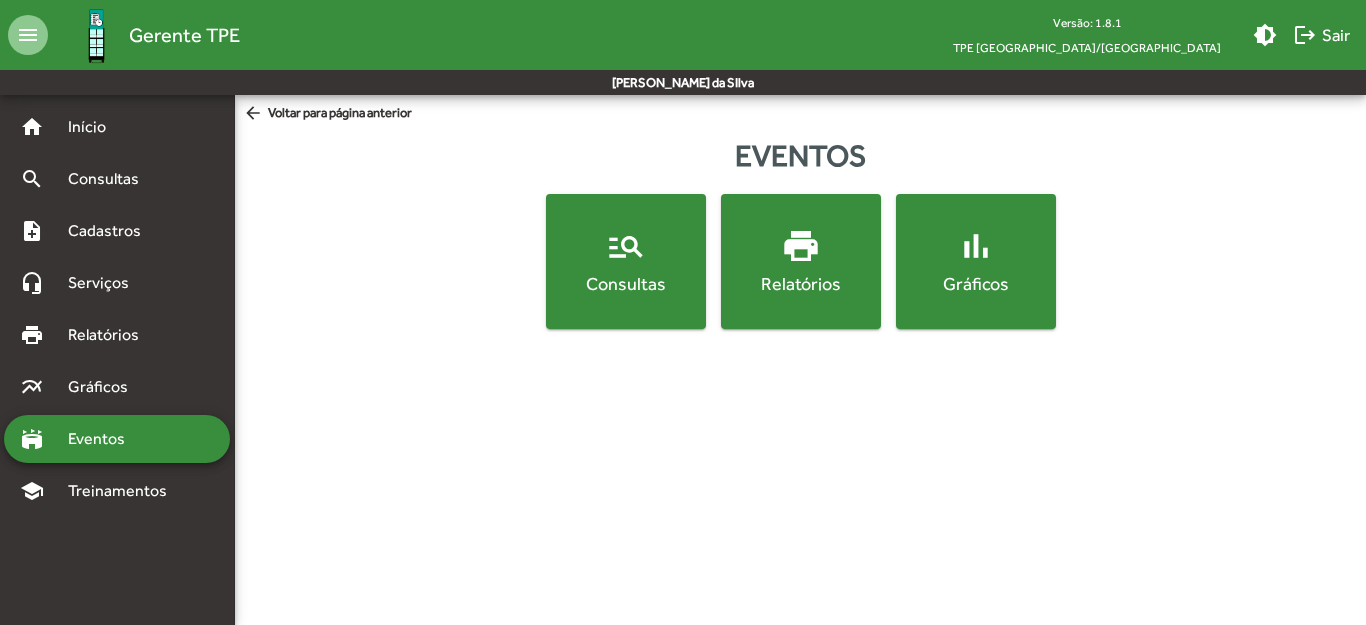 click on "print" 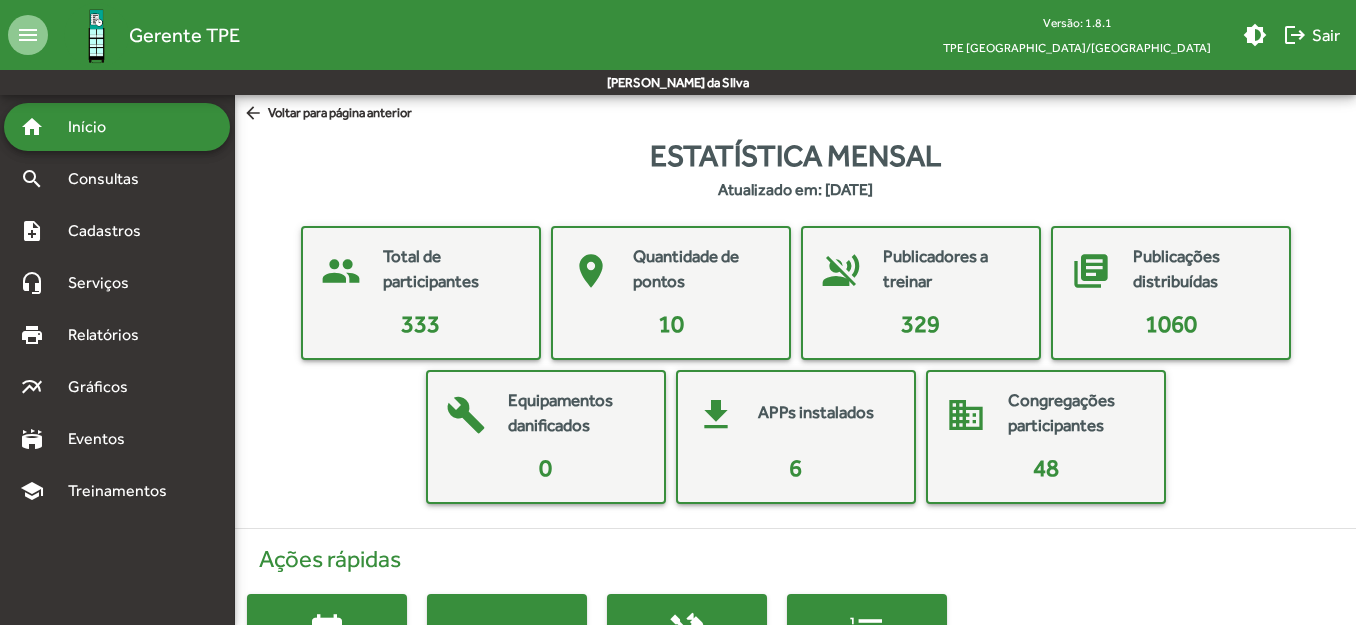 click on "Total de participantes" 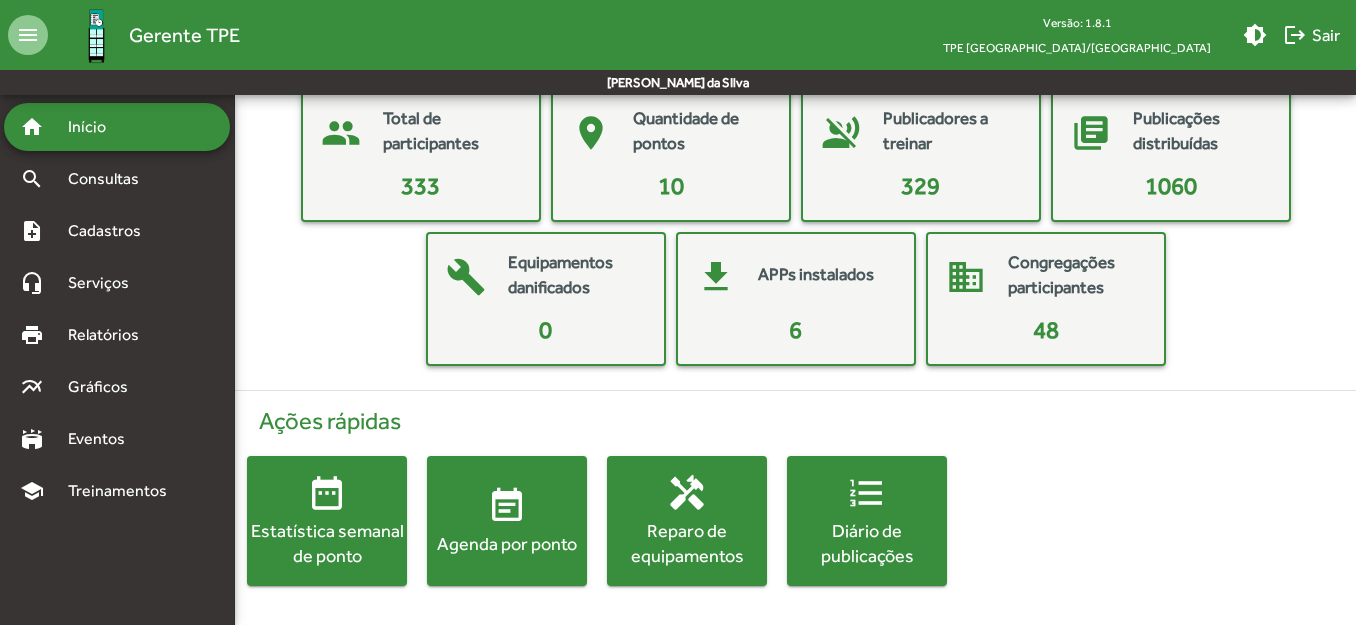 scroll, scrollTop: 139, scrollLeft: 0, axis: vertical 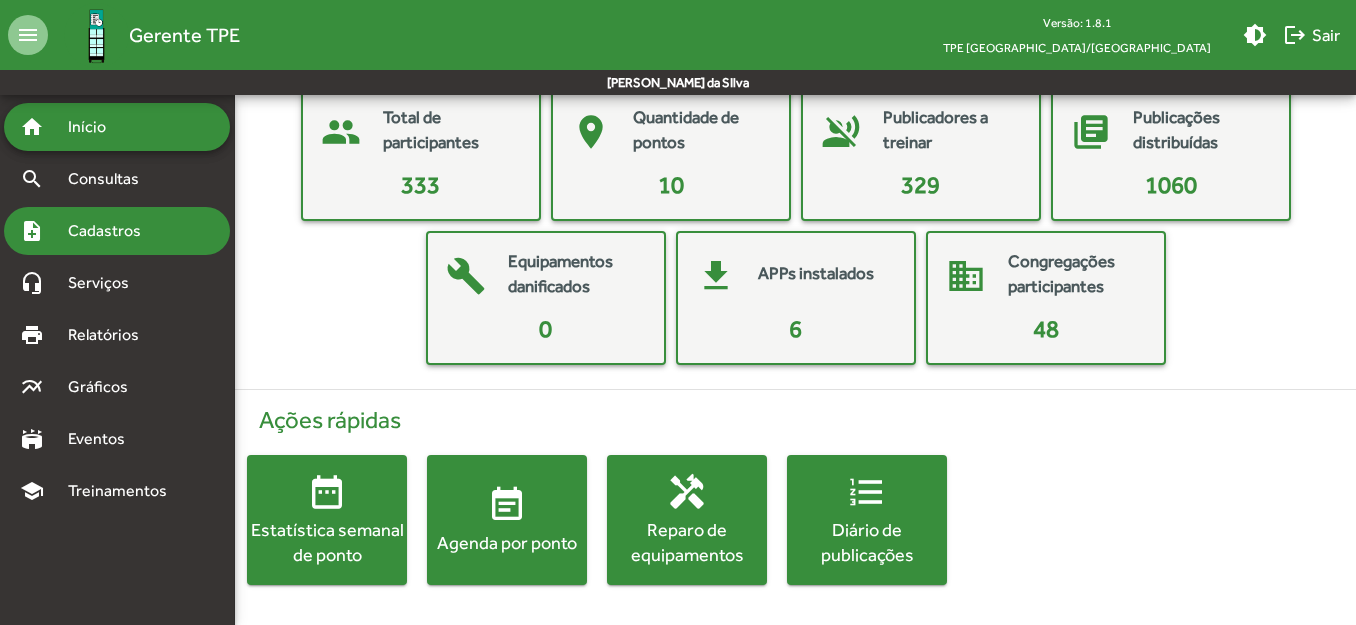 click on "note_add Cadastros" at bounding box center (117, 231) 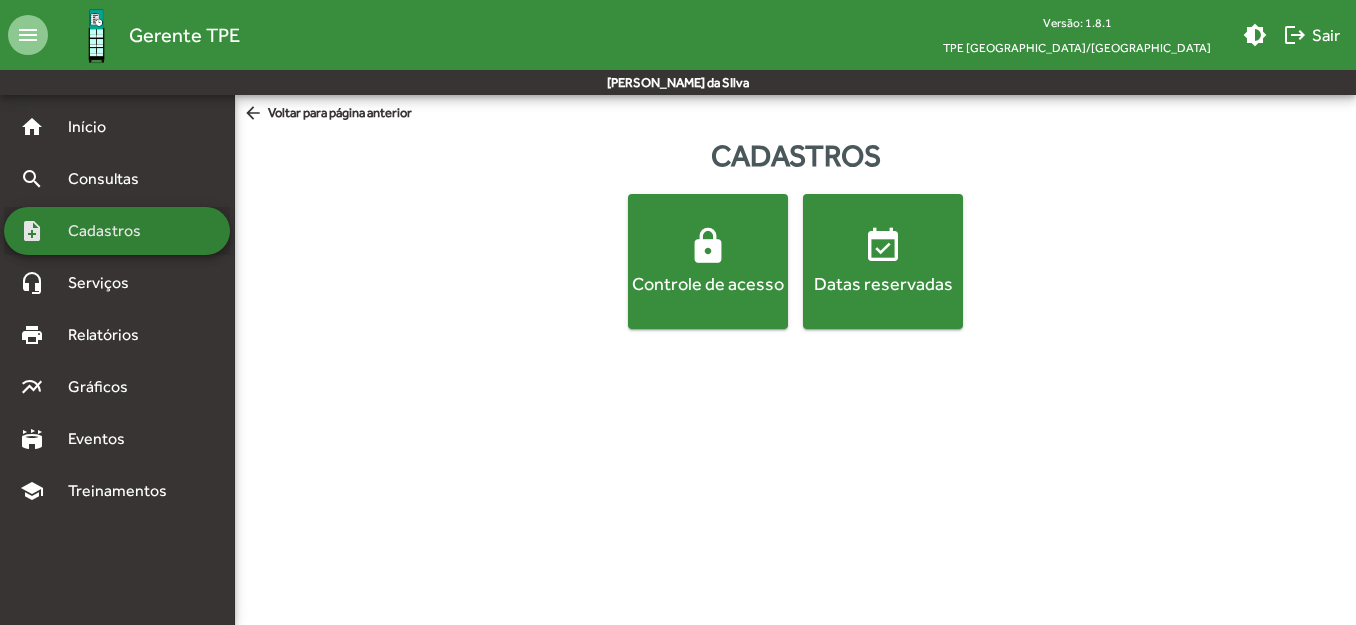 scroll, scrollTop: 0, scrollLeft: 0, axis: both 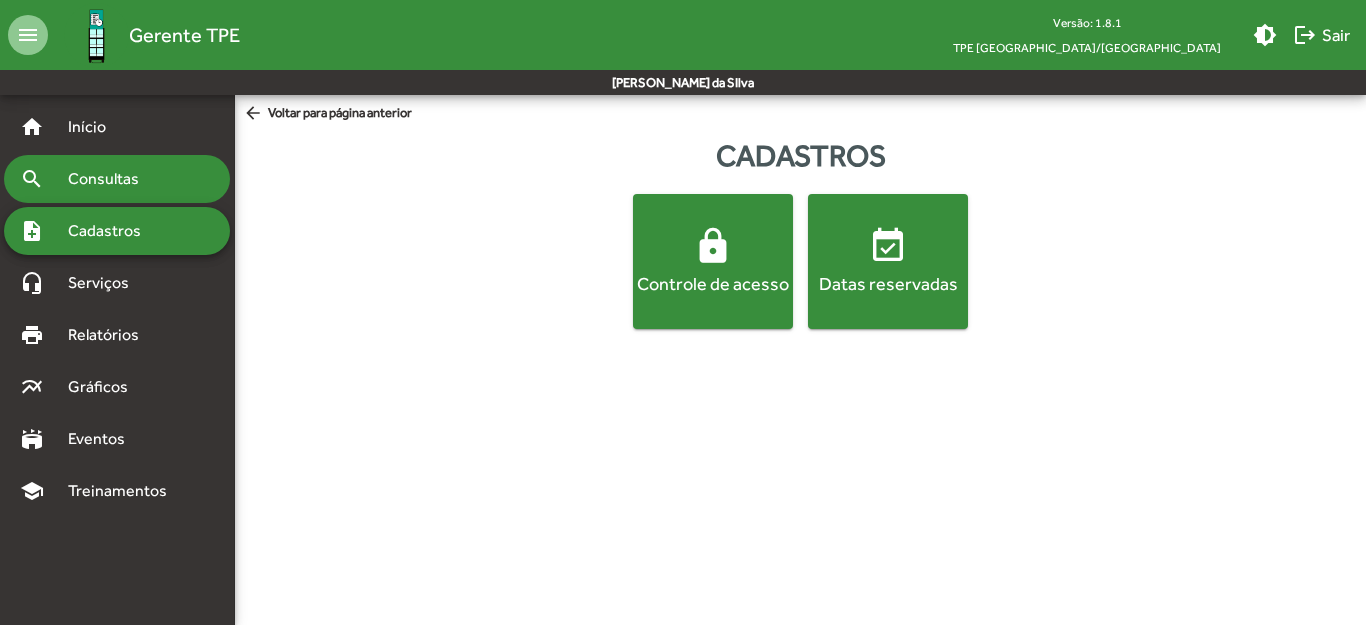 click on "Consultas" at bounding box center [110, 179] 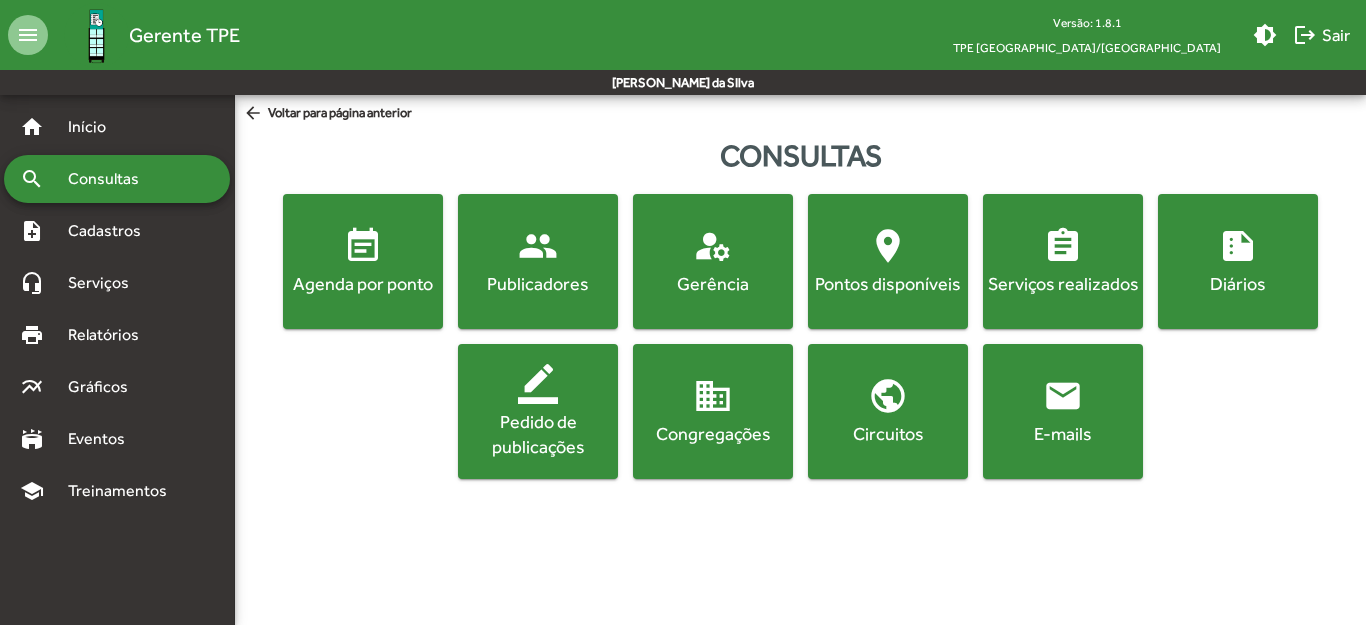click on "domain  Congregações" 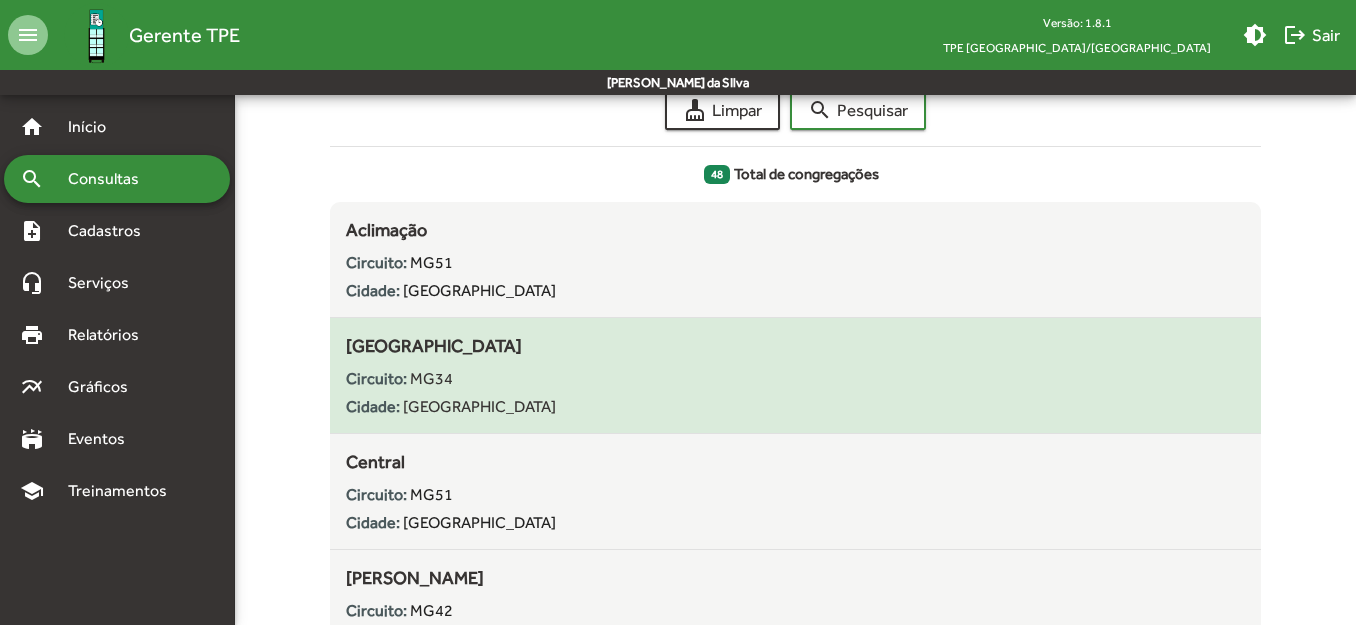 scroll, scrollTop: 200, scrollLeft: 0, axis: vertical 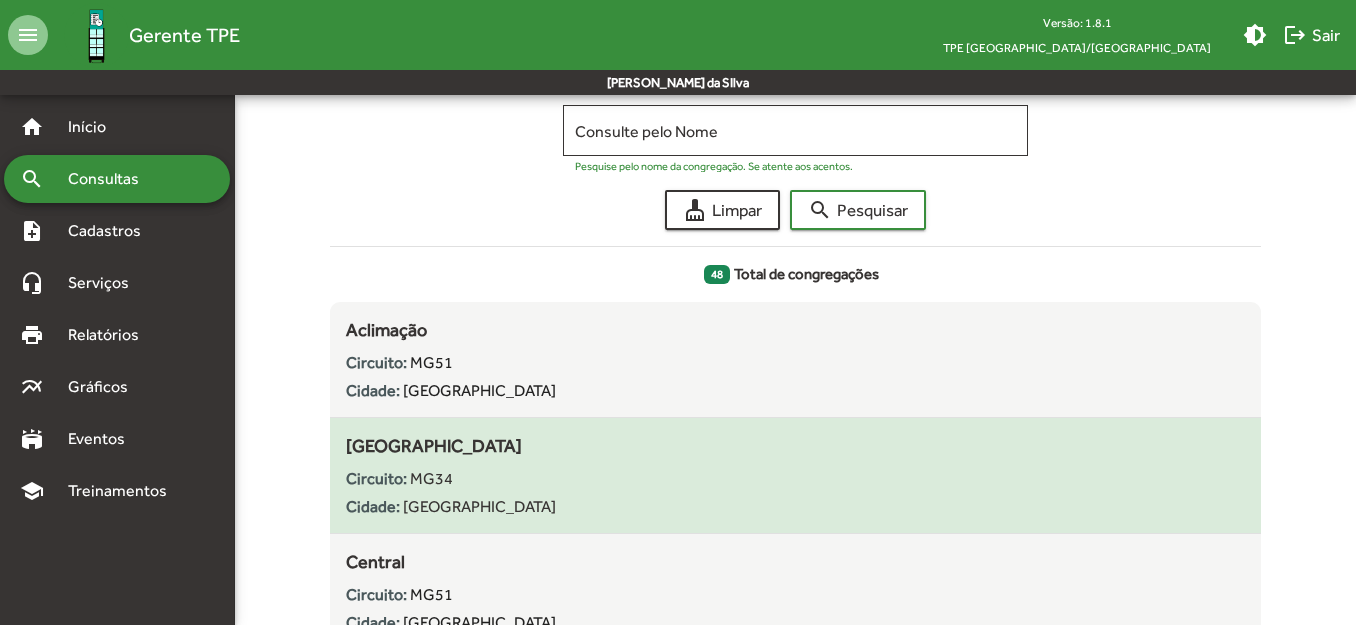 click on "Circuito:
MG34" 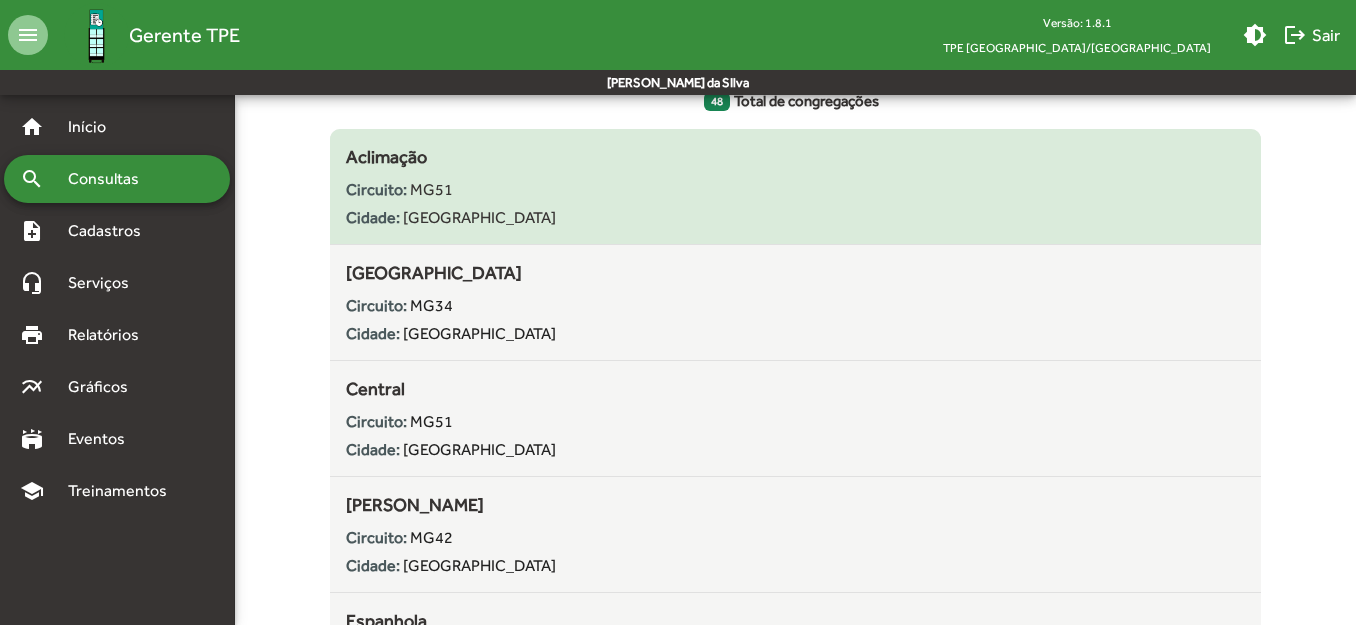 scroll, scrollTop: 400, scrollLeft: 0, axis: vertical 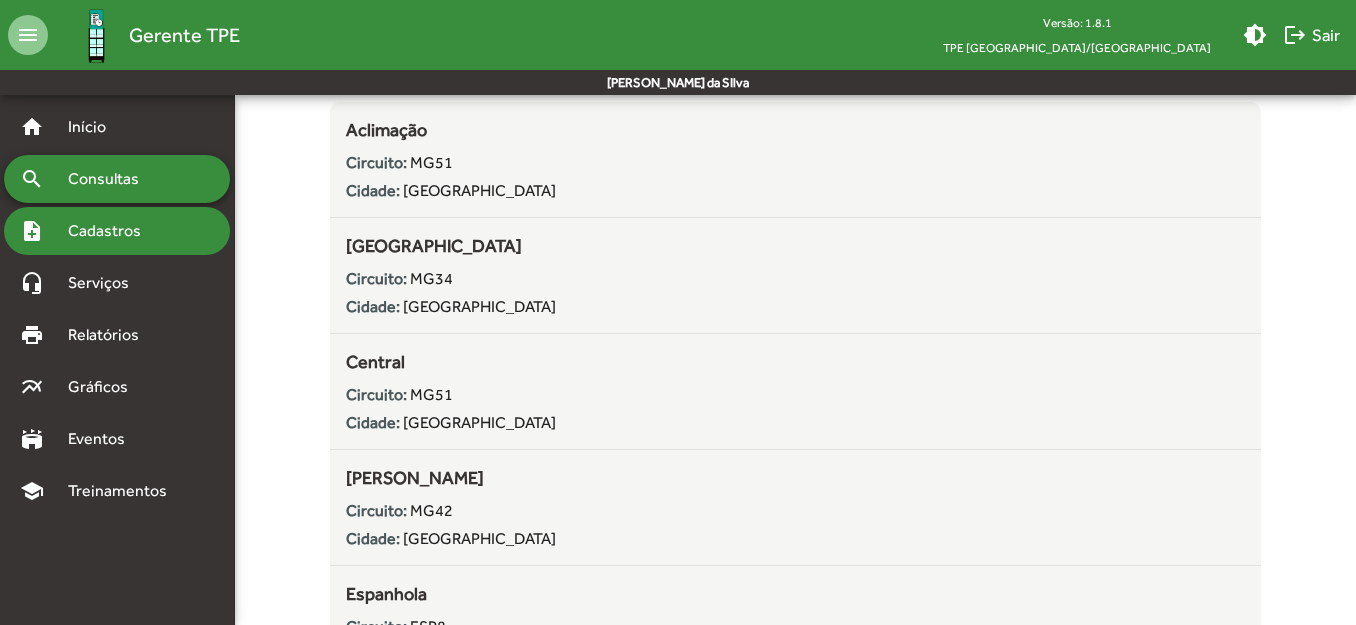 click on "Cadastros" at bounding box center (111, 231) 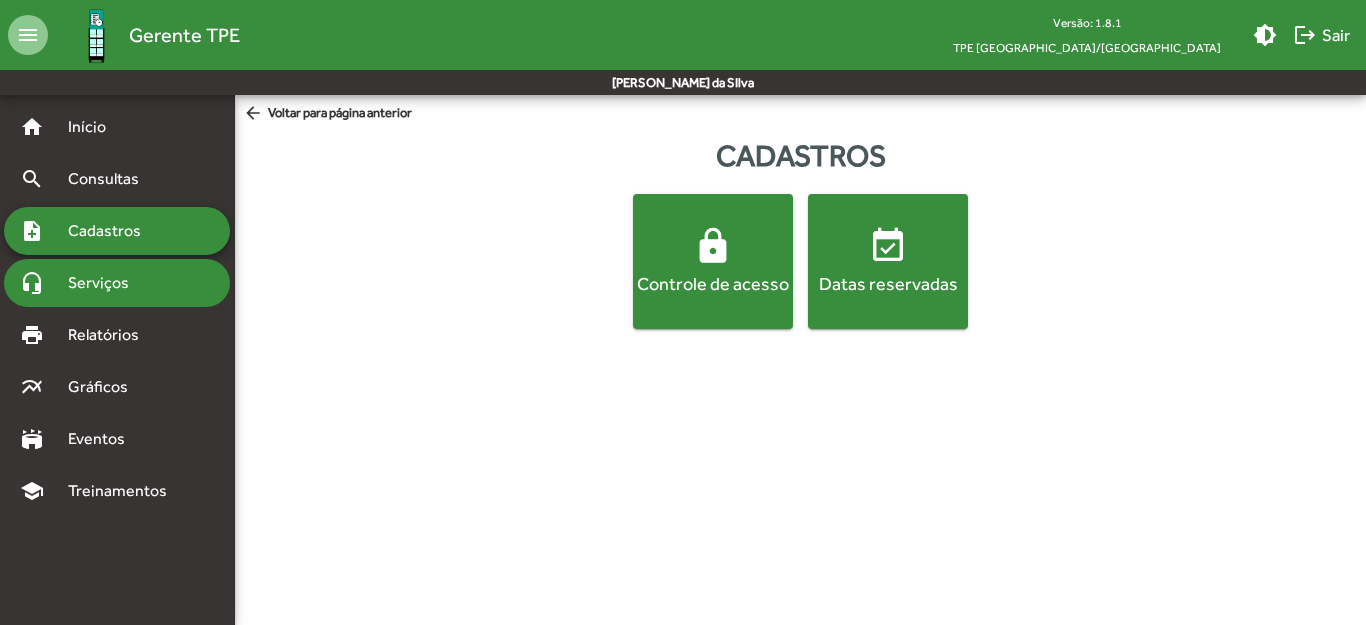click on "Serviços" at bounding box center [106, 283] 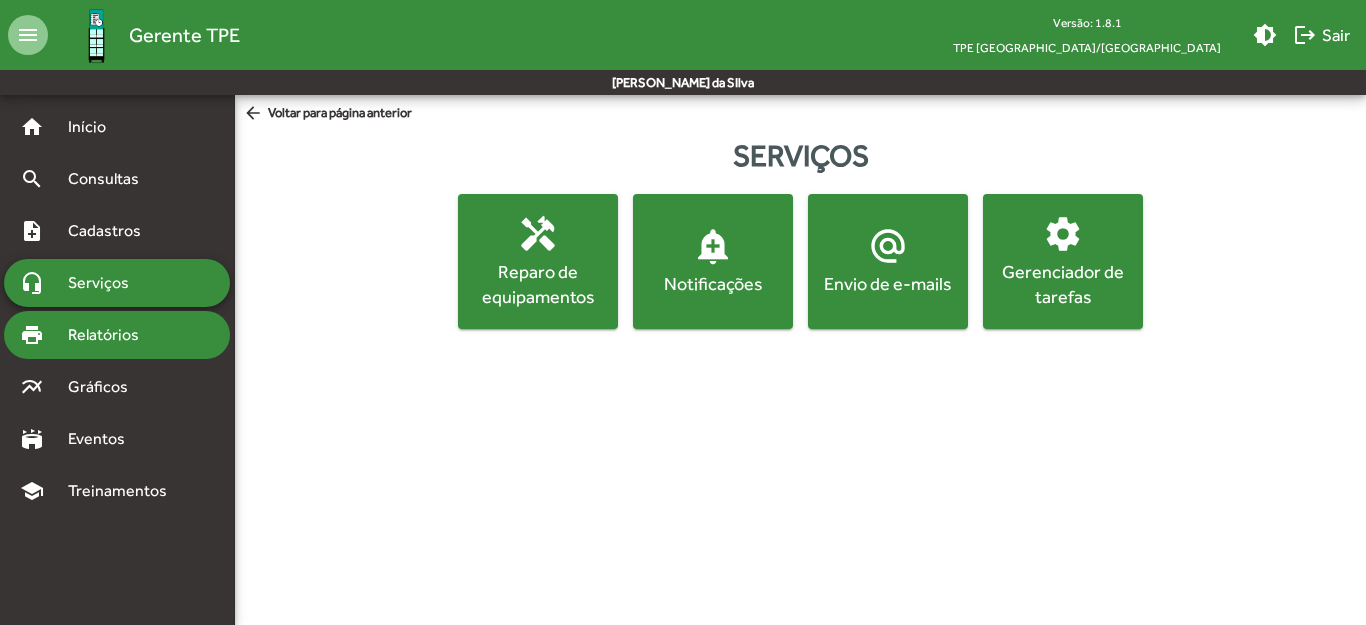 click on "Relatórios" at bounding box center (110, 335) 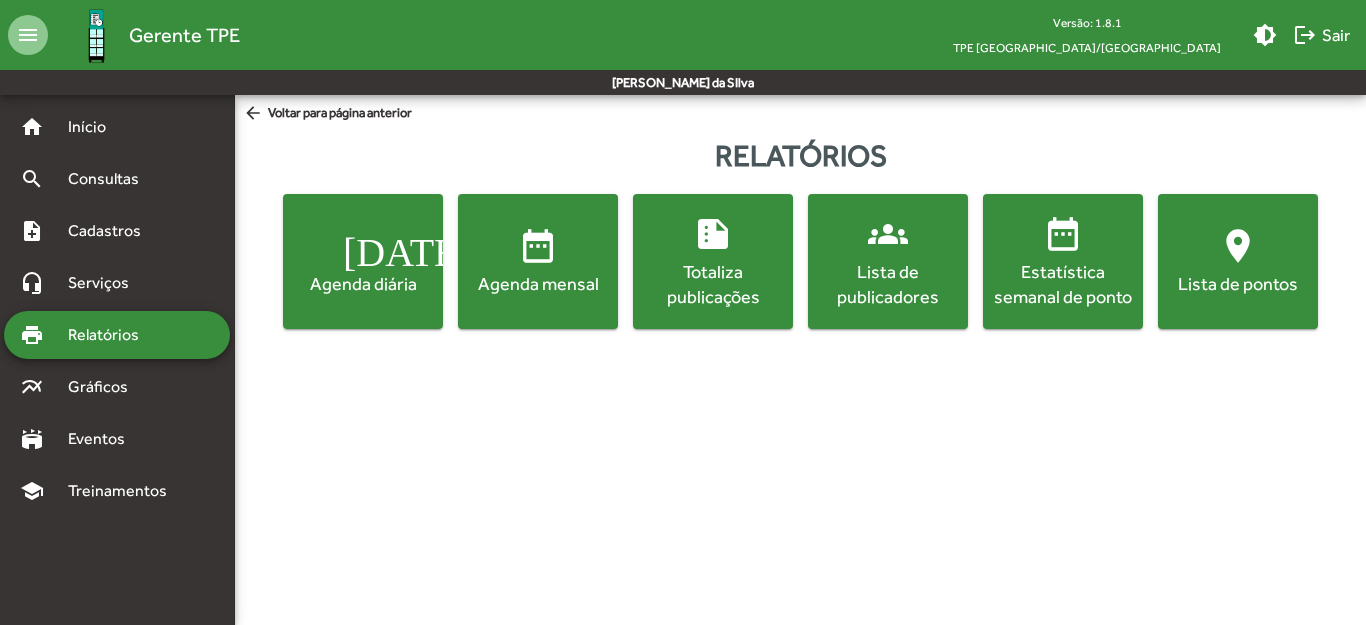 click on "groups  Lista de publicadores" 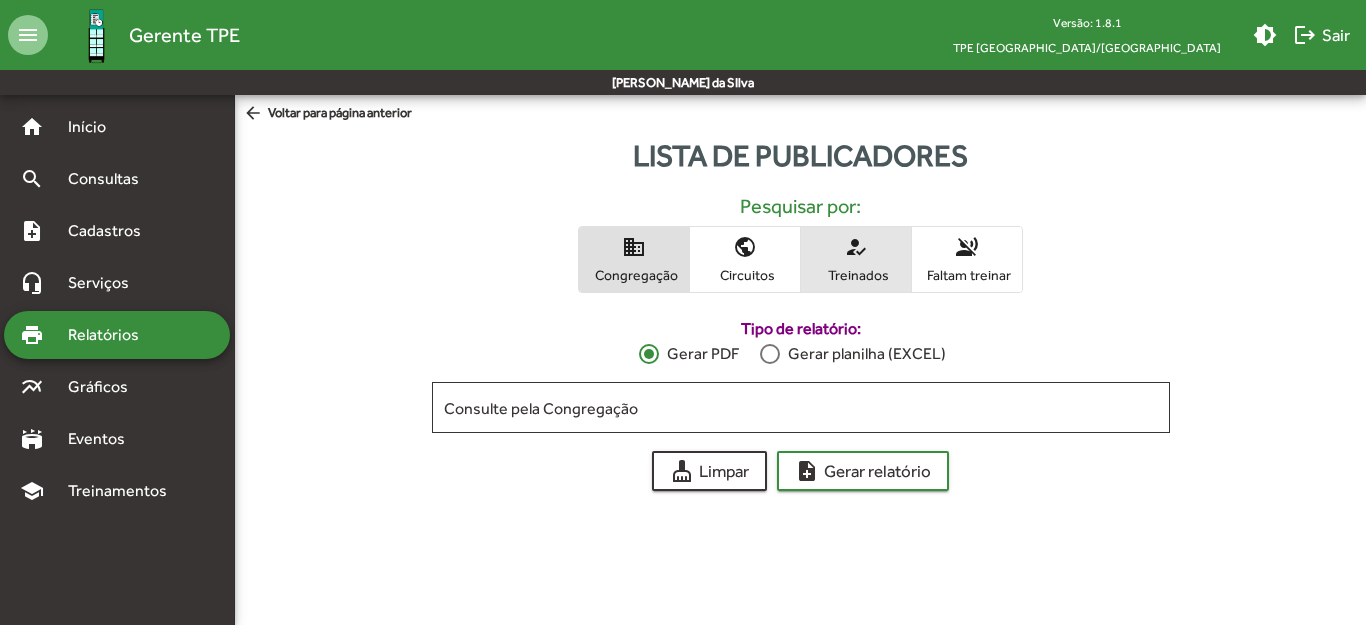 click on "how_to_reg Treinados" at bounding box center [856, 259] 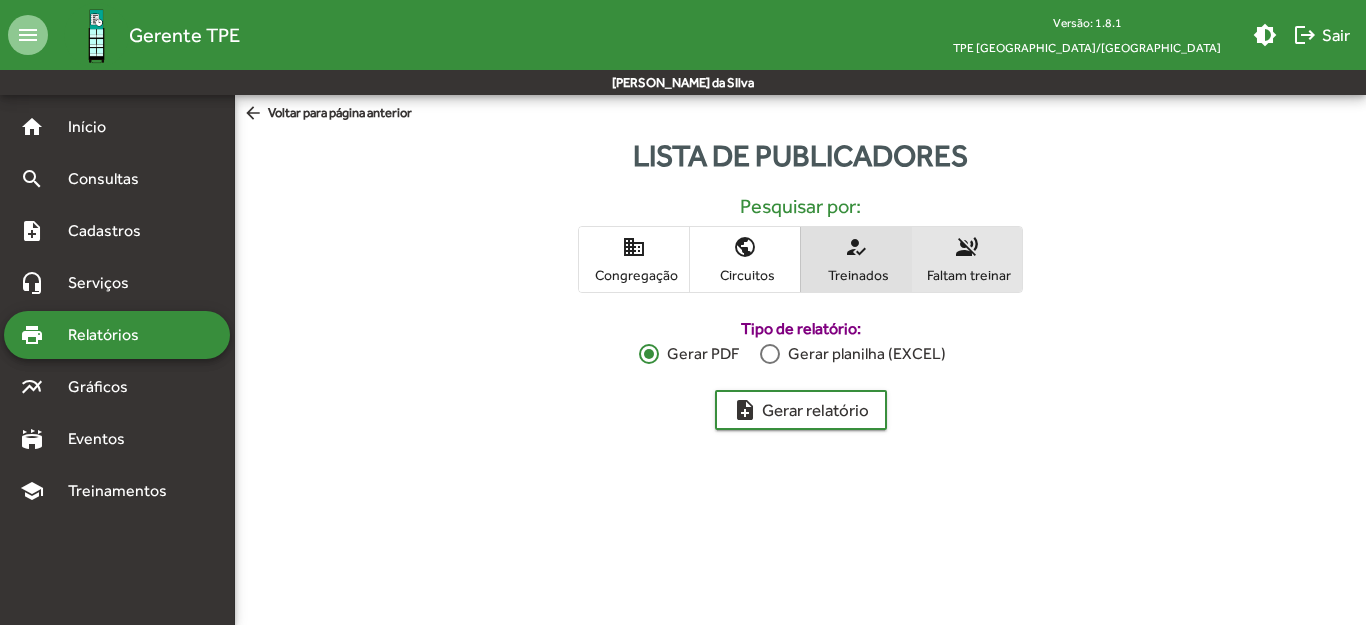 click on "voice_over_off Faltam treinar" at bounding box center (967, 259) 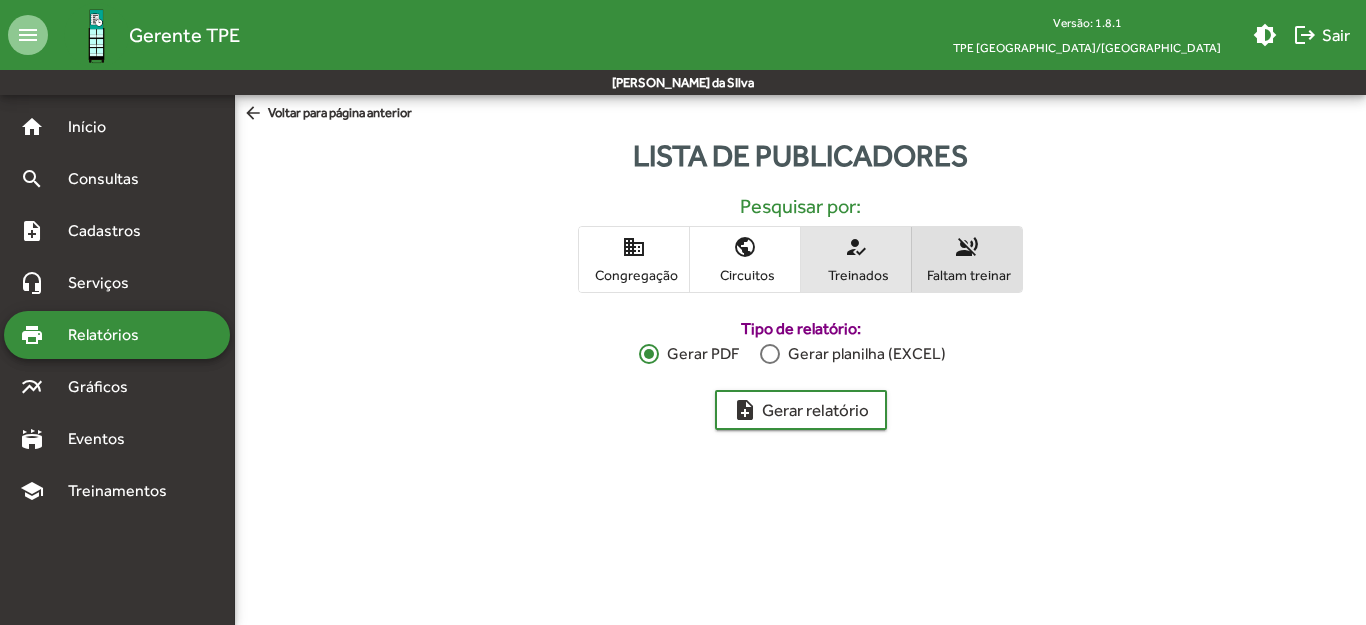 click on "how_to_reg Treinados" at bounding box center [856, 259] 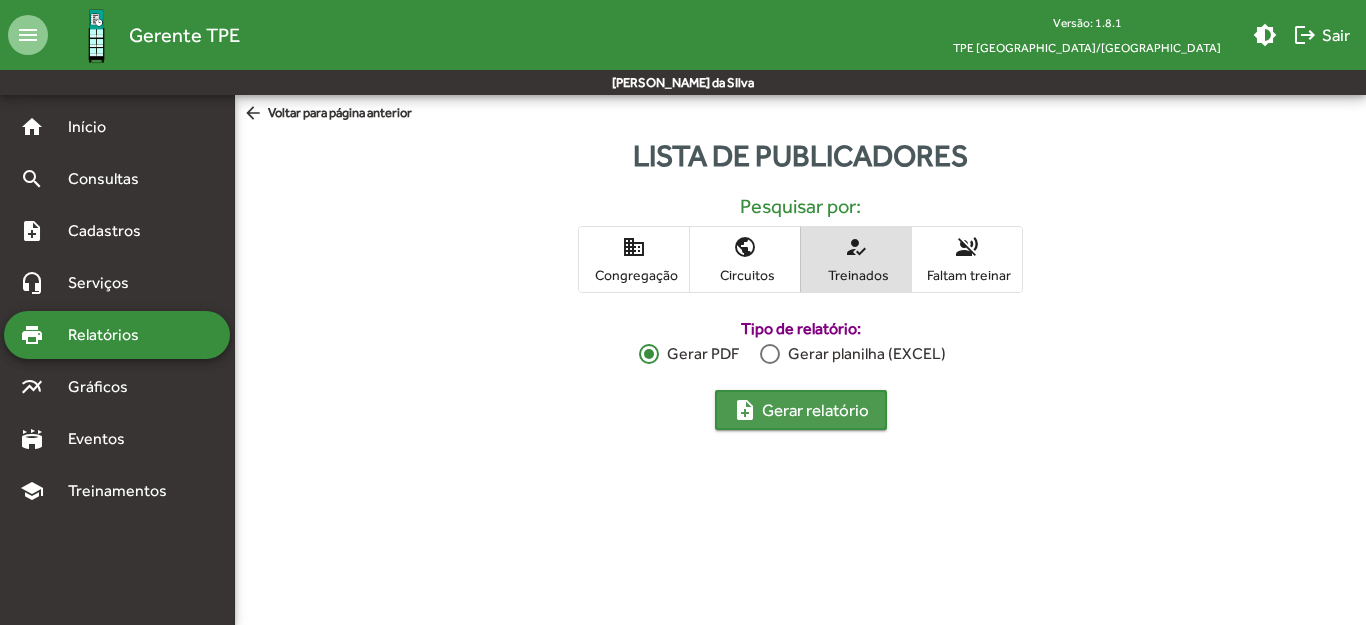 click on "note_add" 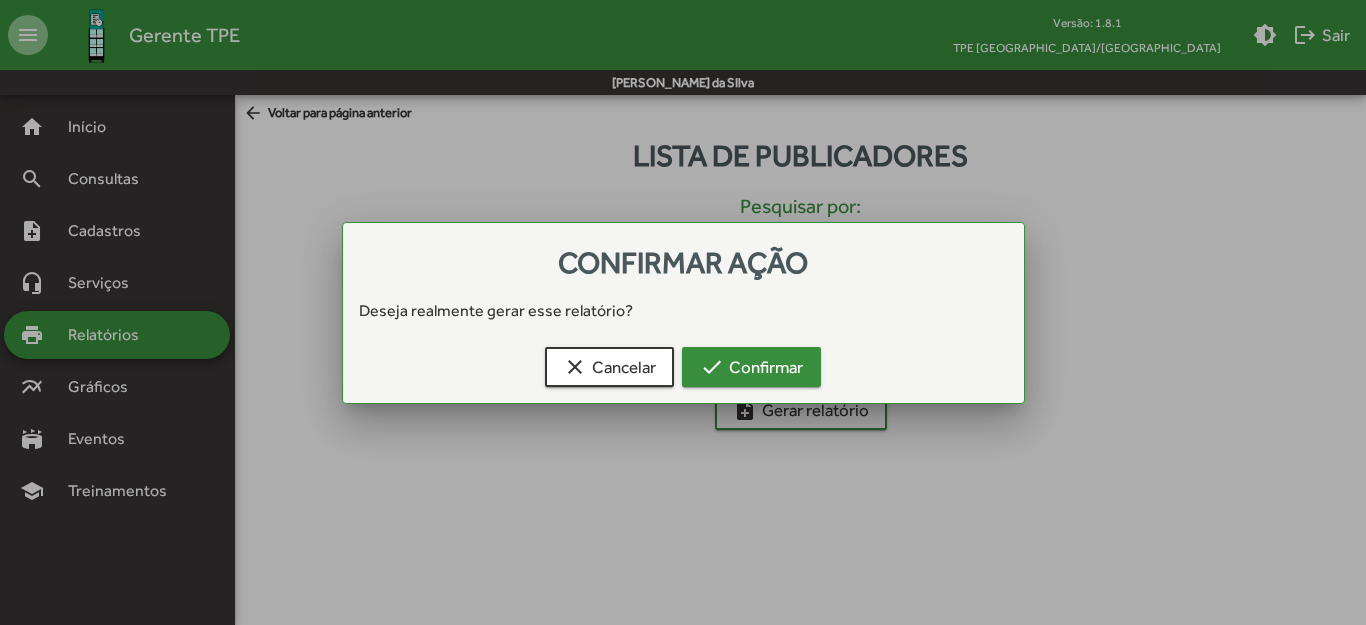 click on "check  Confirmar" at bounding box center (751, 367) 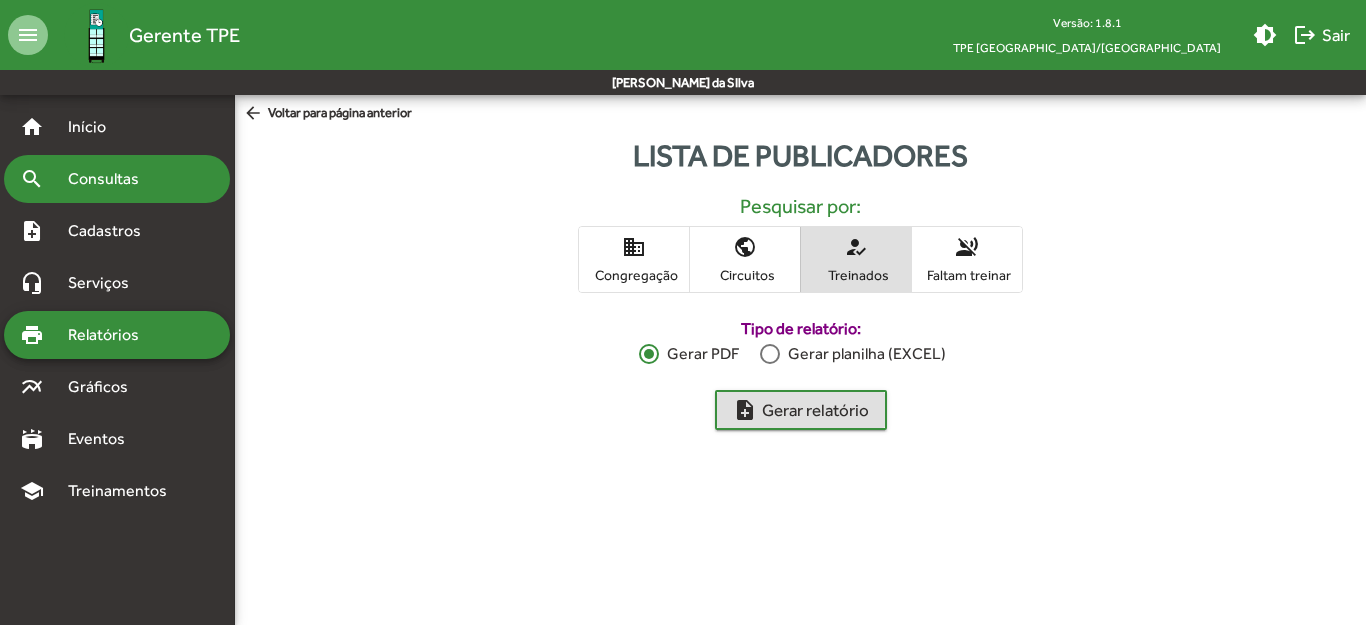 click on "Consultas" at bounding box center [110, 179] 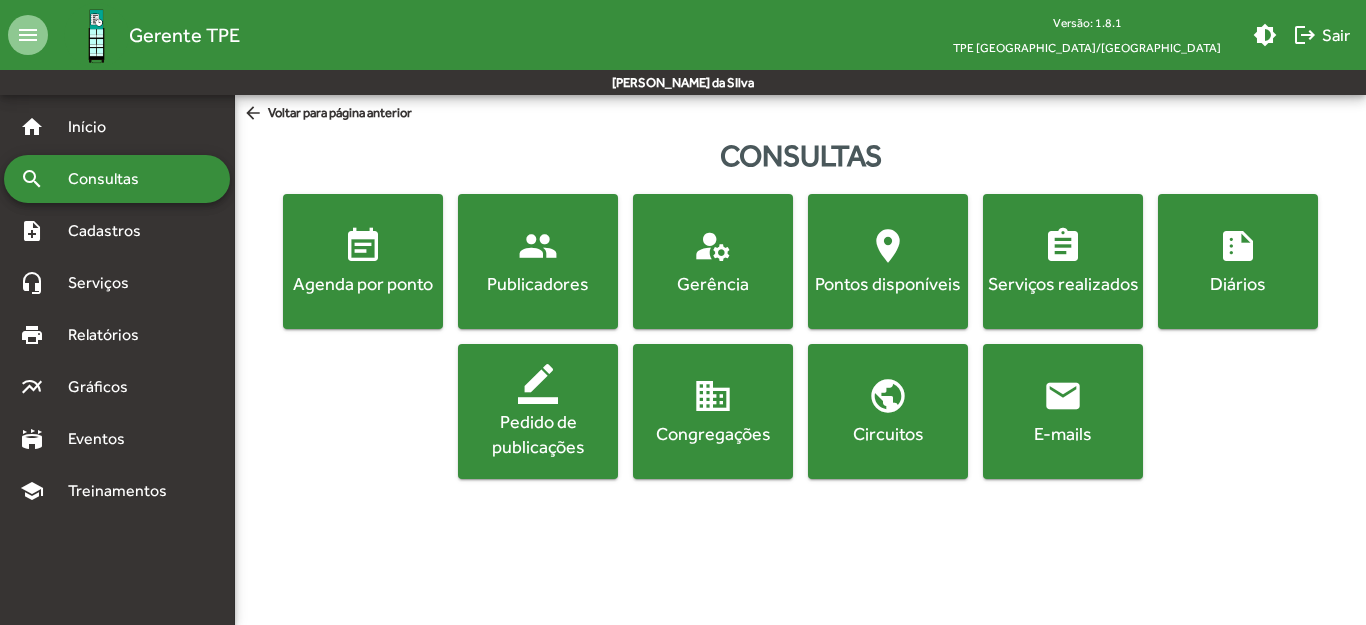 drag, startPoint x: 1365, startPoint y: 606, endPoint x: 34, endPoint y: 59, distance: 1439.017 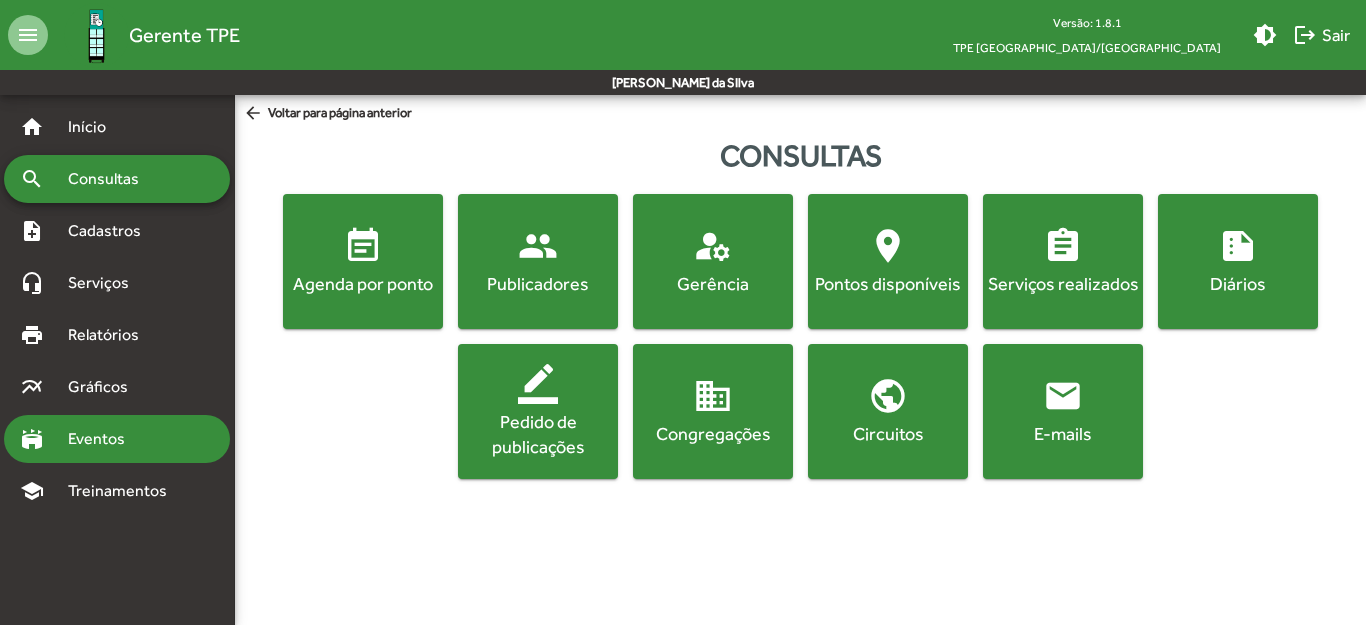 click on "Eventos" at bounding box center (104, 439) 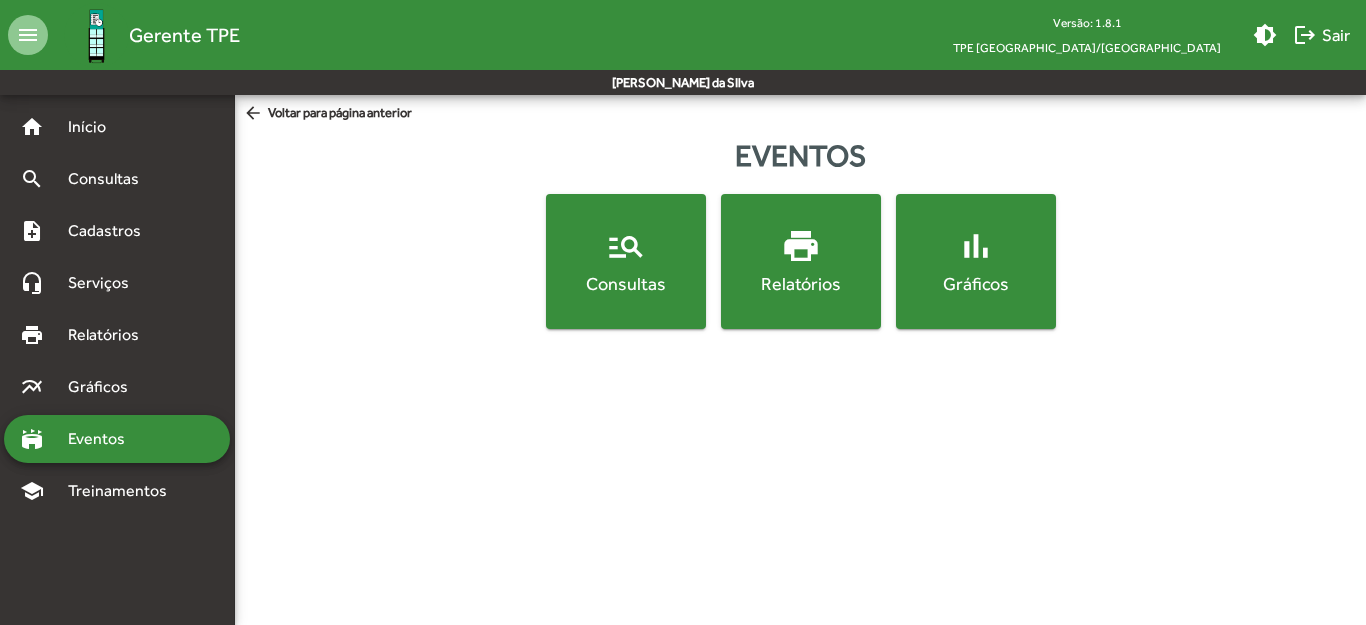 click on "manage_search" 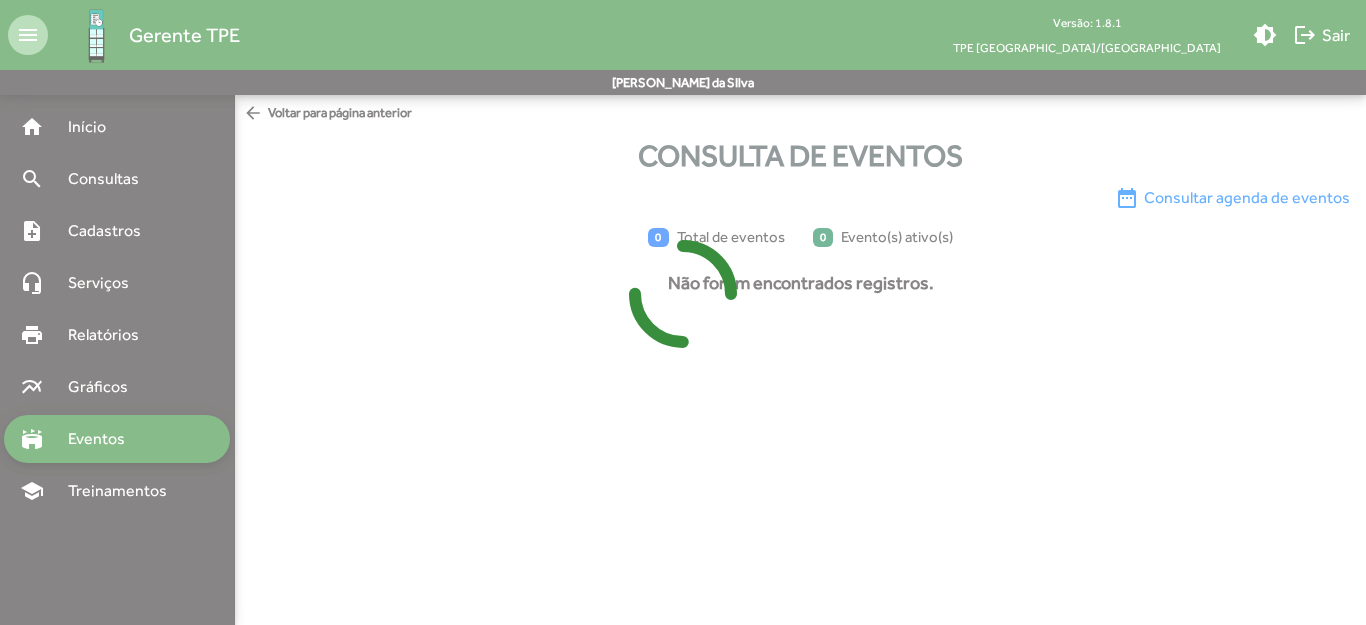 click at bounding box center (683, 312) 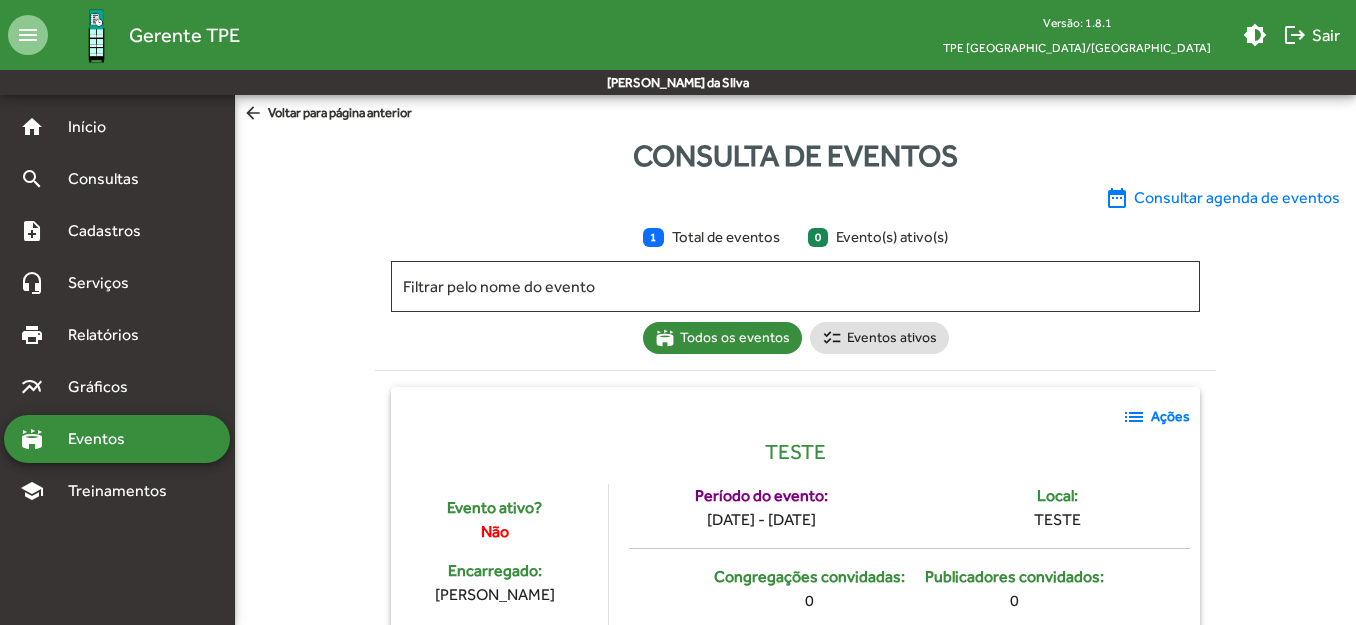click on "Consulta de eventos" 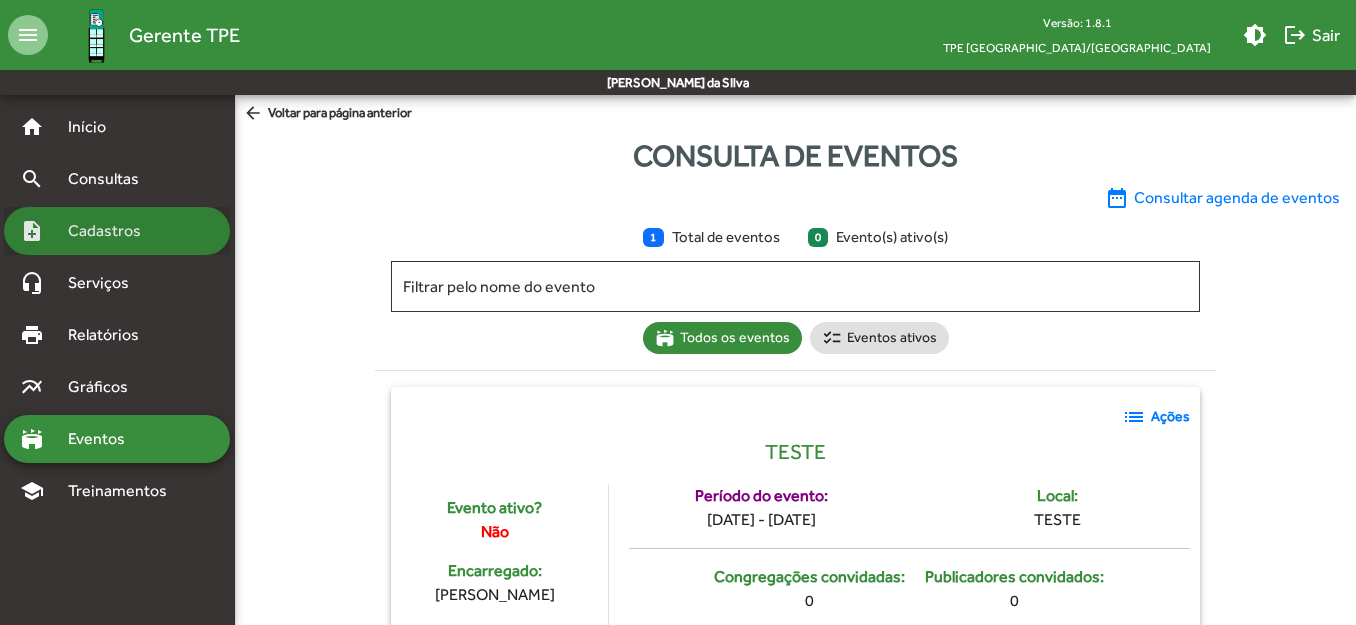 click on "Cadastros" at bounding box center (111, 231) 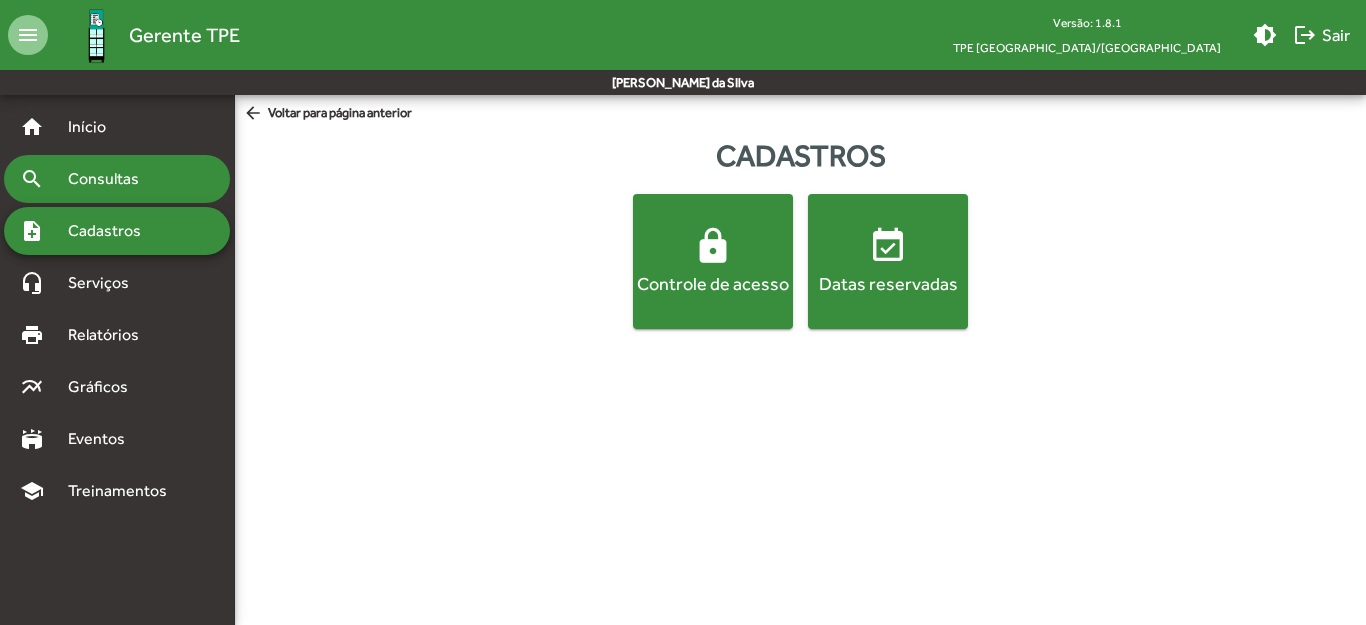 click on "Consultas" at bounding box center [110, 179] 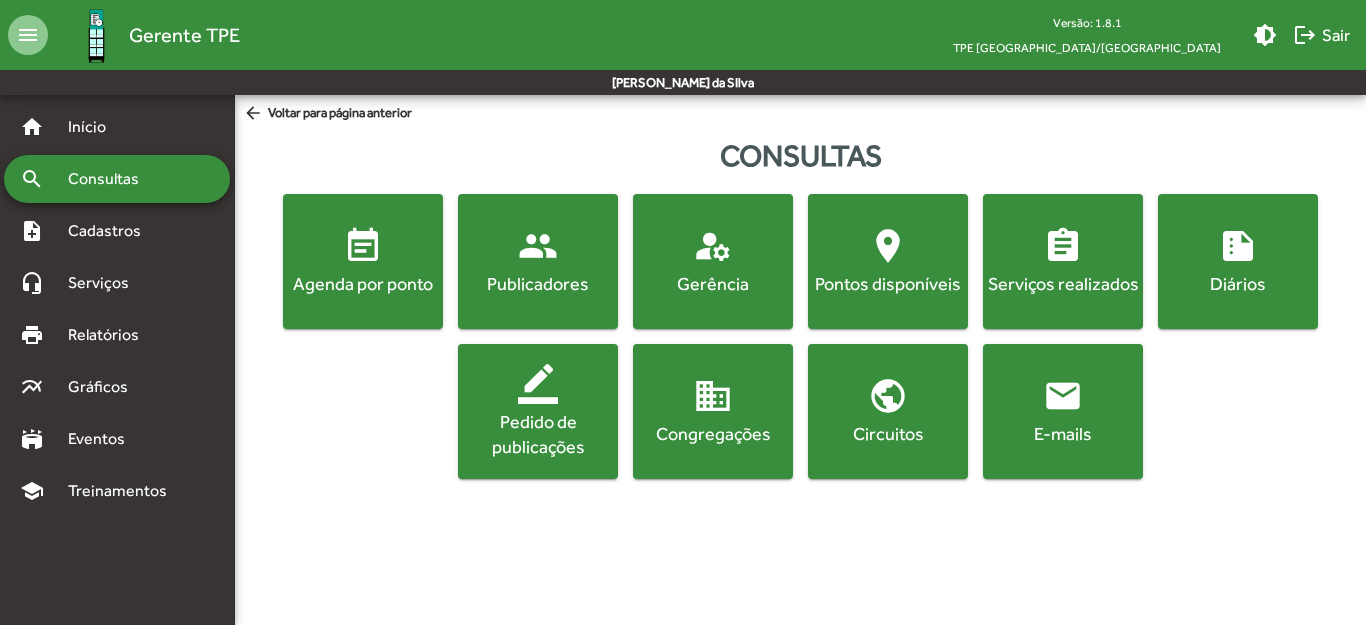 click on "location_on" 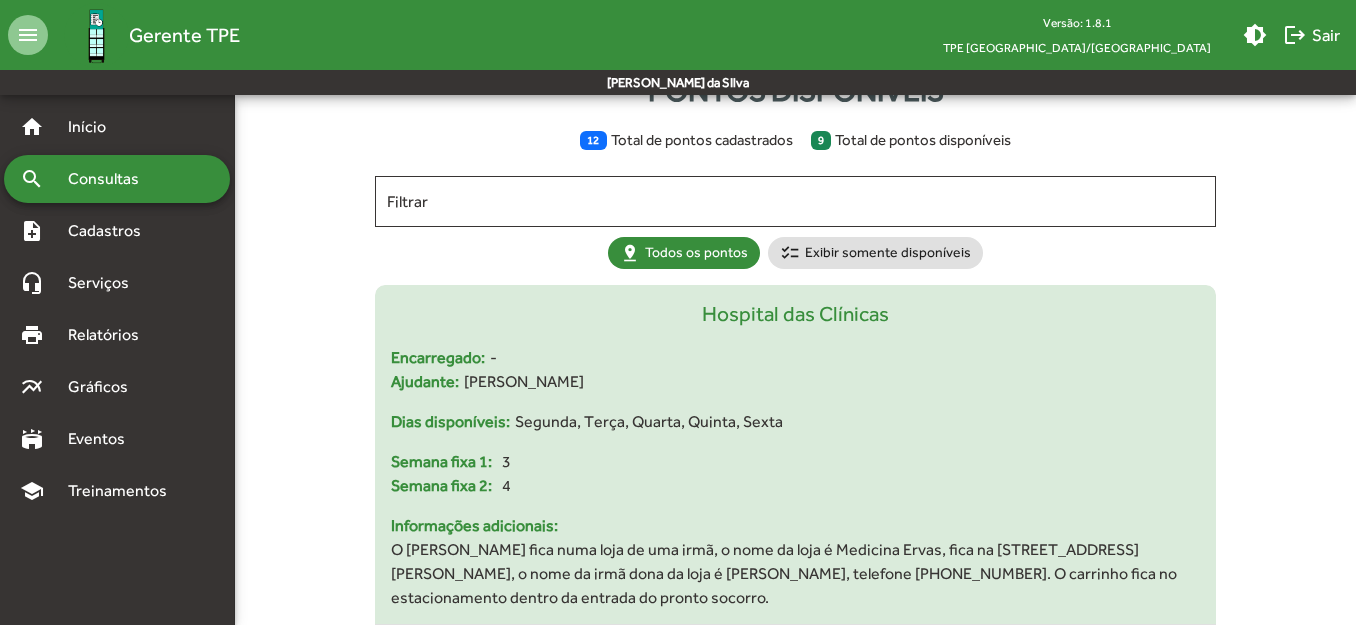 scroll, scrollTop: 100, scrollLeft: 0, axis: vertical 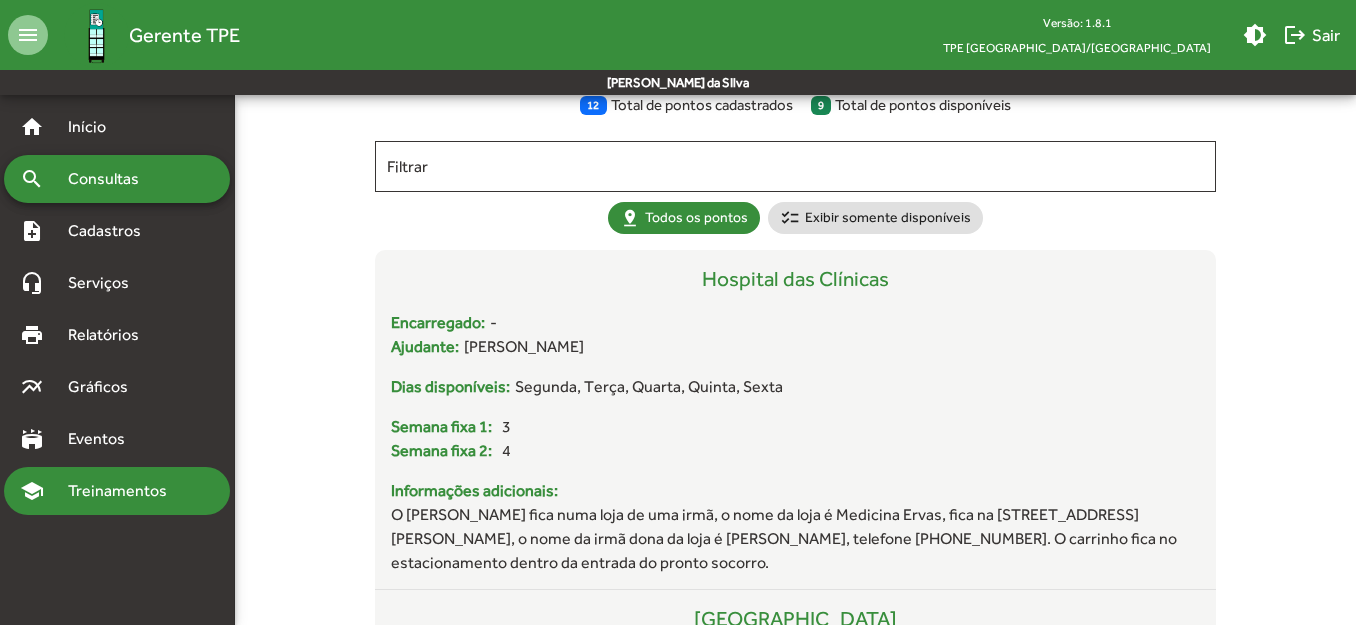 click on "school Treinamentos" at bounding box center (117, 491) 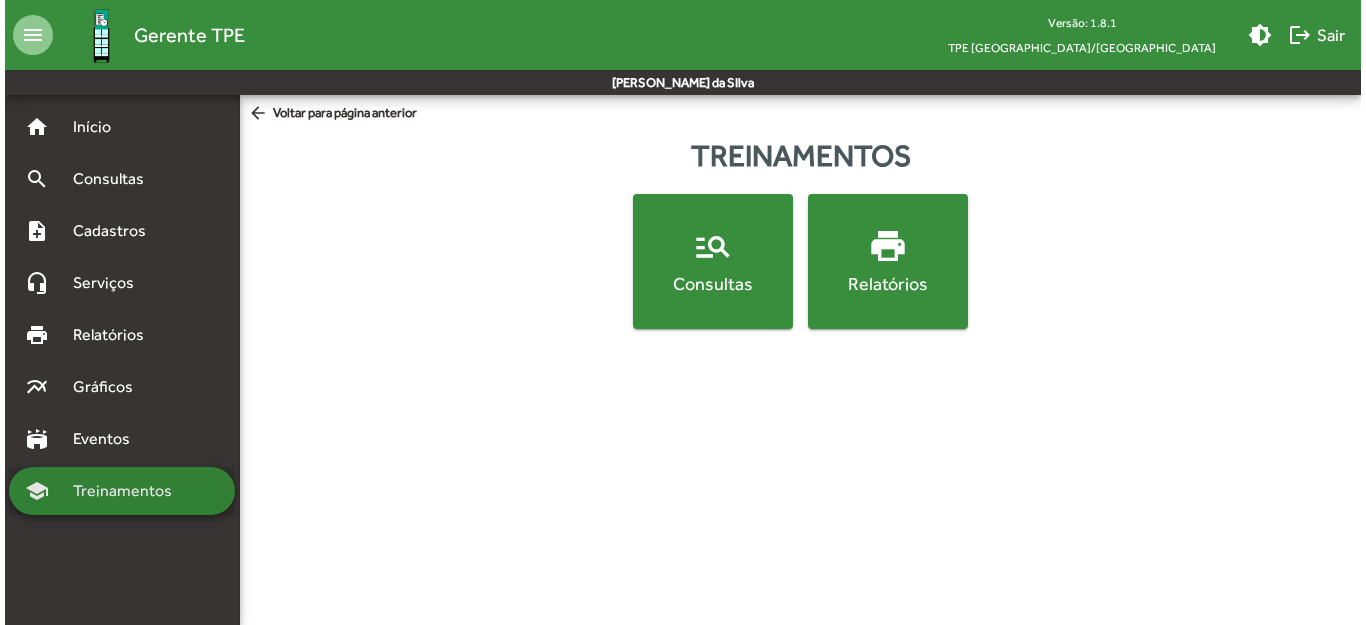 scroll, scrollTop: 0, scrollLeft: 0, axis: both 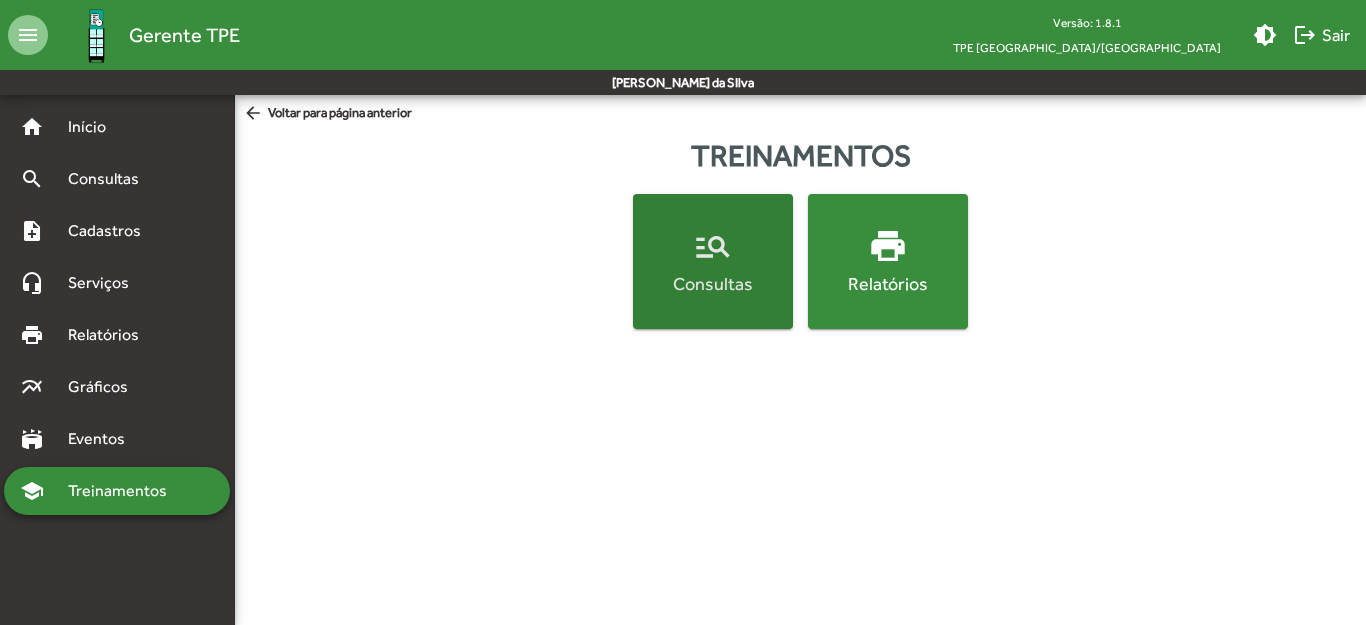 click on "Consultas" 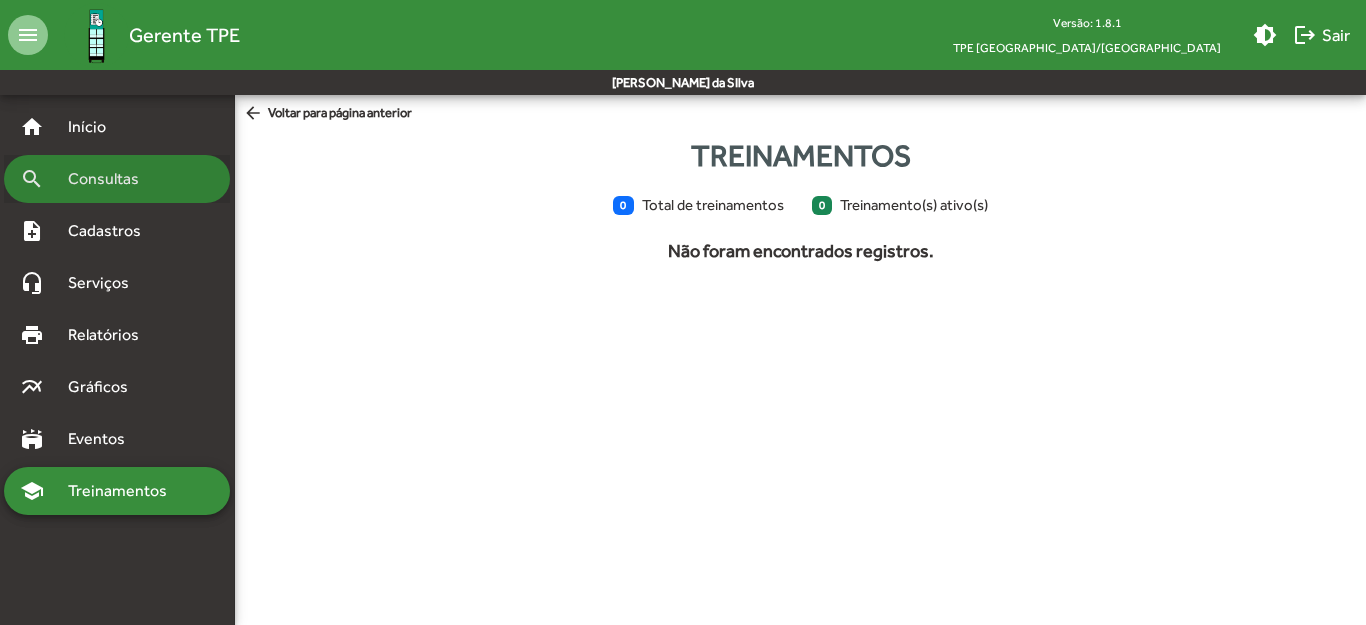 click on "Consultas" at bounding box center [110, 179] 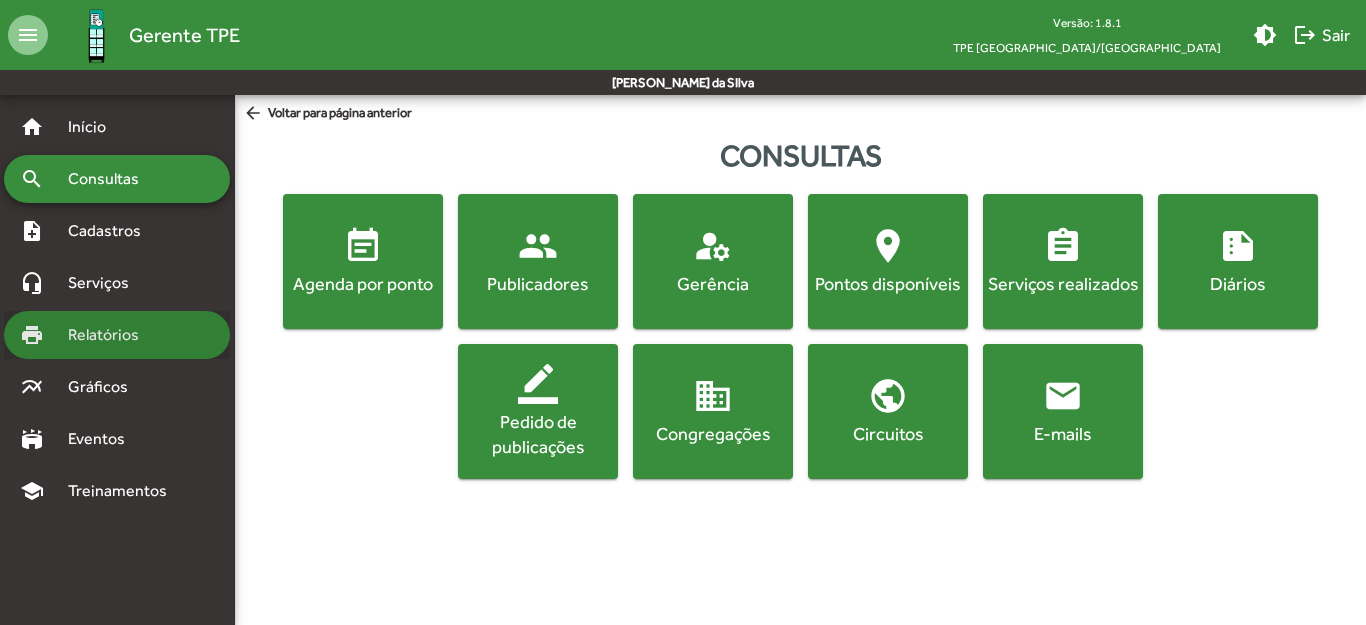 click on "Relatórios" at bounding box center [110, 335] 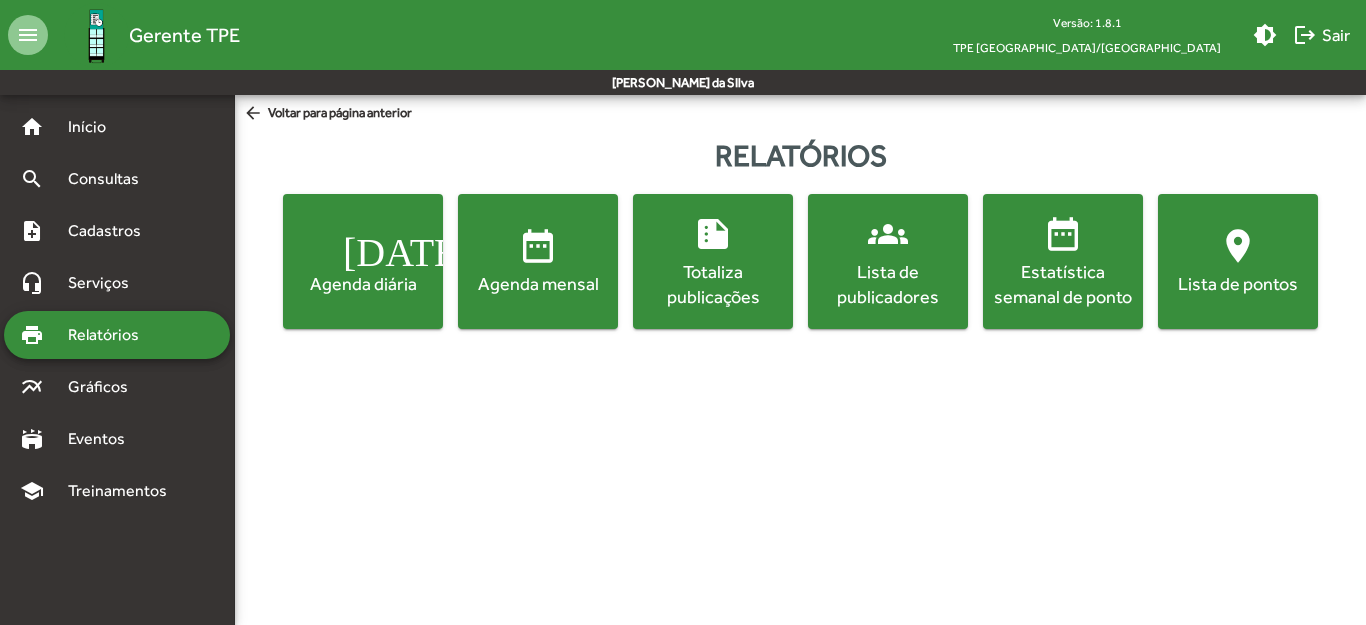 click on "Relatórios" at bounding box center [110, 335] 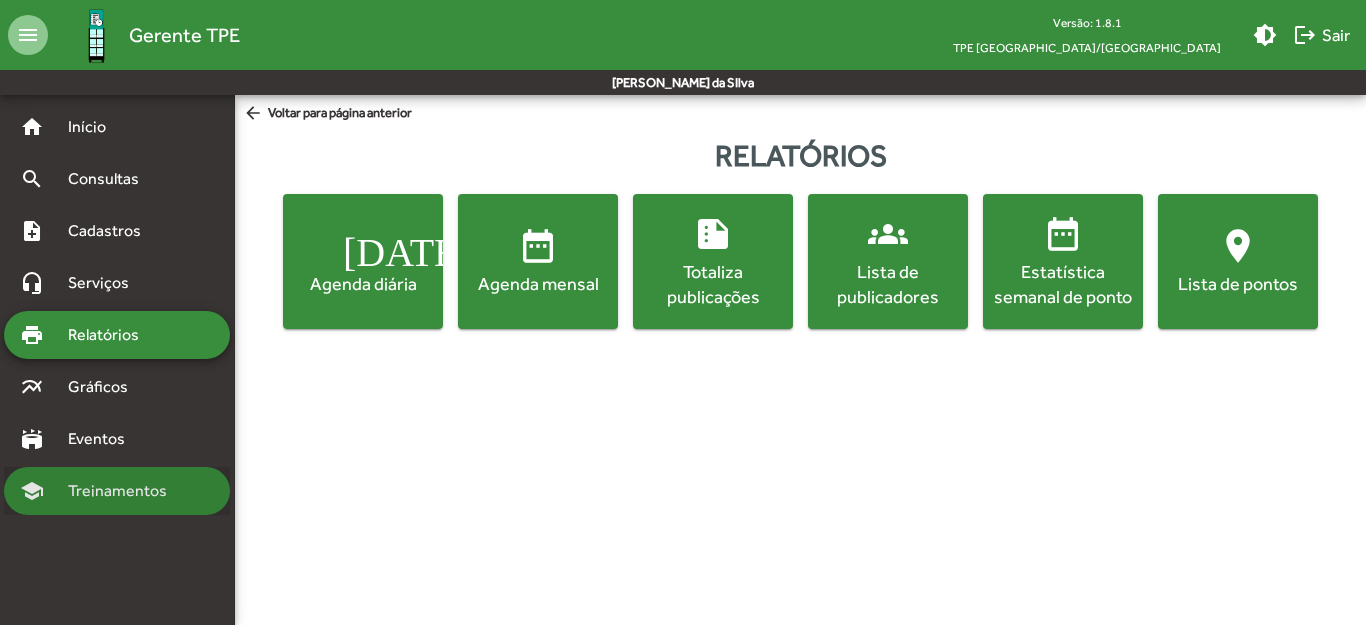 click on "Treinamentos" at bounding box center [123, 491] 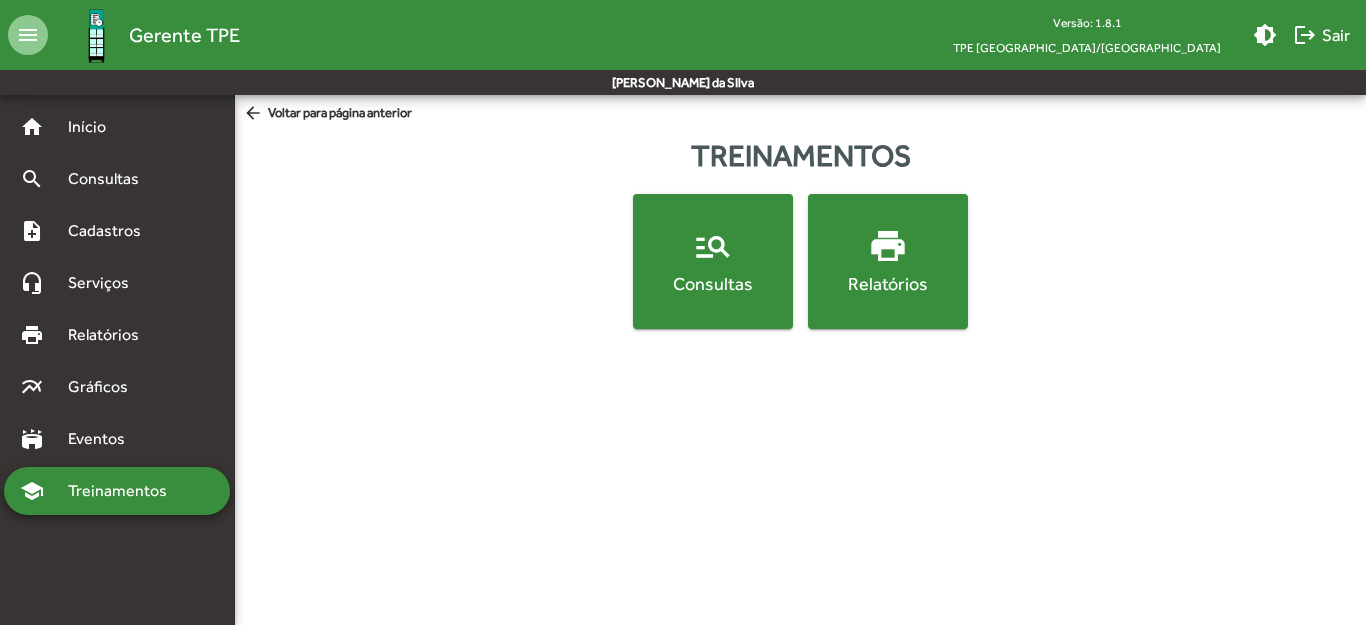 click on "print  Relatórios" 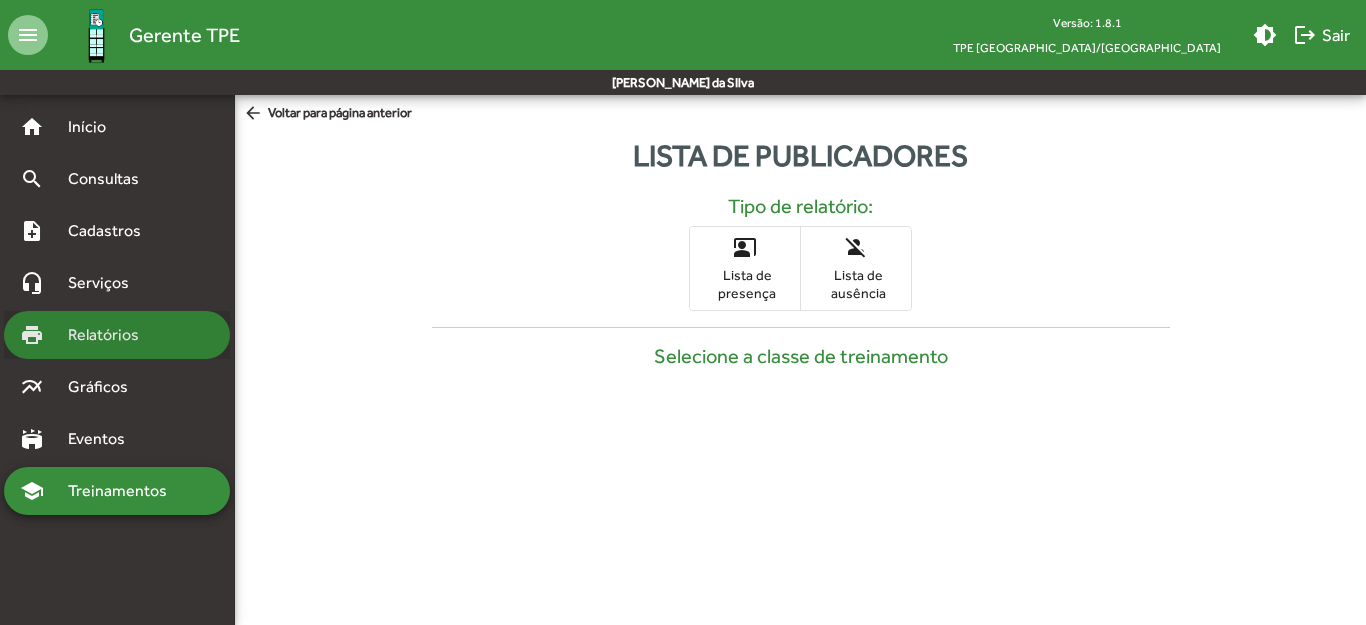 click on "Relatórios" at bounding box center [110, 335] 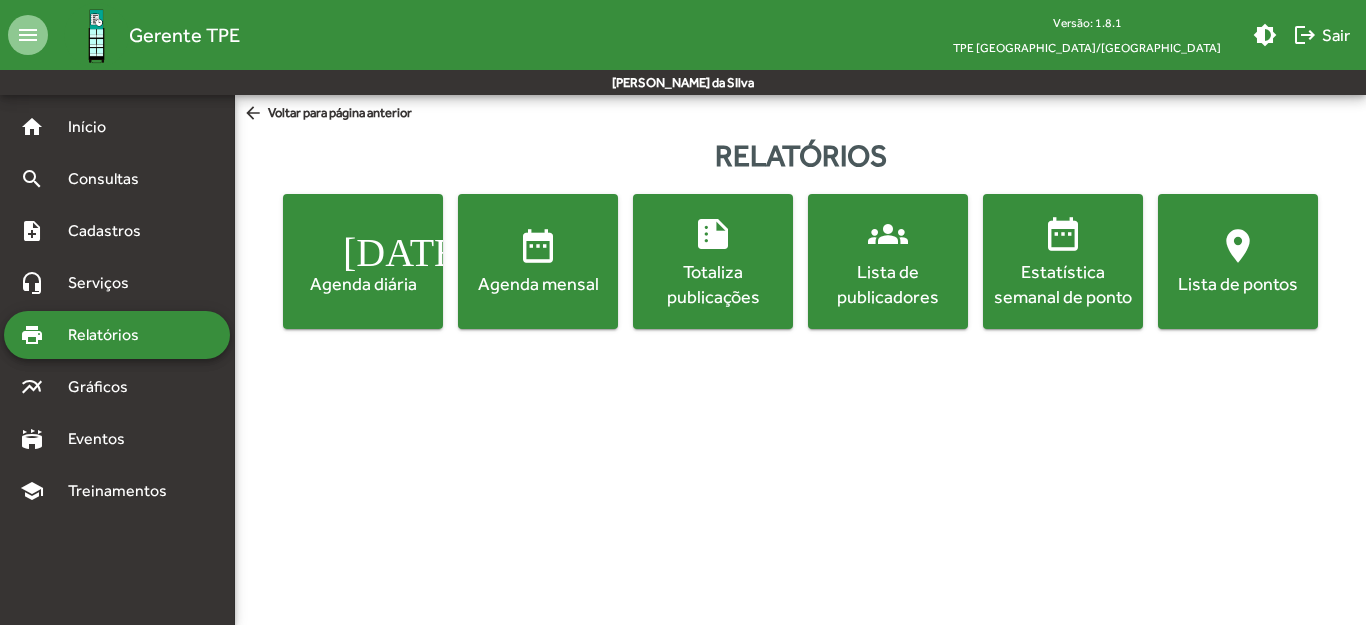 click on "Lista de publicadores" 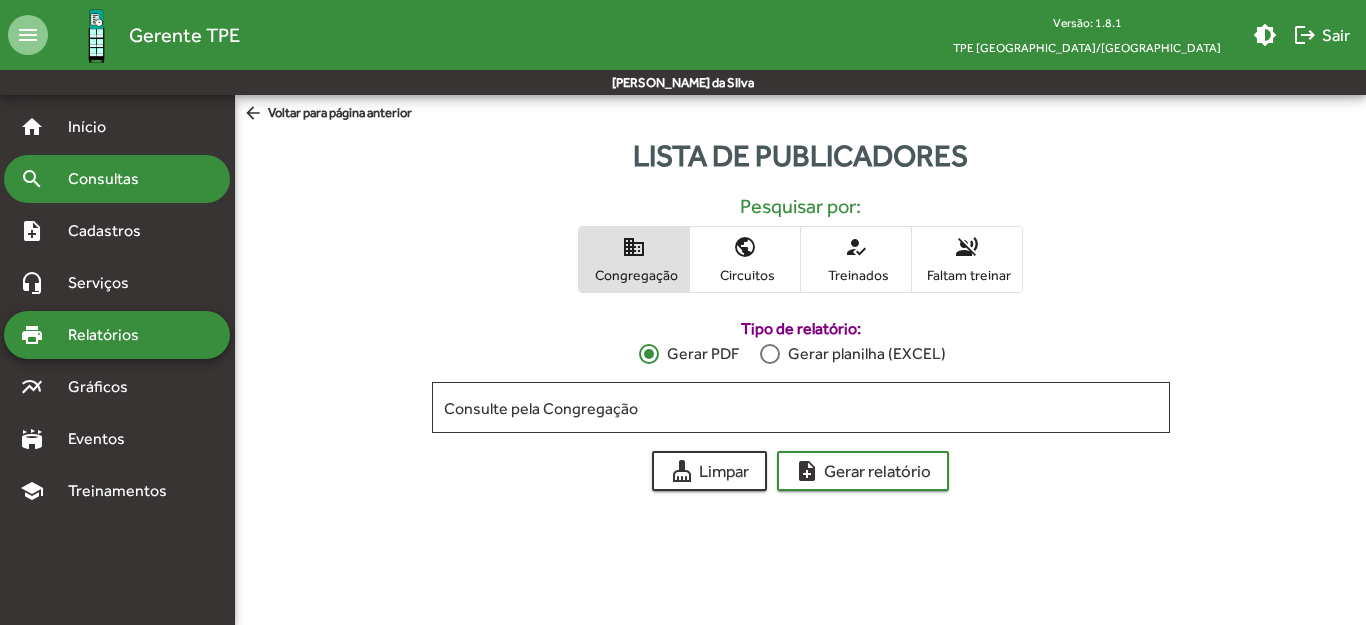 click on "Consultas" at bounding box center (110, 179) 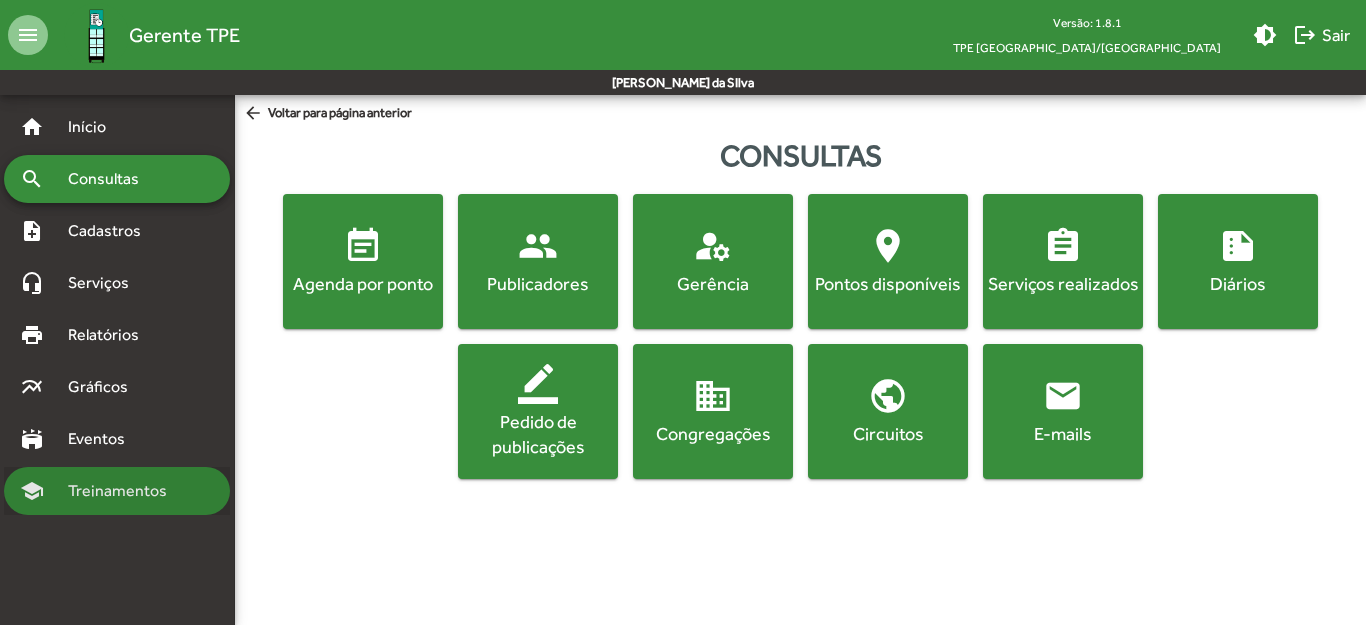 click on "Treinamentos" at bounding box center (123, 491) 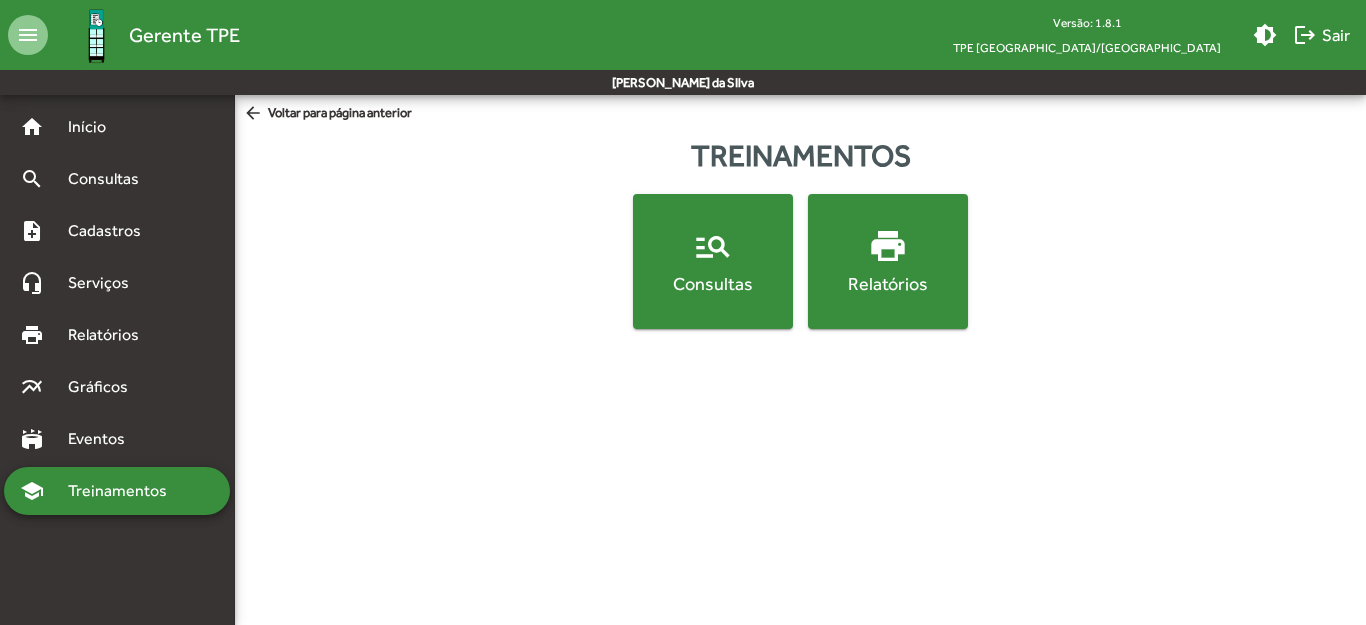 click on "print" 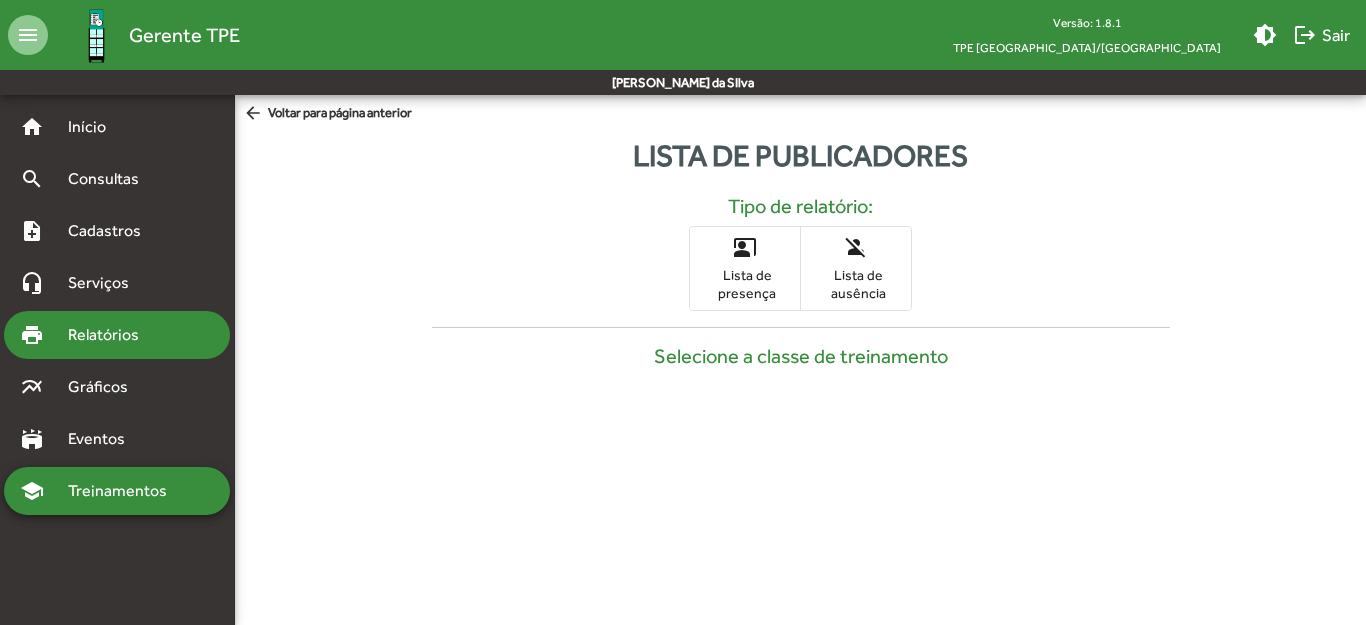 click on "print Relatórios" at bounding box center [117, 335] 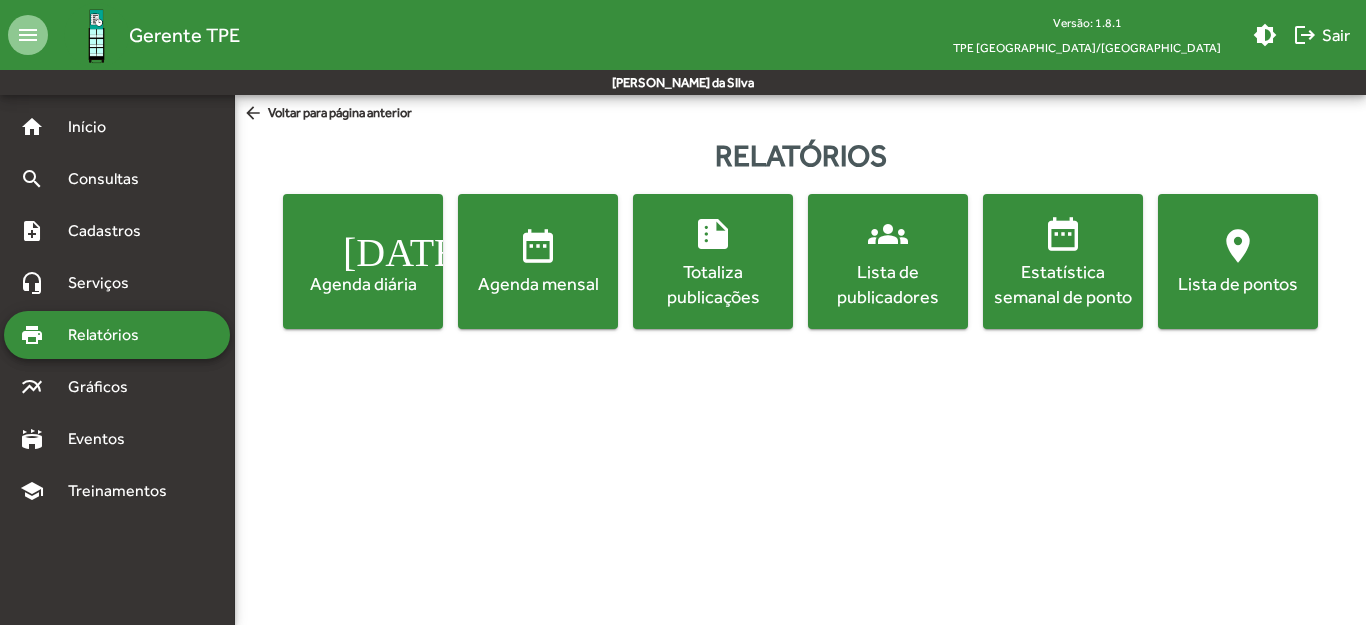click on "groups  Lista de publicadores" 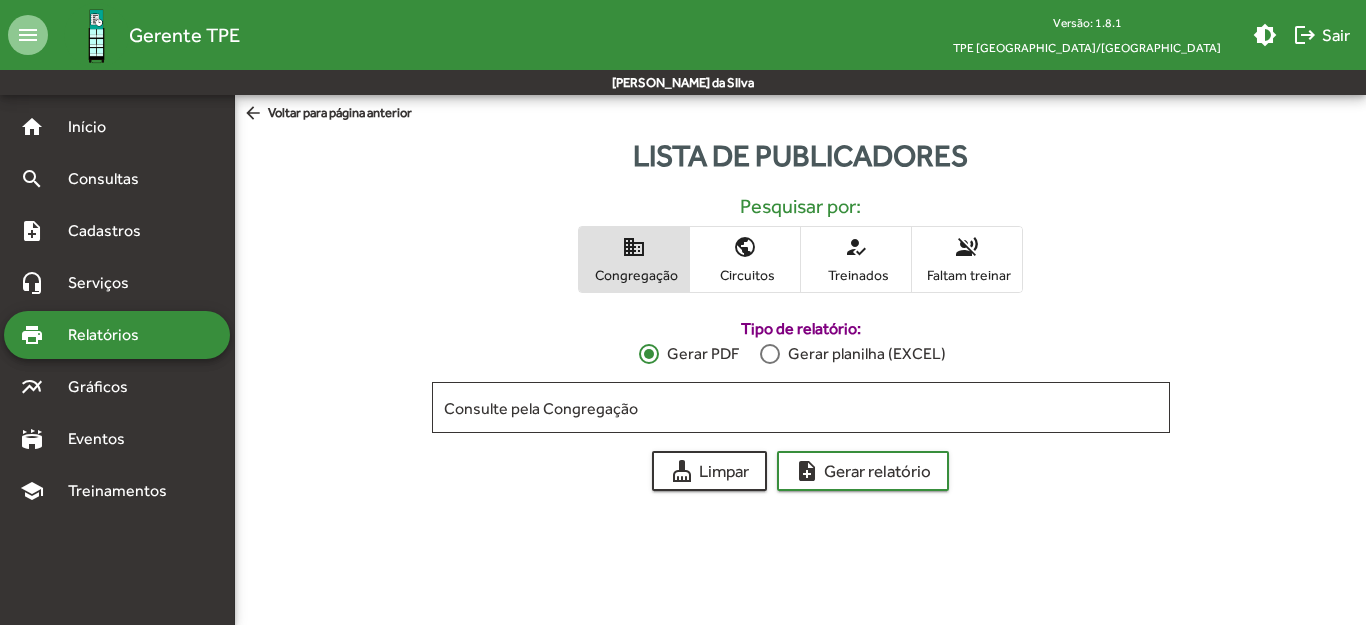 click on "Pesquisar por: domain Congregação public Circuitos how_to_reg Treinados voice_over_off Faltam treinar" 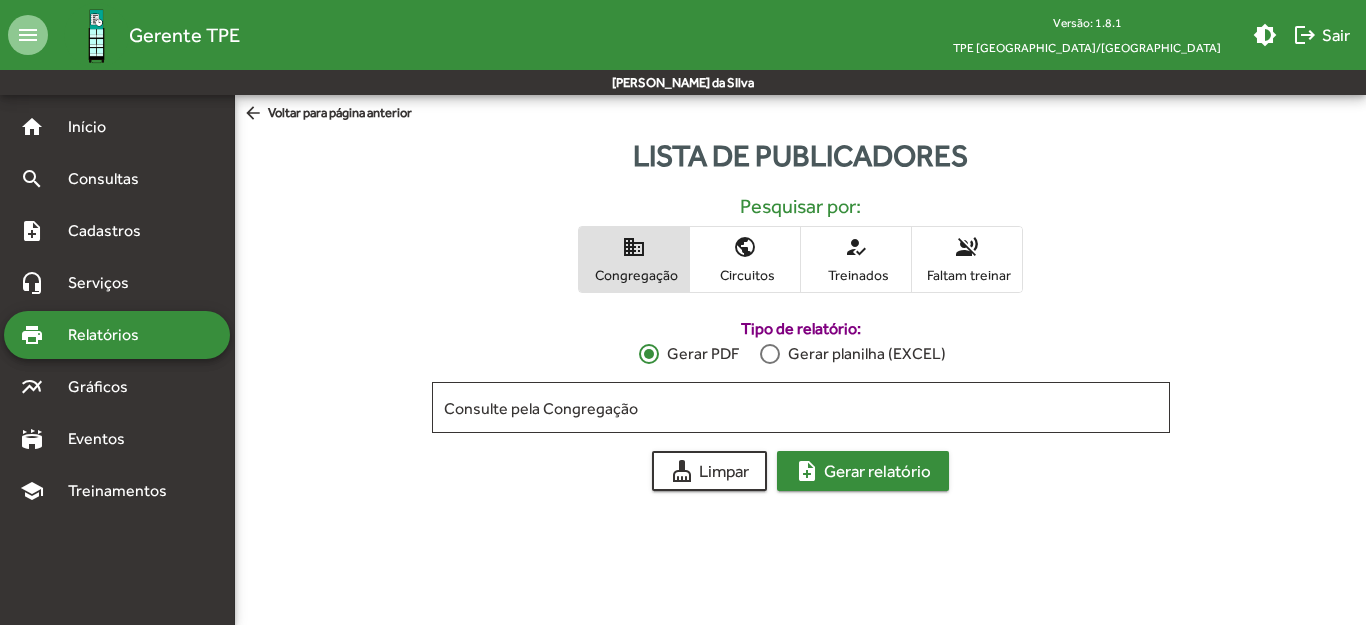 click on "note_add  Gerar relatório" 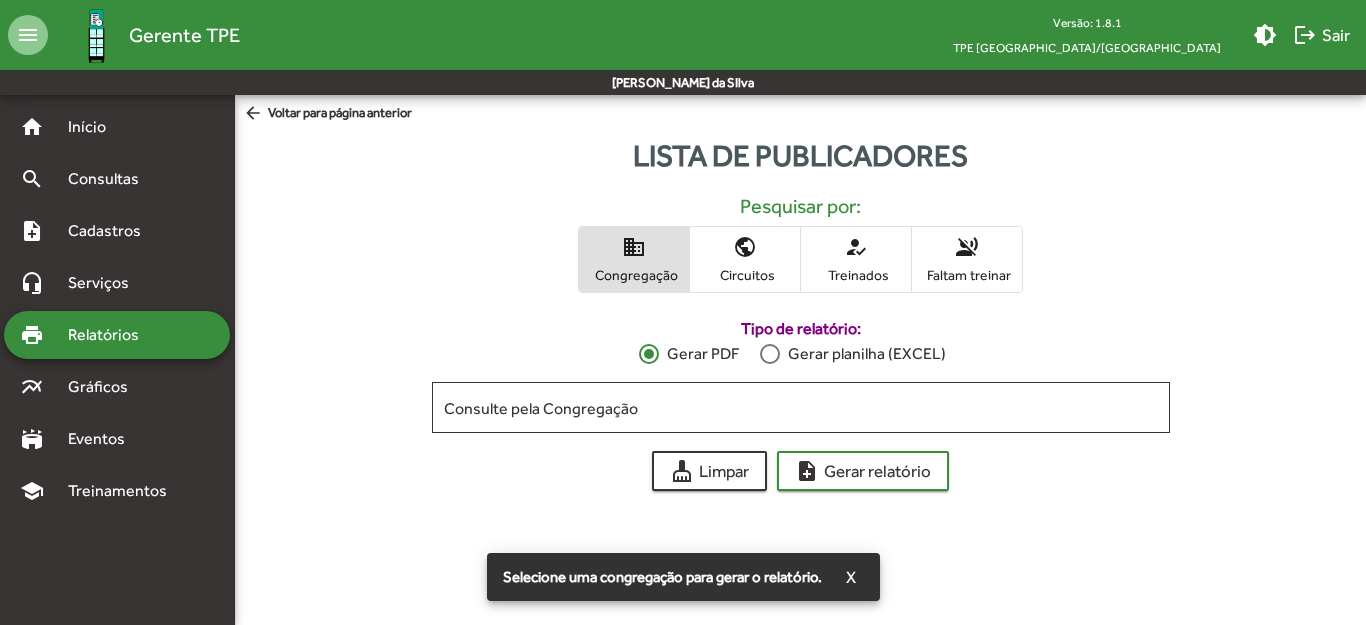 click on "domain" at bounding box center [634, 247] 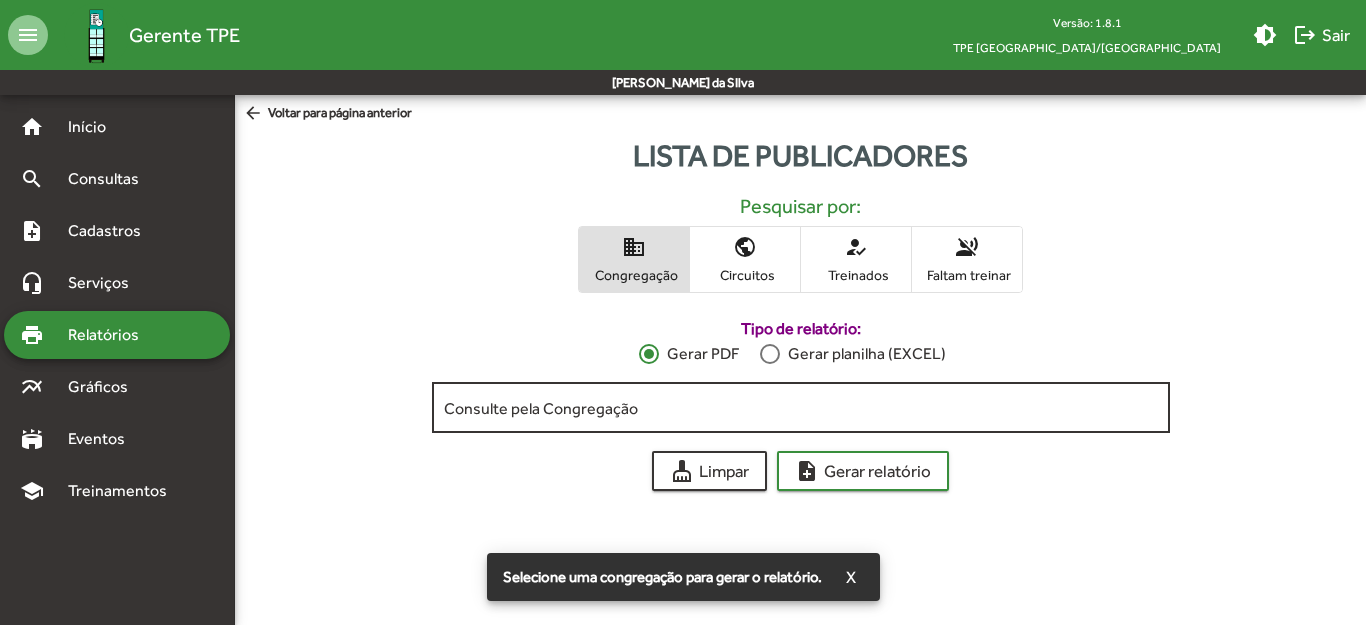 click on "Consulte pela Congregação" at bounding box center [801, 408] 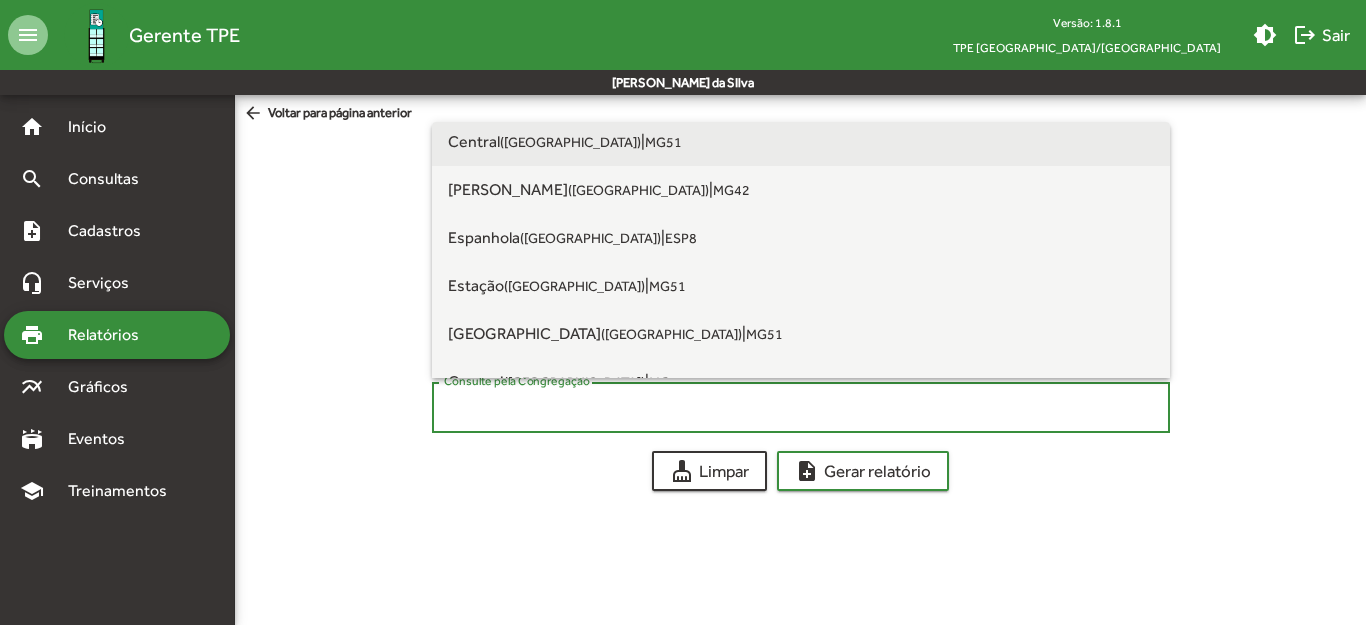 scroll, scrollTop: 0, scrollLeft: 0, axis: both 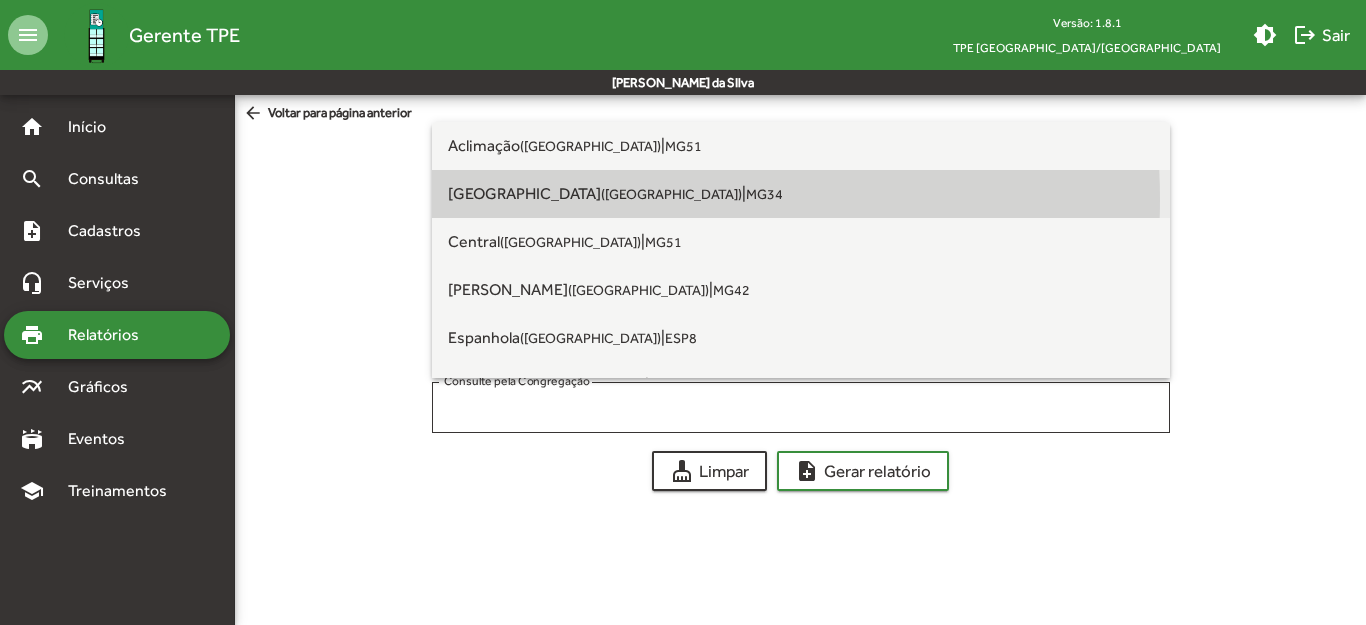 click on "(Uberlândia)" at bounding box center (671, 194) 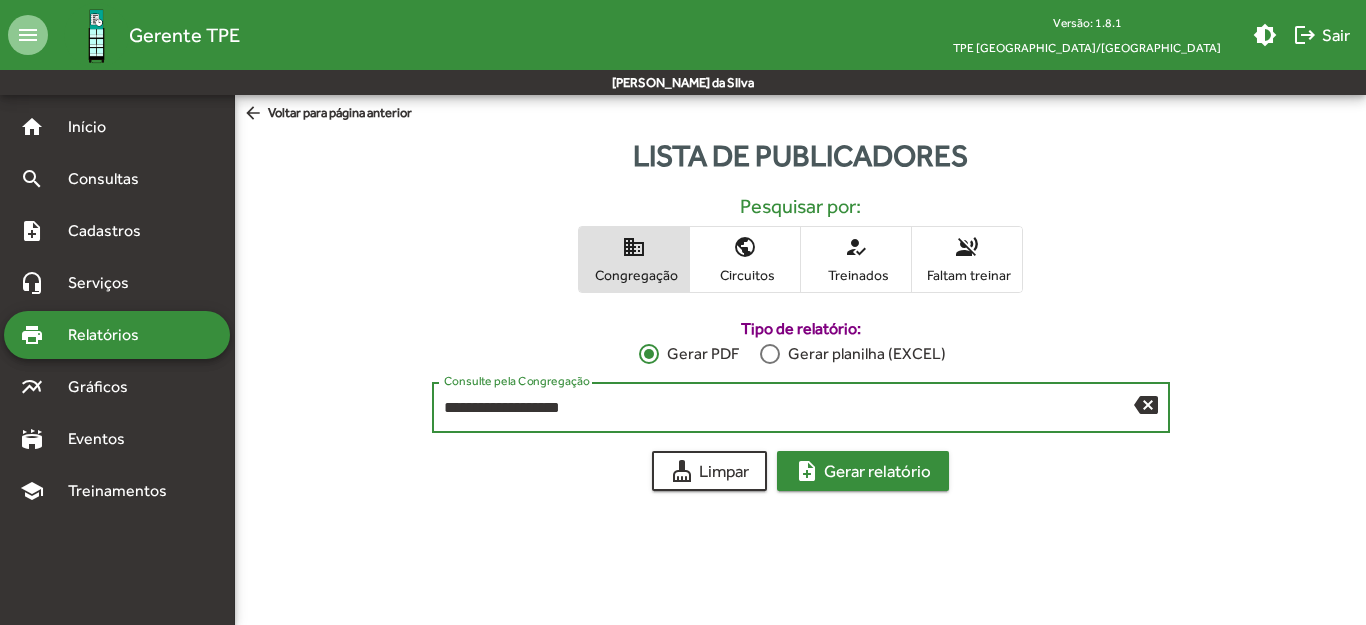 click on "note_add  Gerar relatório" 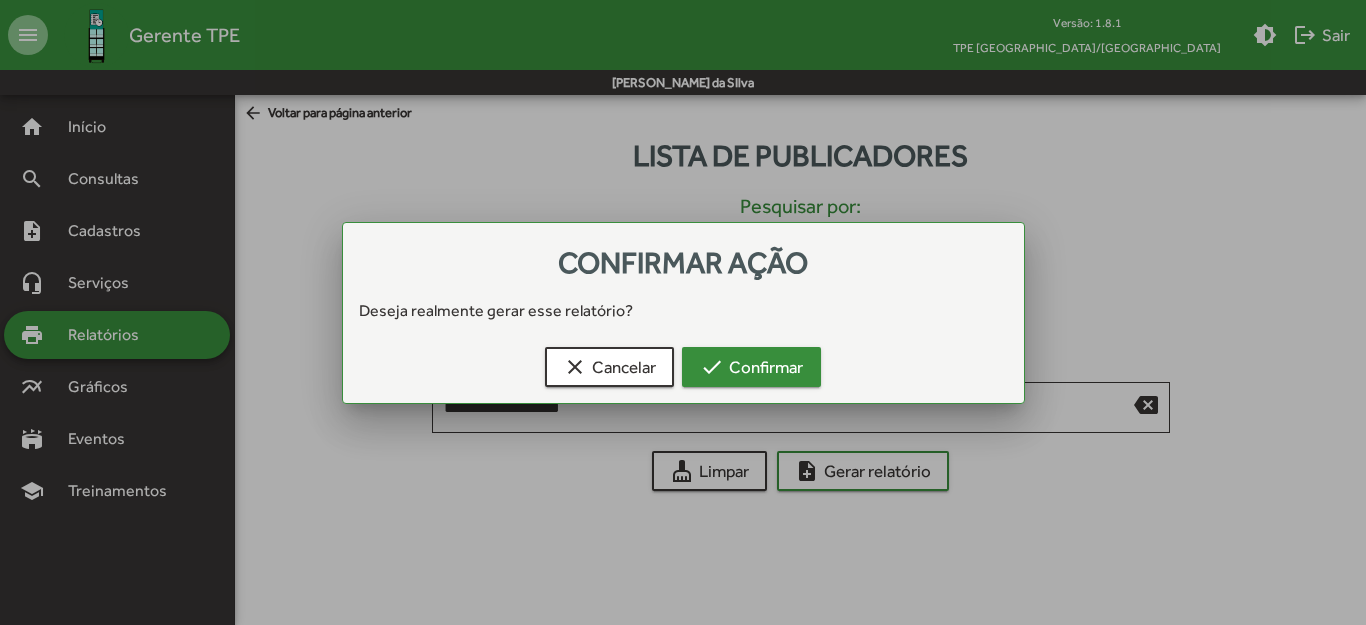 click on "check  Confirmar" at bounding box center [751, 367] 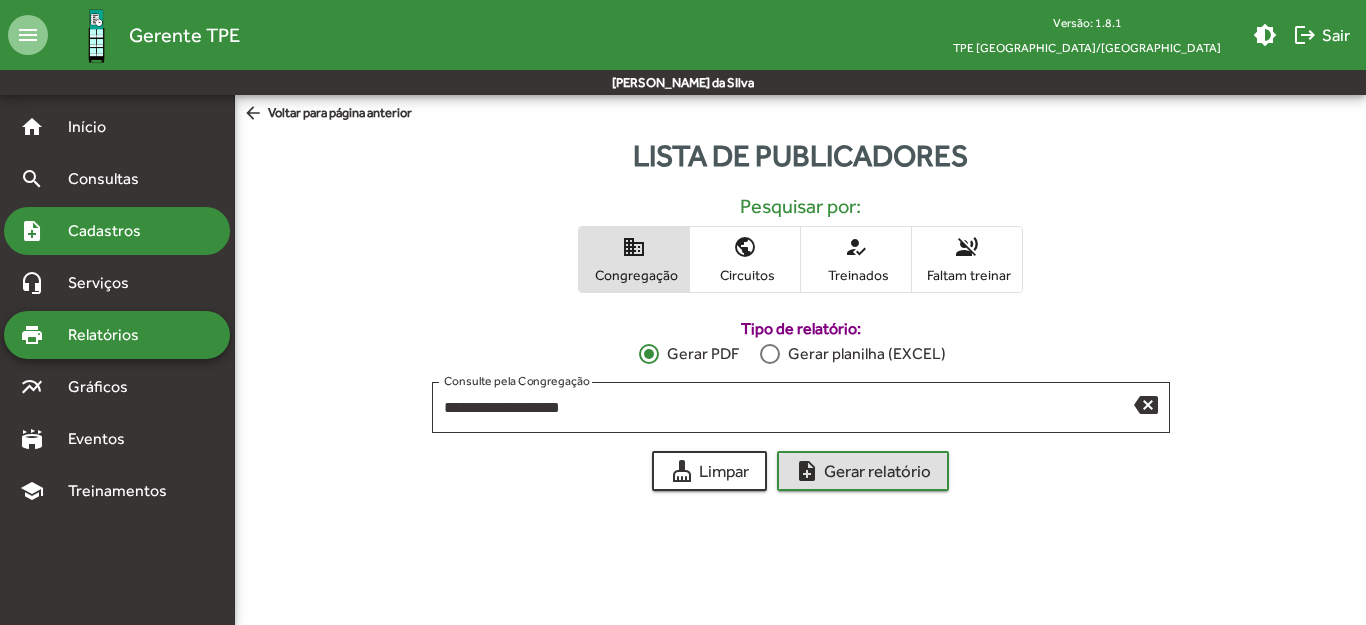 click on "note_add Cadastros" at bounding box center [117, 231] 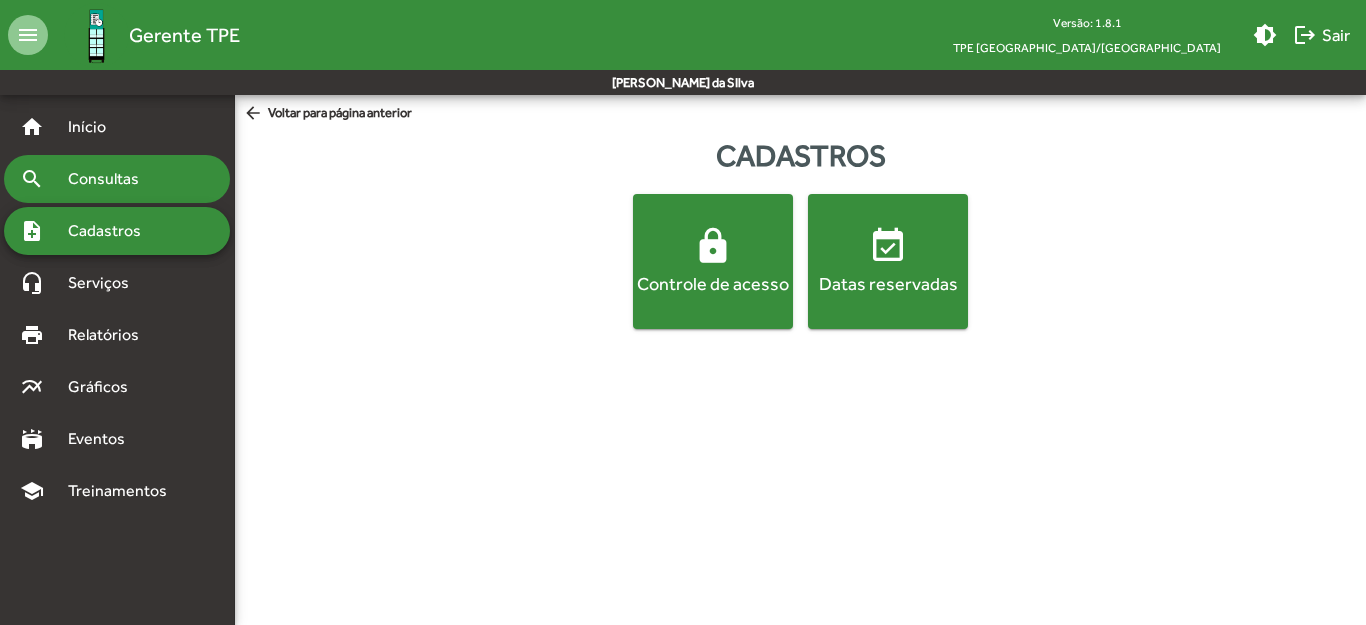 click on "Consultas" at bounding box center [110, 179] 